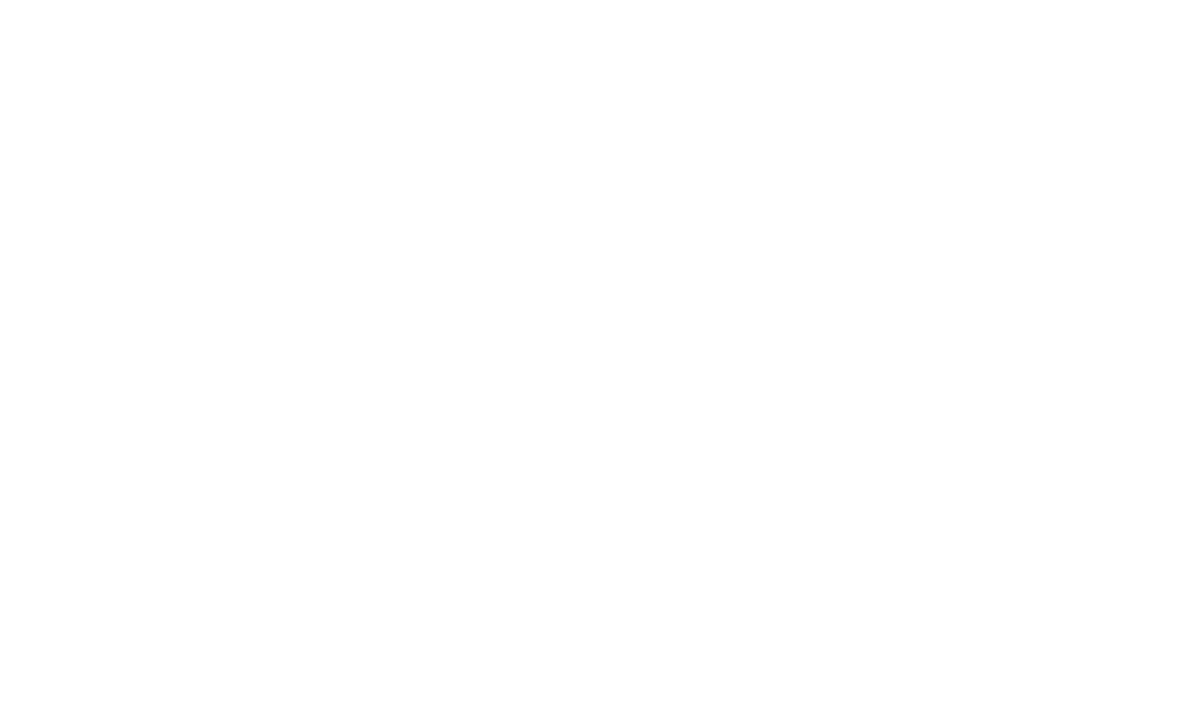 scroll, scrollTop: 0, scrollLeft: 0, axis: both 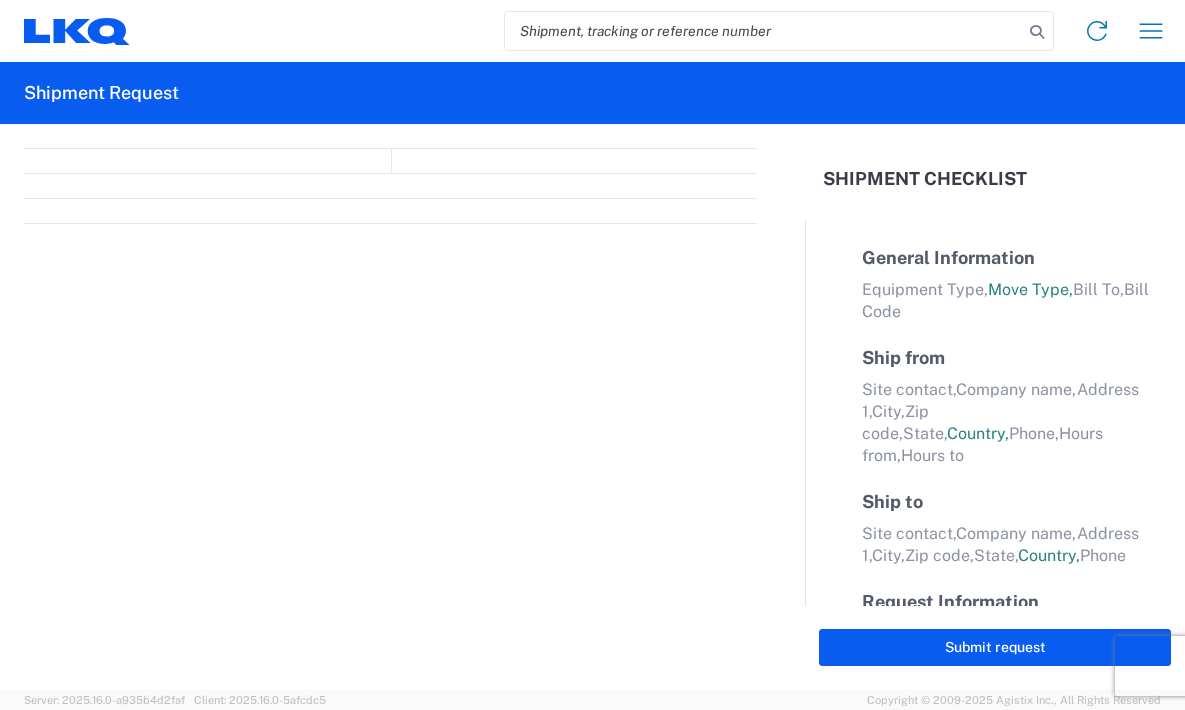 select on "FULL" 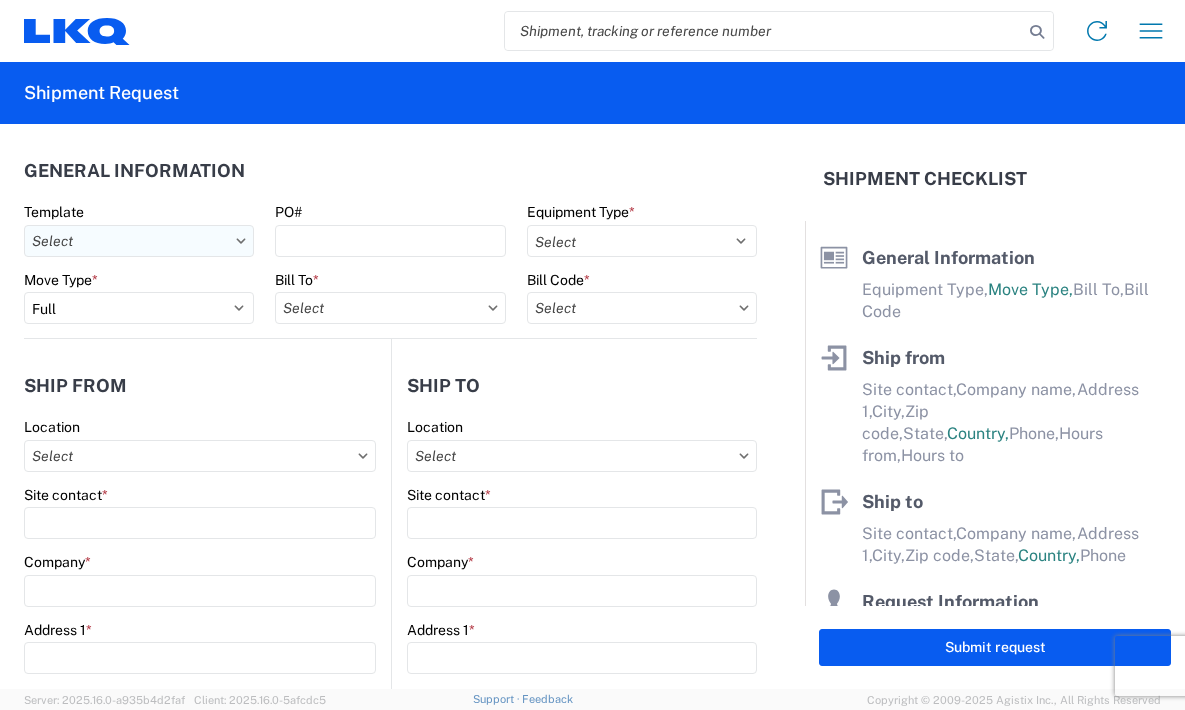 click on "Template" at bounding box center [139, 241] 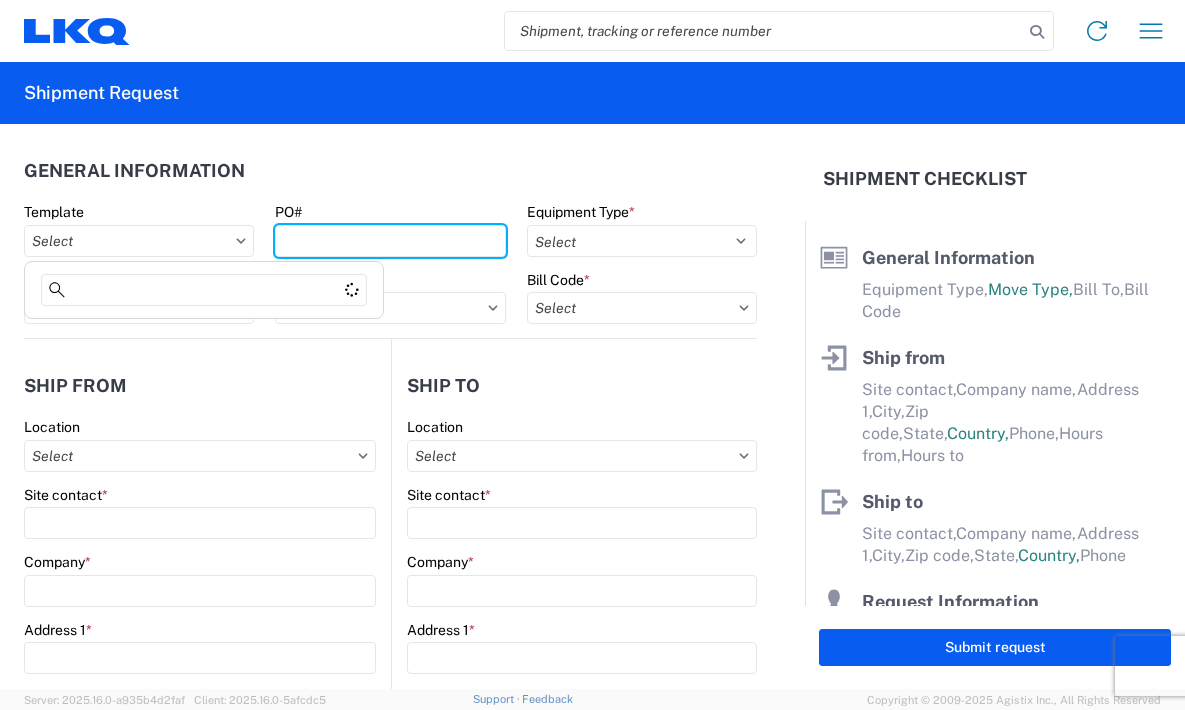 drag, startPoint x: 93, startPoint y: 233, endPoint x: 491, endPoint y: 88, distance: 423.5906 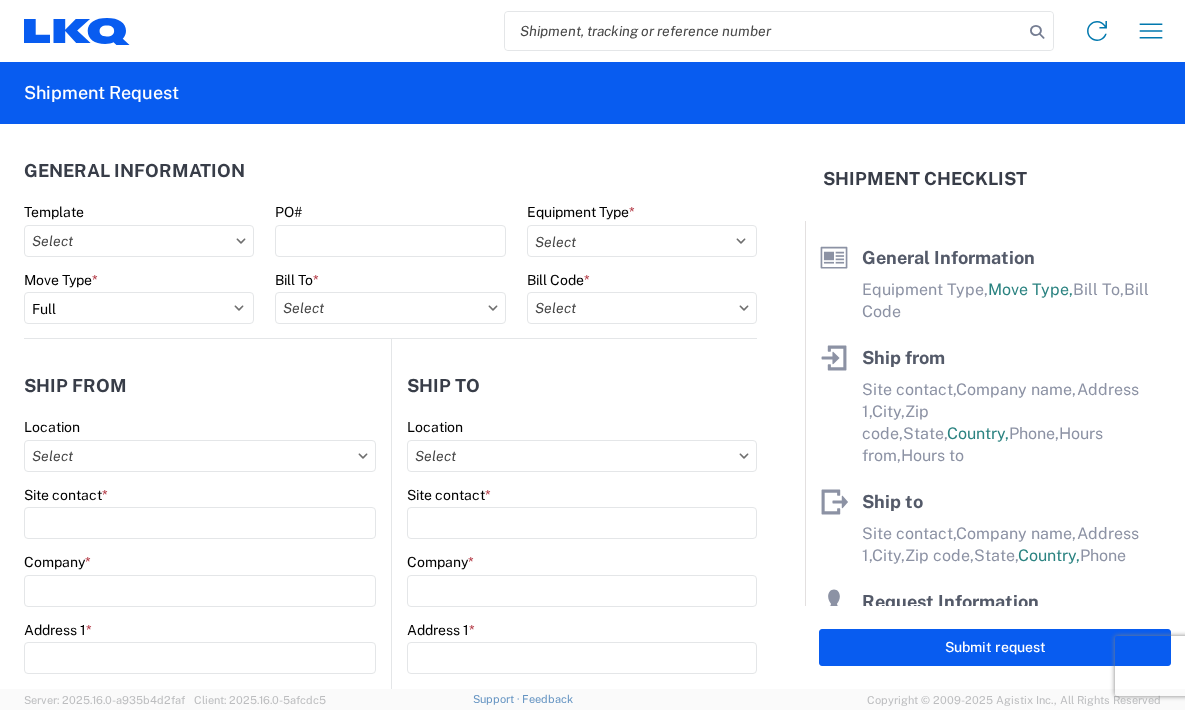 click 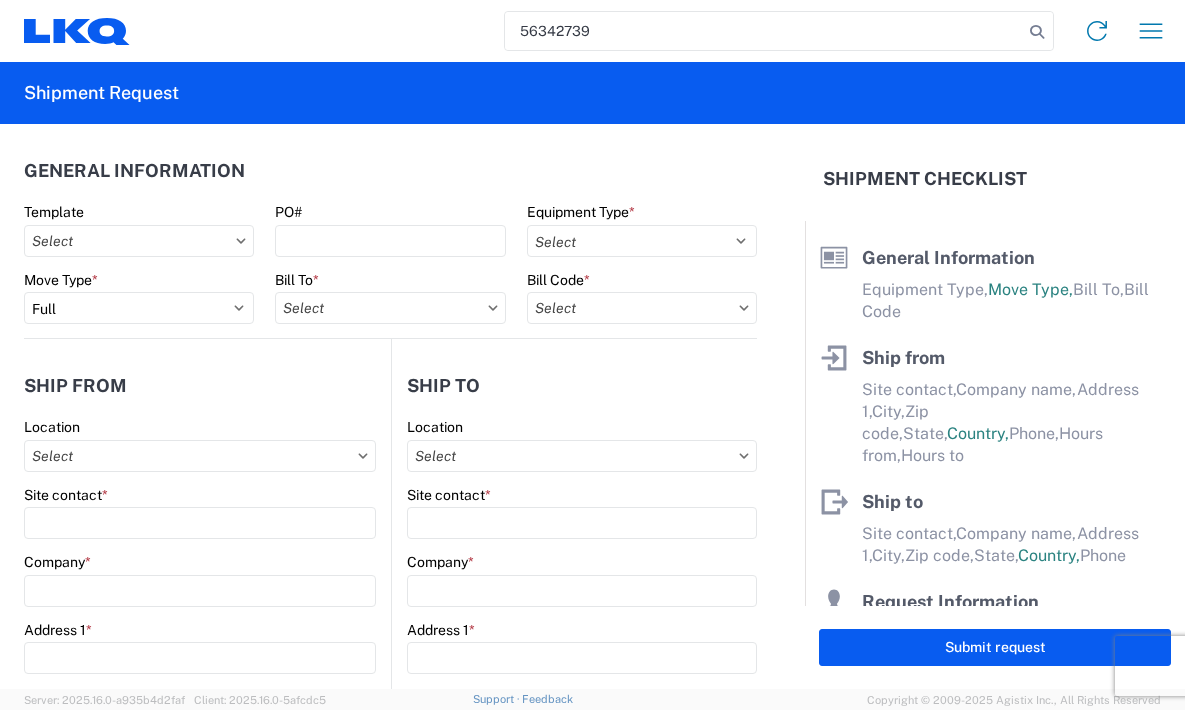 type on "56342739" 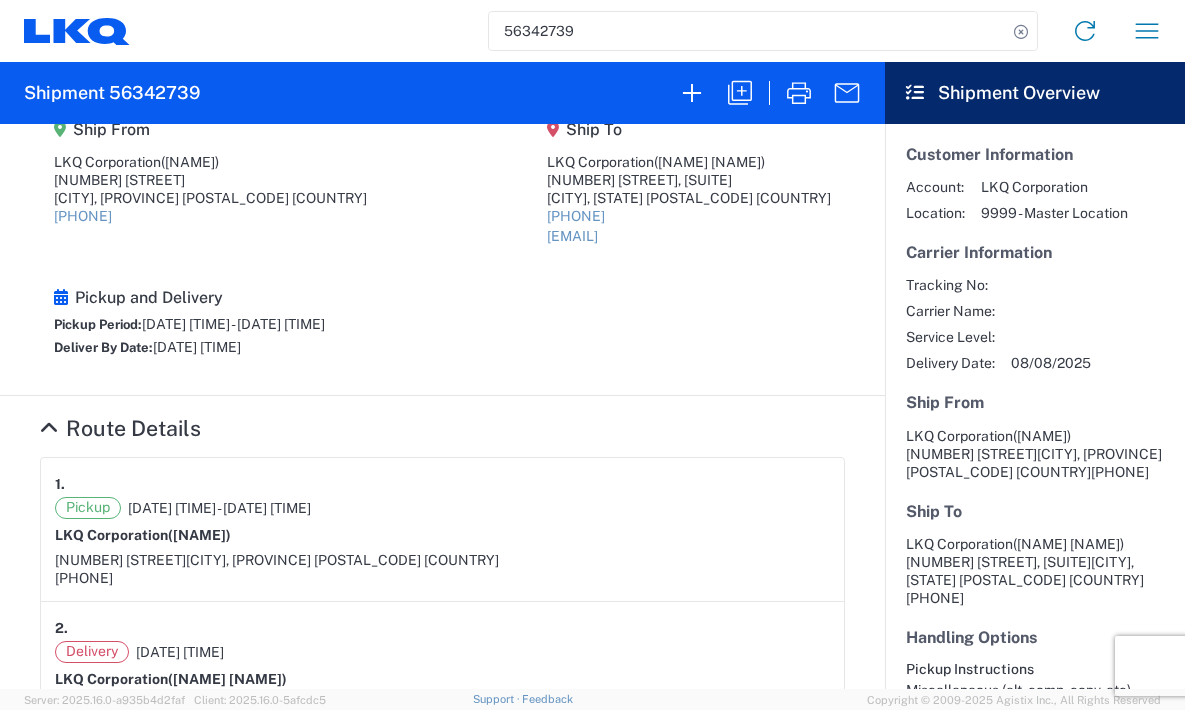 scroll, scrollTop: 0, scrollLeft: 0, axis: both 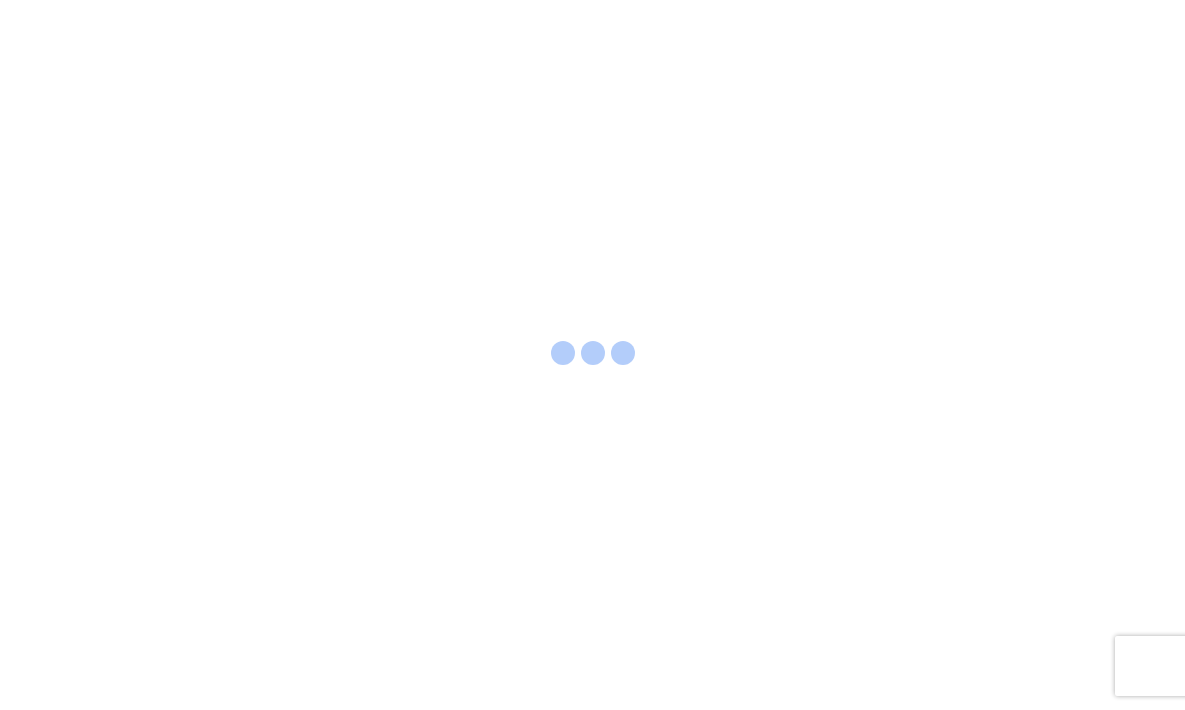 select on "FULL" 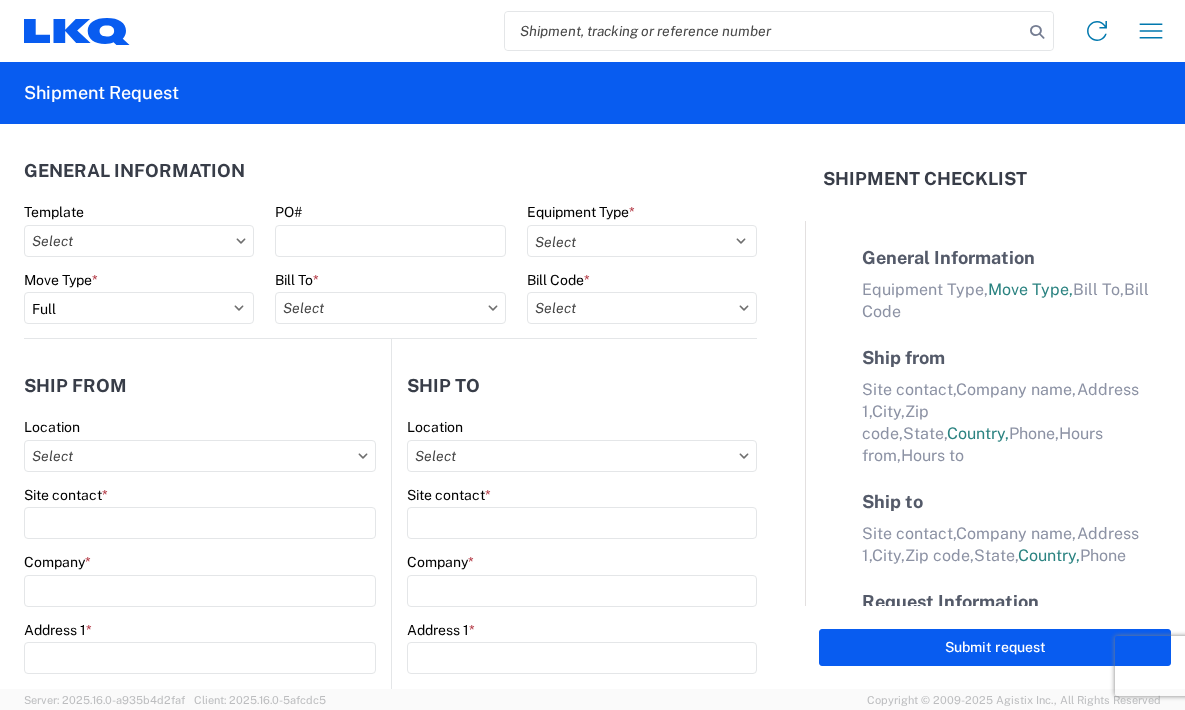 select on "LBS" 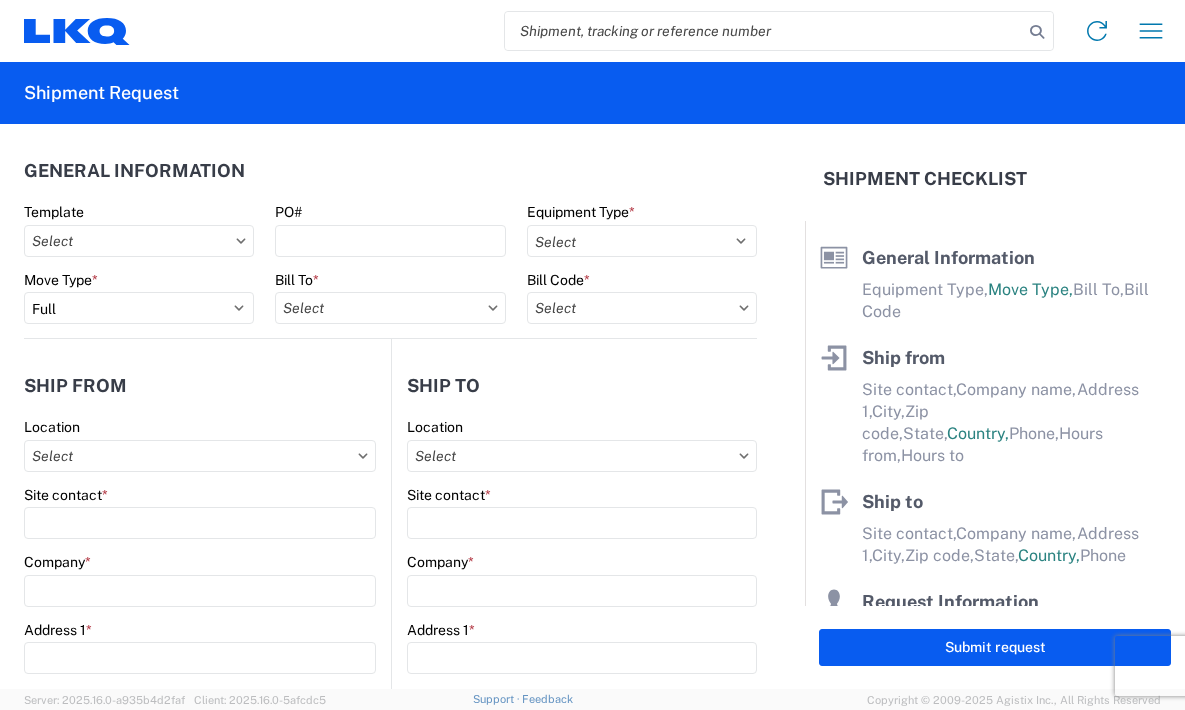 click 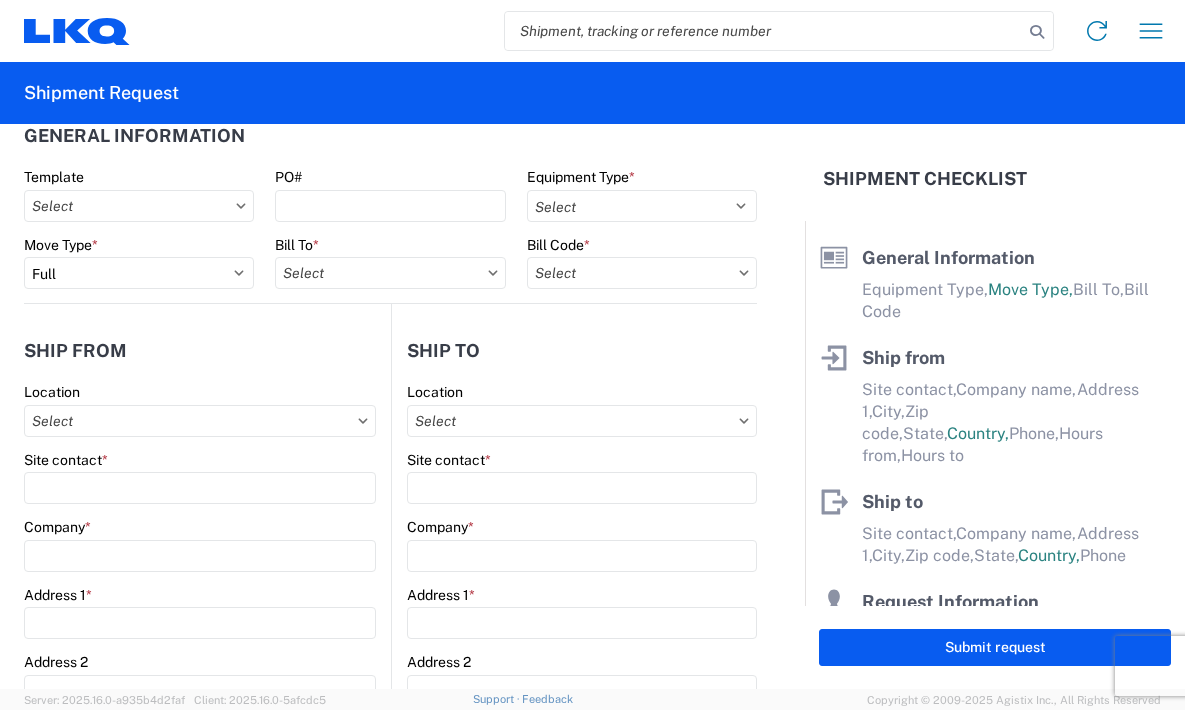 scroll, scrollTop: 0, scrollLeft: 0, axis: both 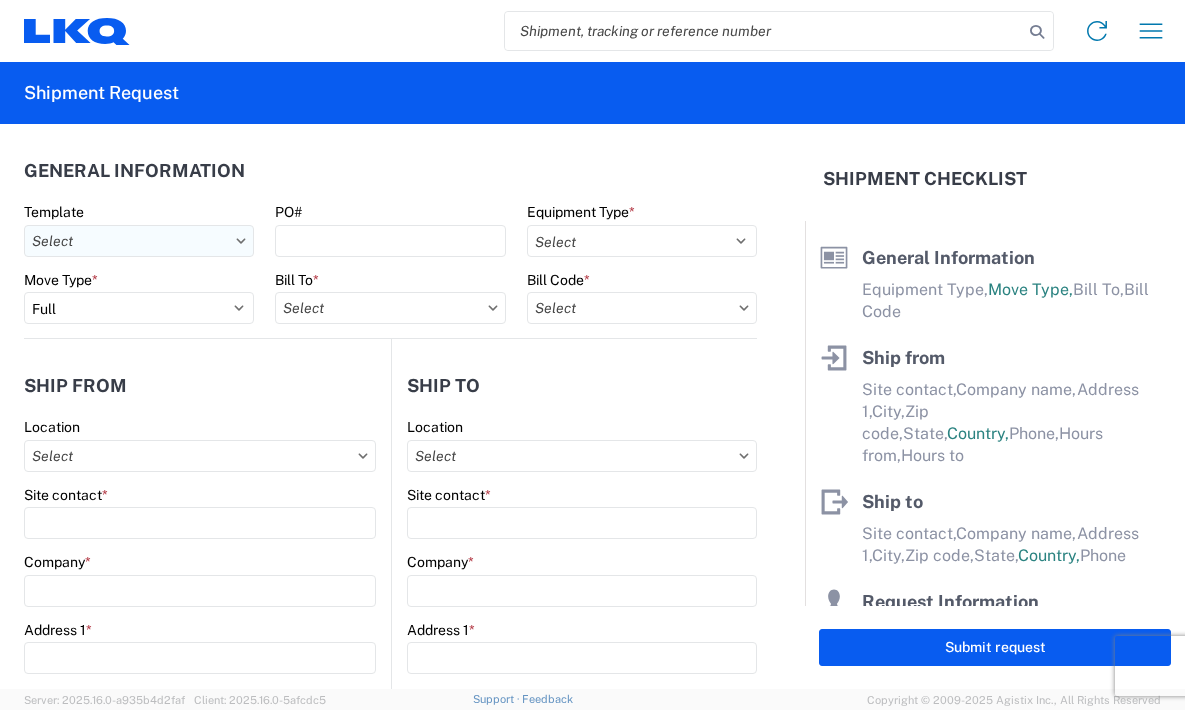 click on "Template" at bounding box center (139, 241) 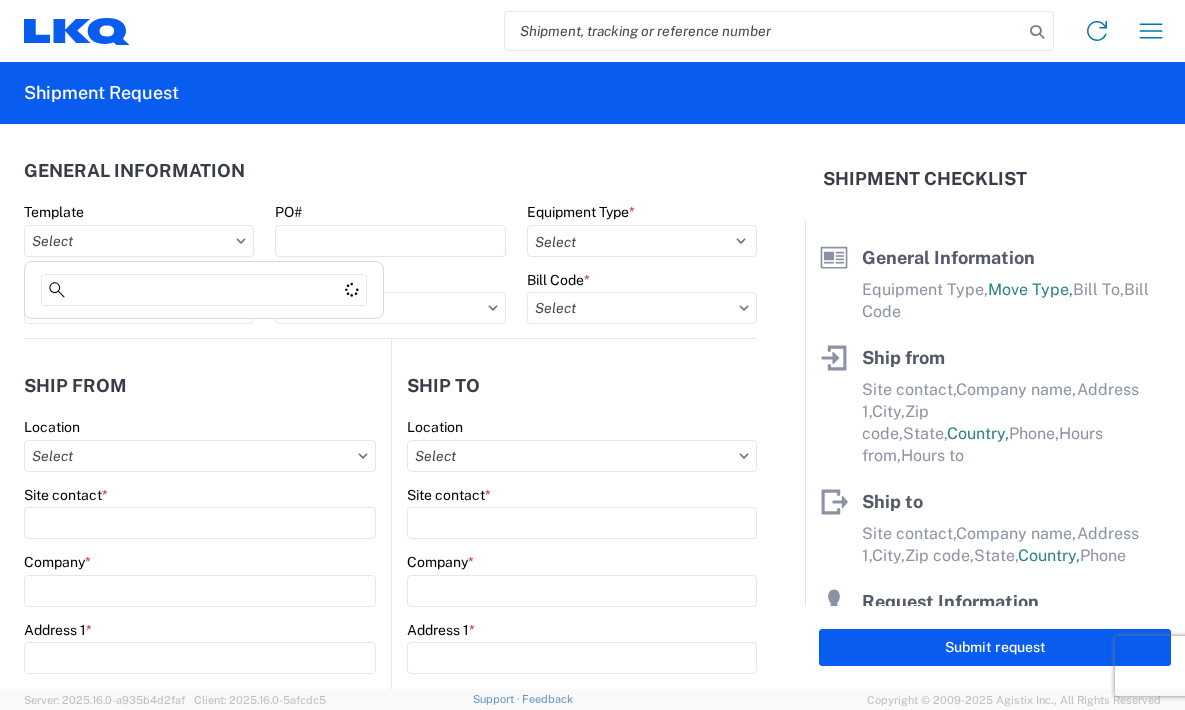 click on "General Information" 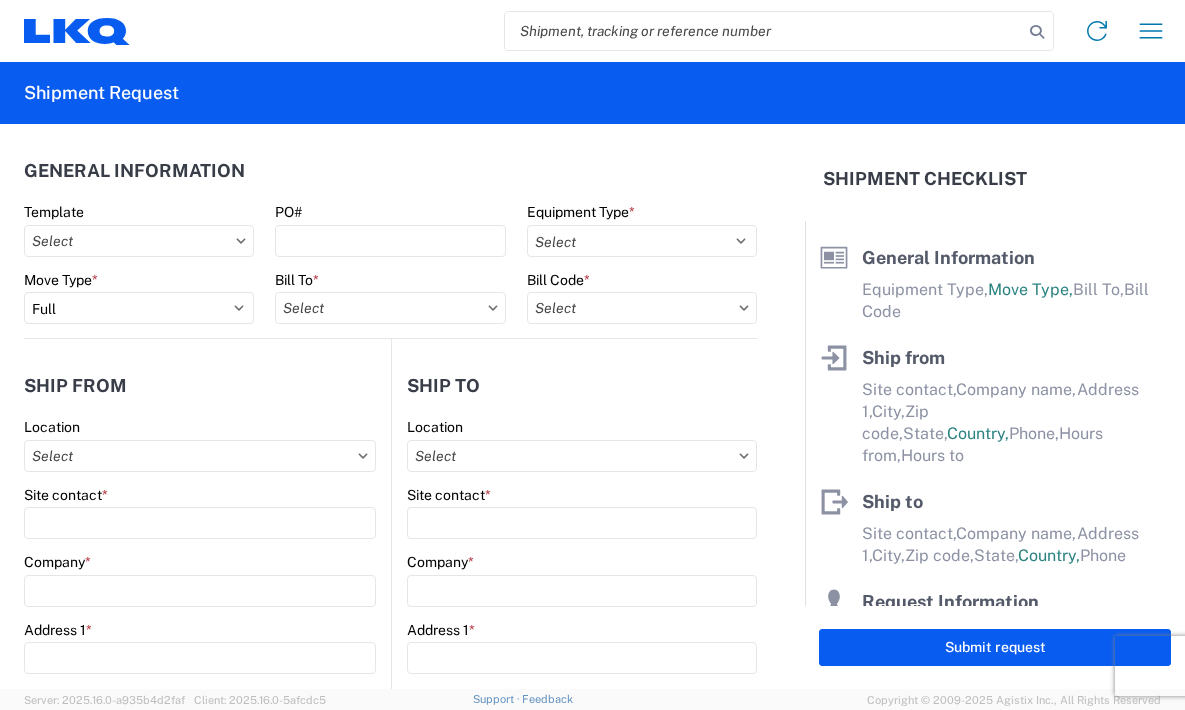 click 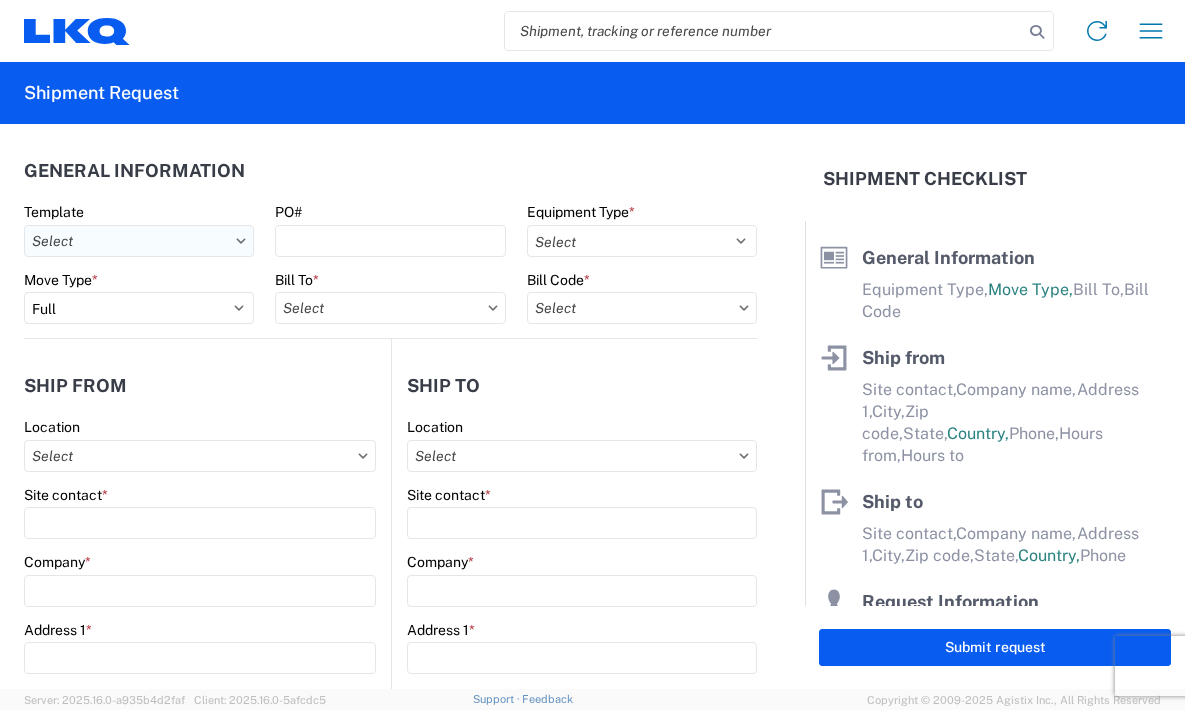 click on "Template" at bounding box center [139, 241] 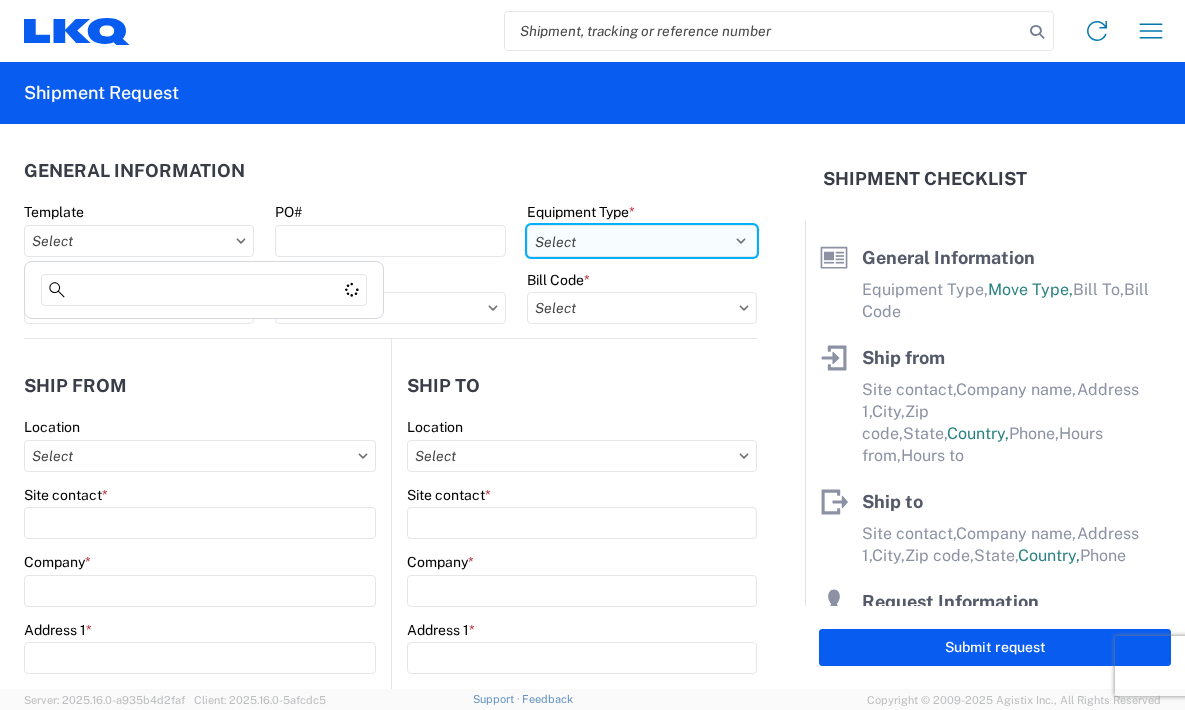 drag, startPoint x: 596, startPoint y: 254, endPoint x: 605, endPoint y: 247, distance: 11.401754 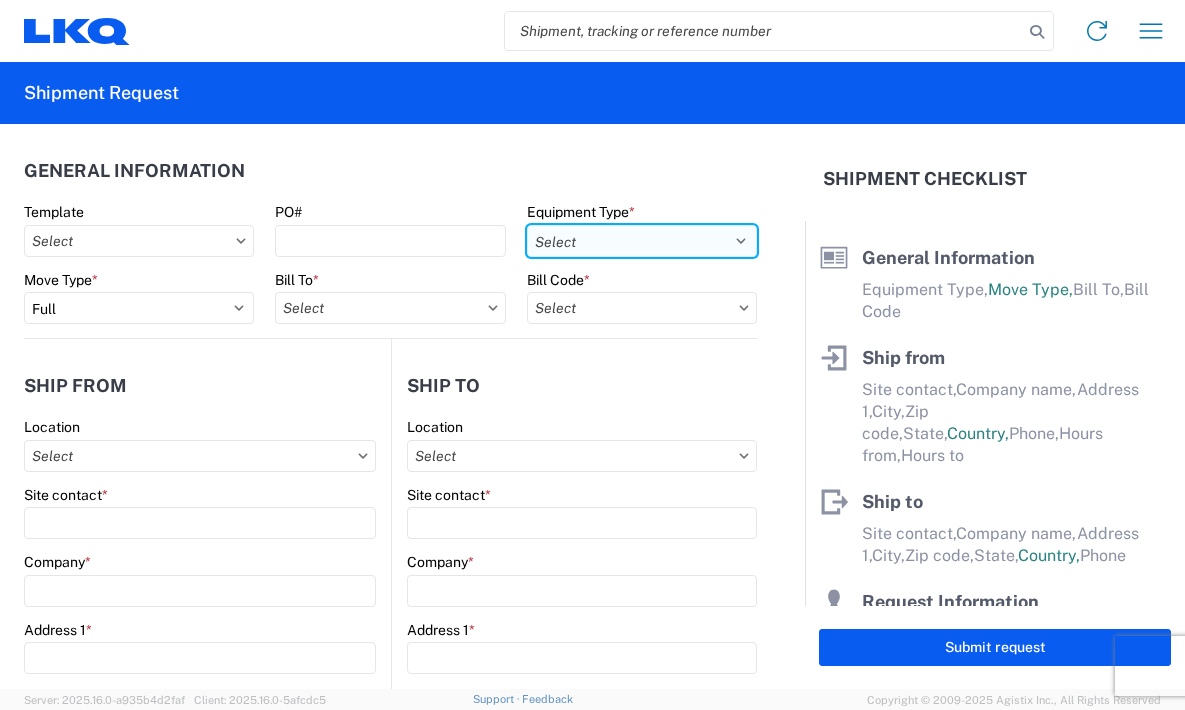 select on "STDV" 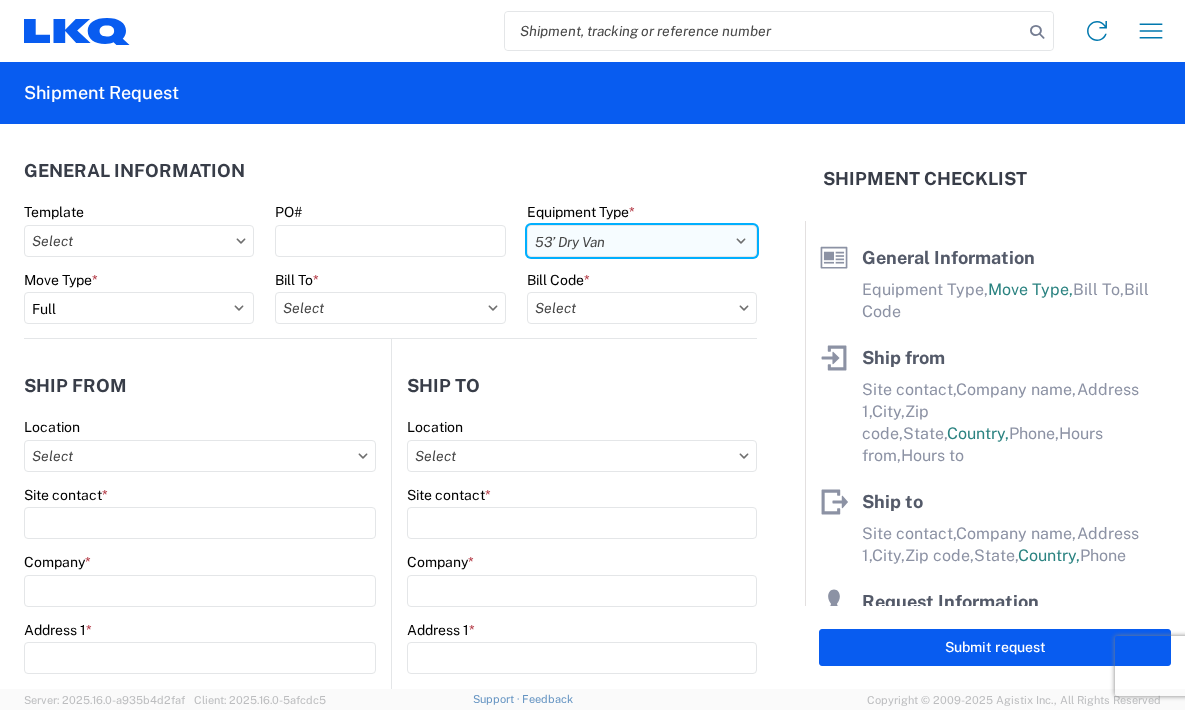 click on "Select 53’ Dry Van Flatbed Dropdeck (van) Lowboy (flatbed) Rail" at bounding box center [642, 241] 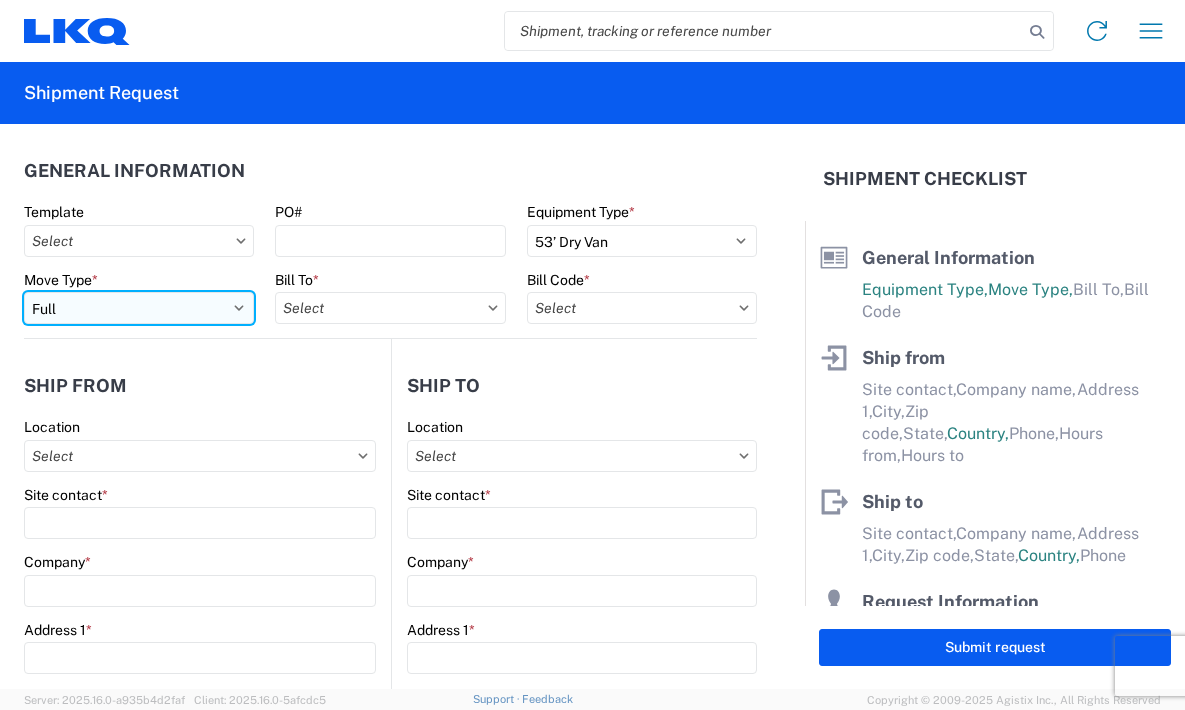 click on "Select Full Partial TL" at bounding box center (139, 308) 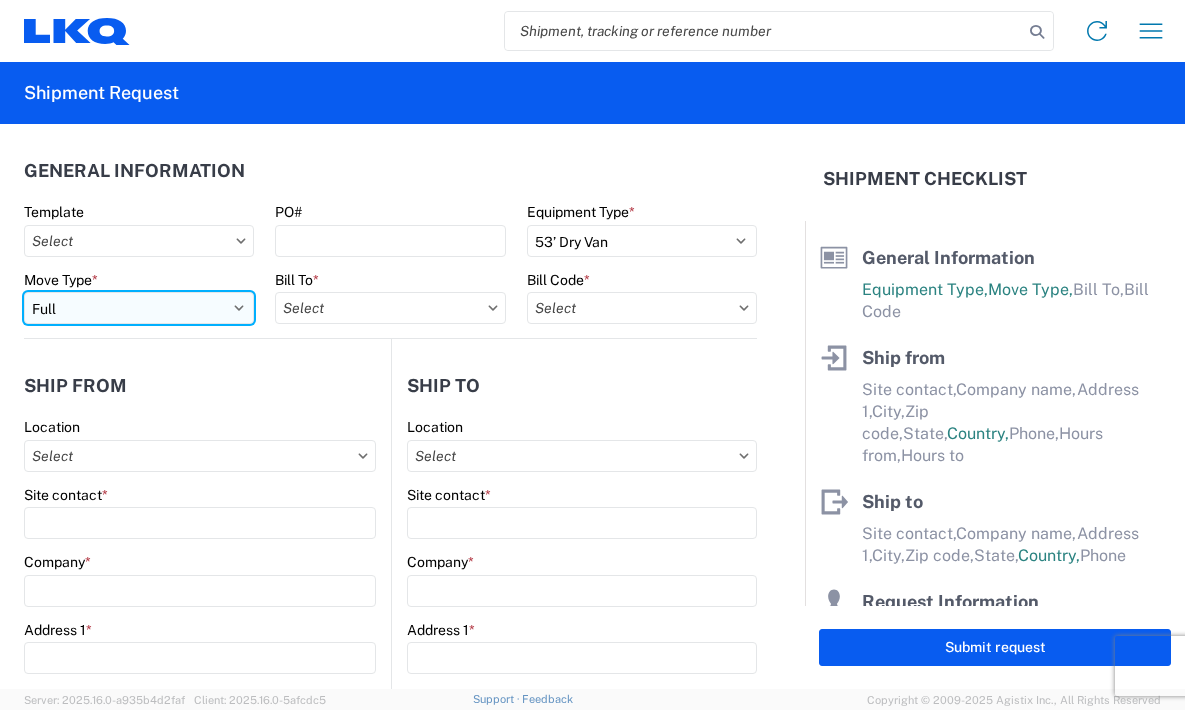 click on "Select Full Partial TL" at bounding box center (139, 308) 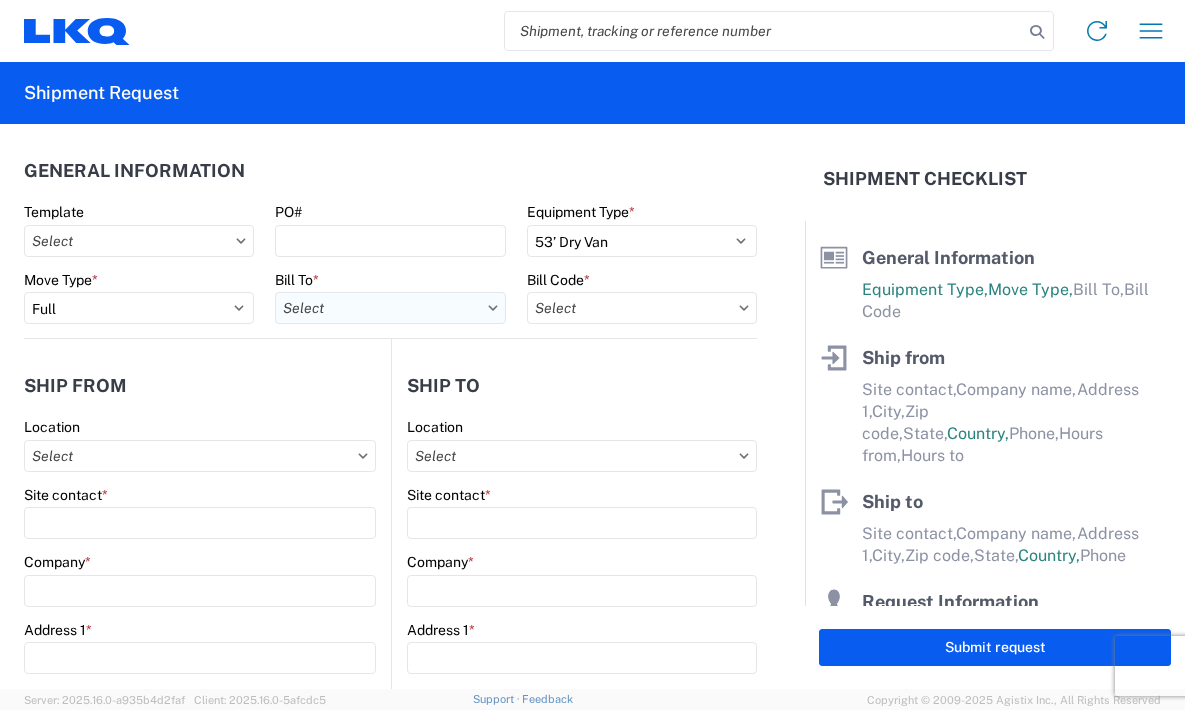 click on "Bill To  *" at bounding box center (390, 308) 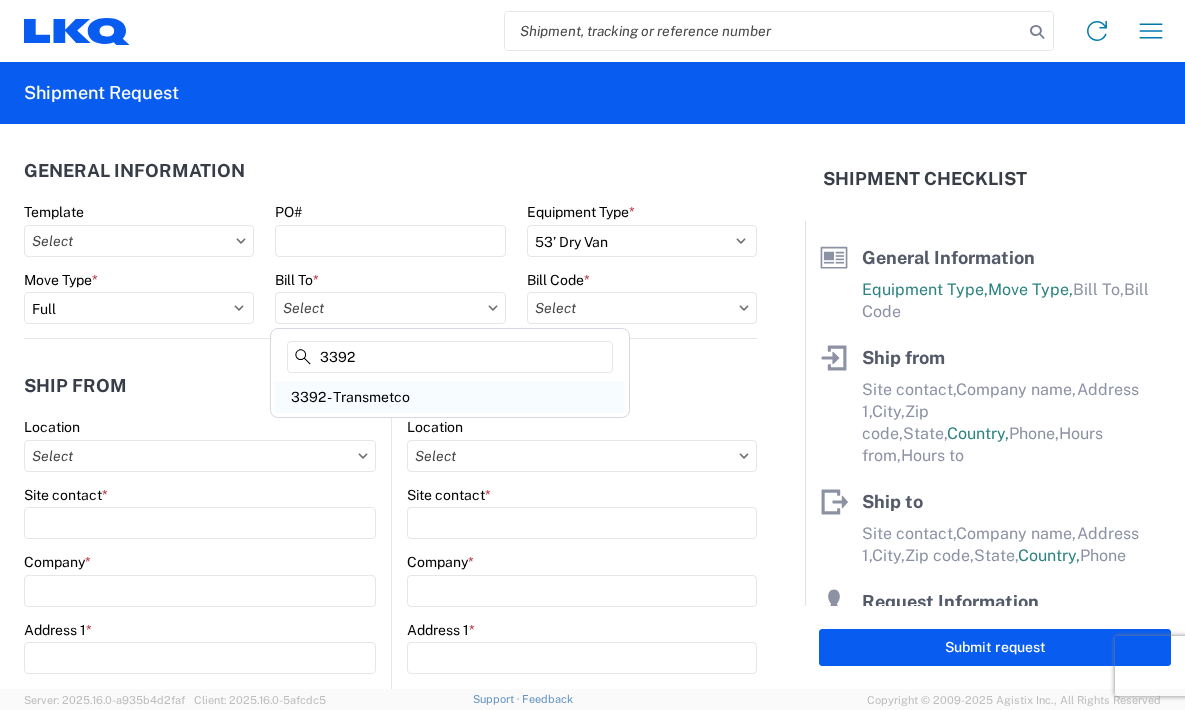 type on "3392" 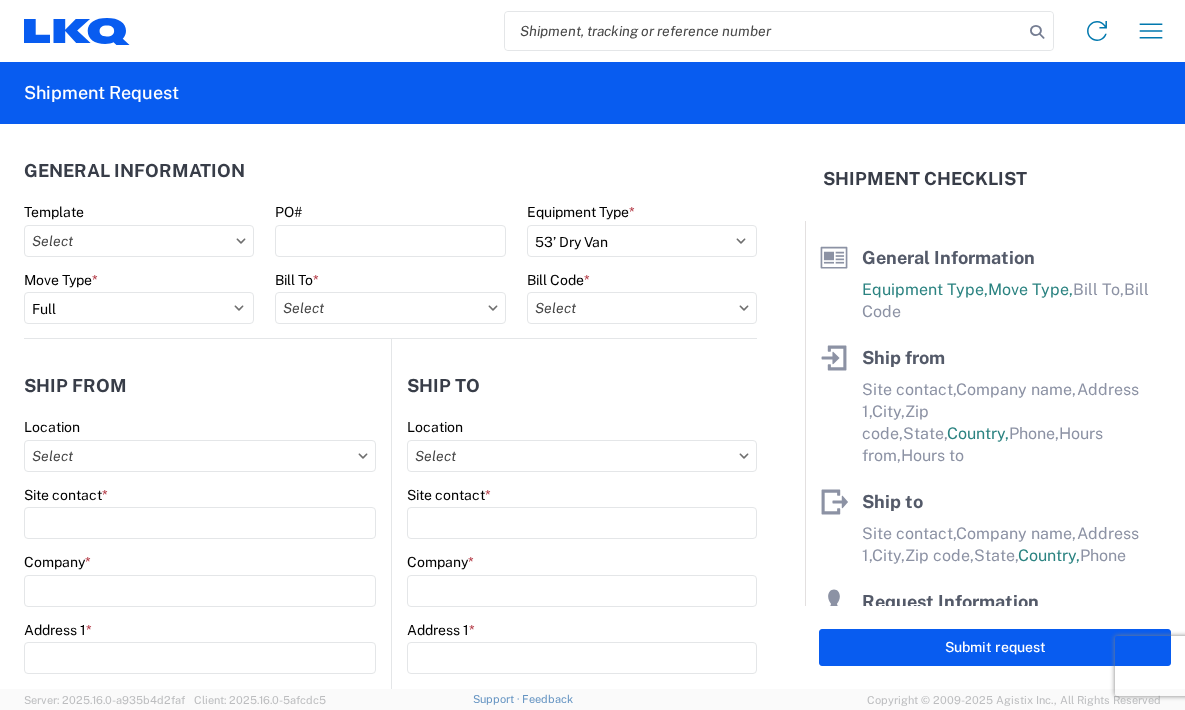 type on "3392 - Transmetco" 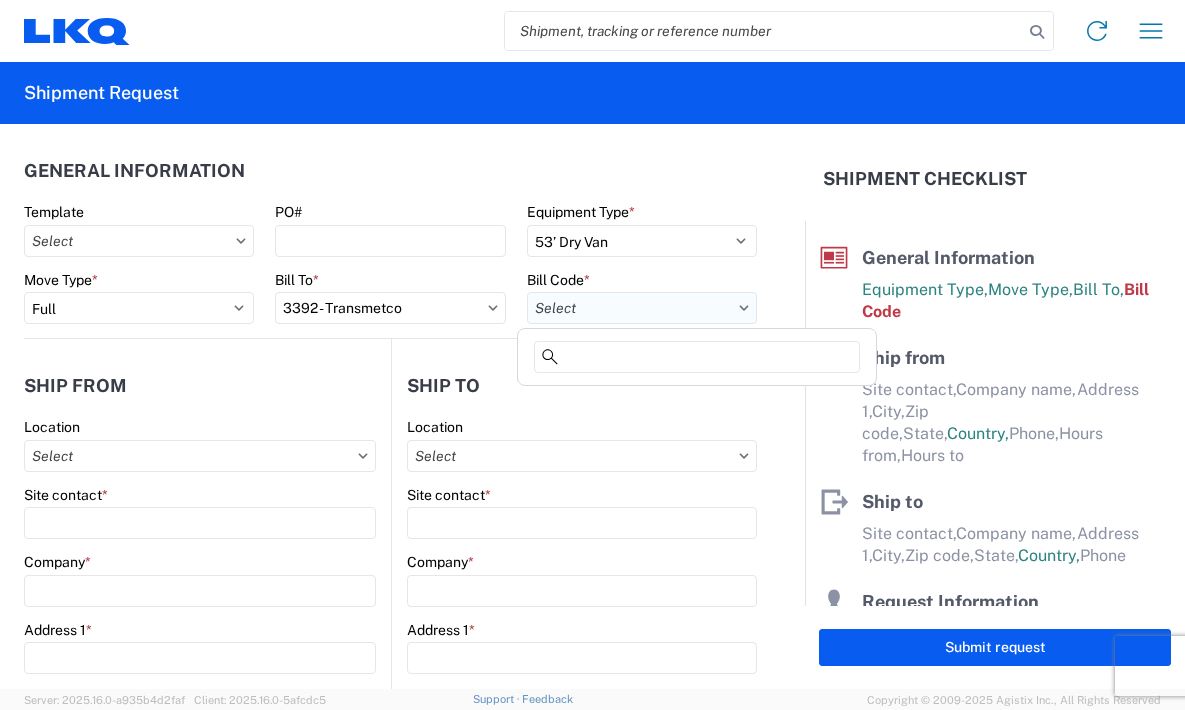 click on "Bill Code  *" at bounding box center [642, 308] 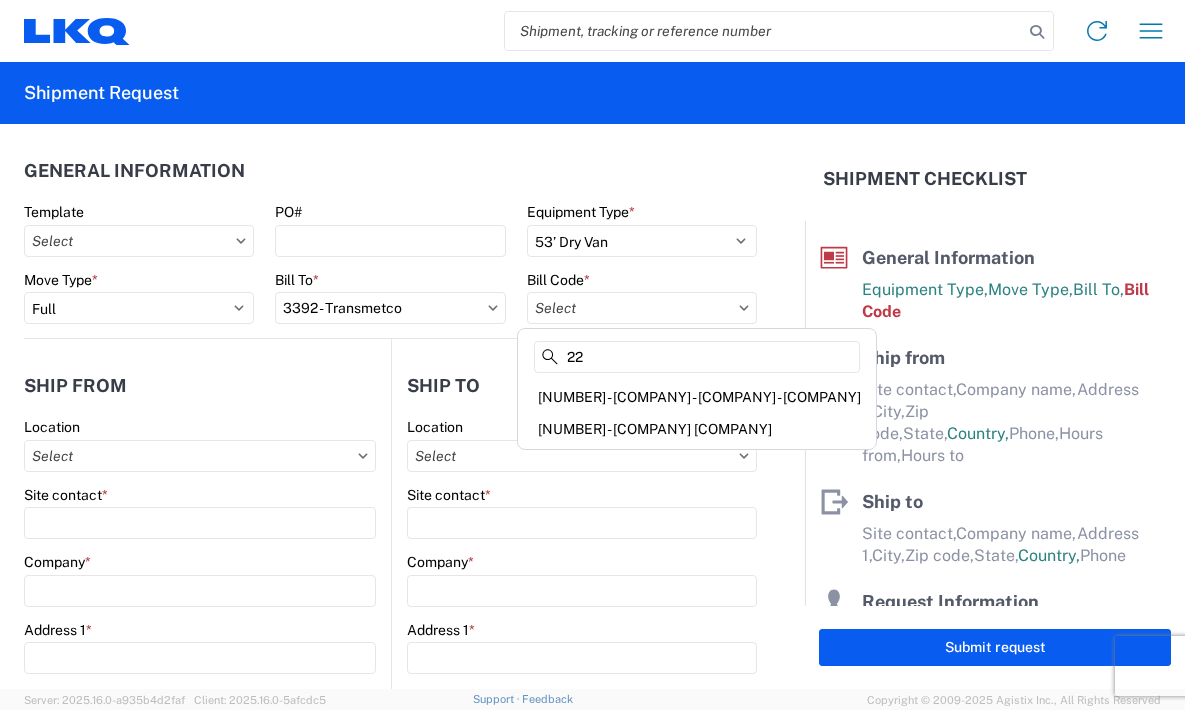 type on "2" 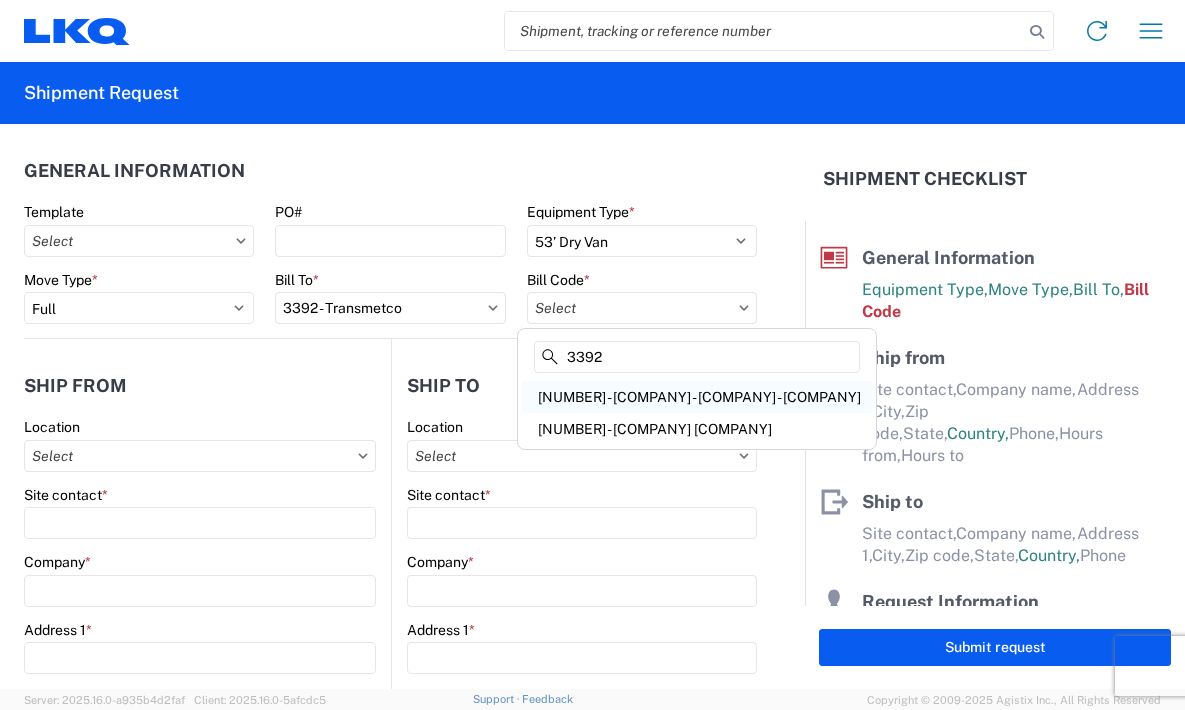 type on "3392" 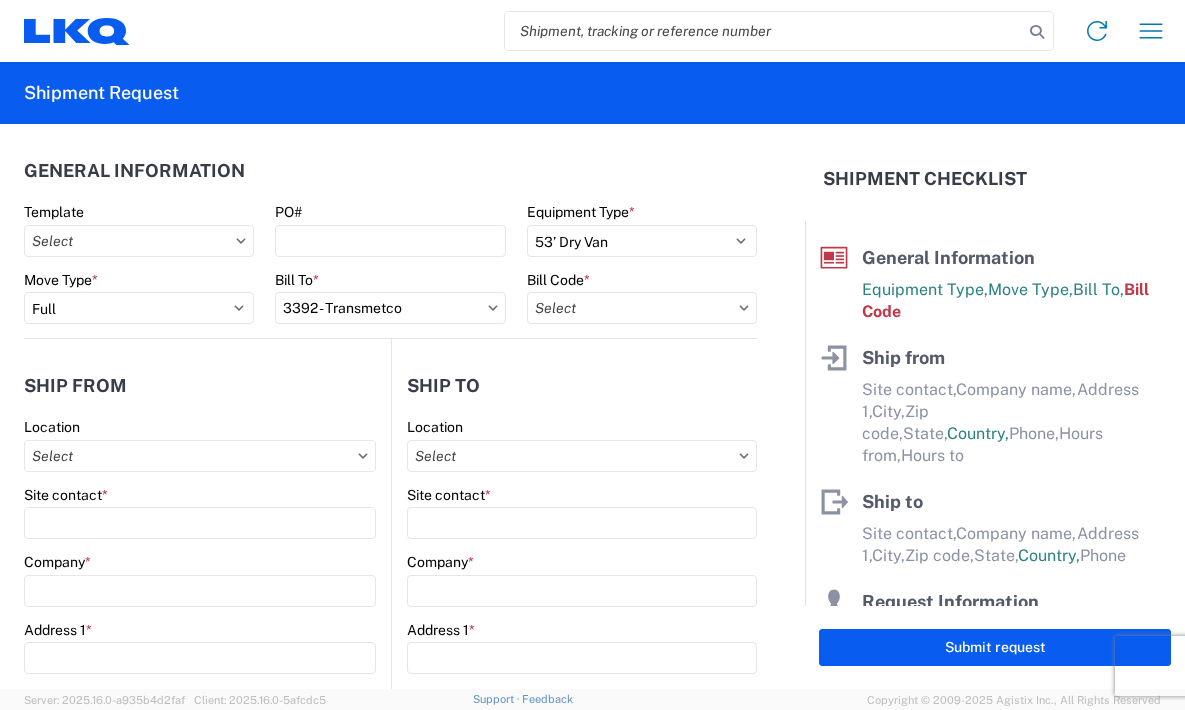 type on "[NUMBER] - [COMPANY] - [COMPANY] - [COMPANY]" 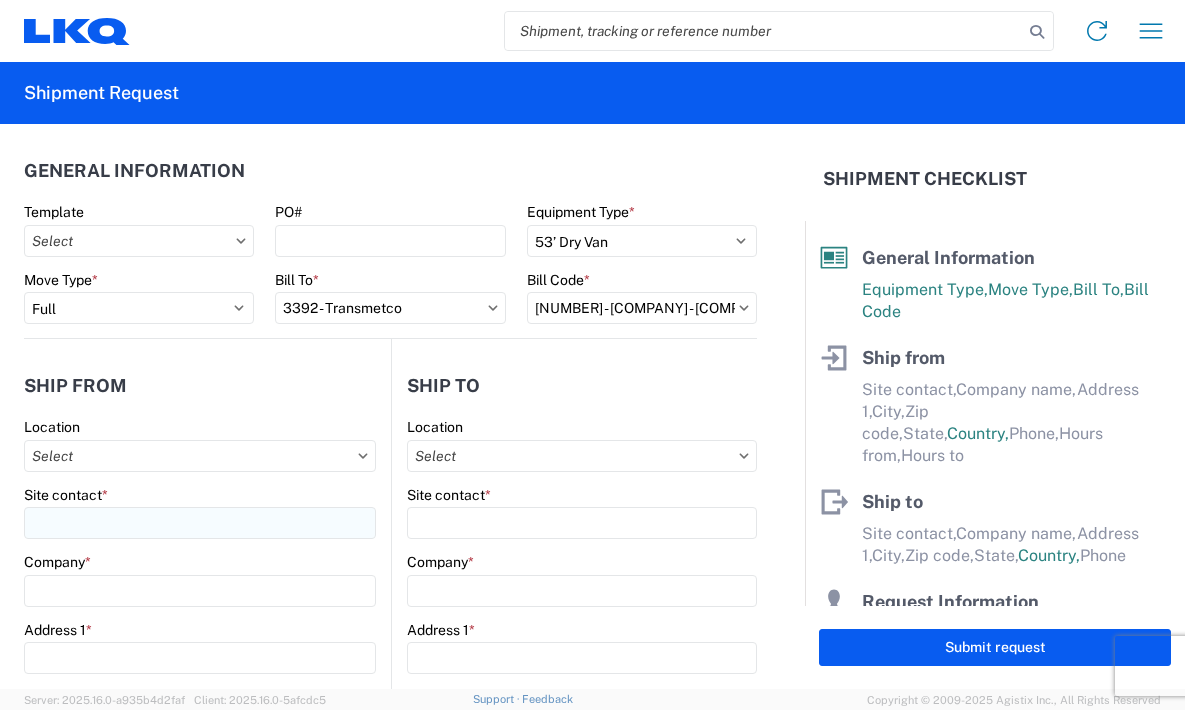 scroll, scrollTop: 100, scrollLeft: 0, axis: vertical 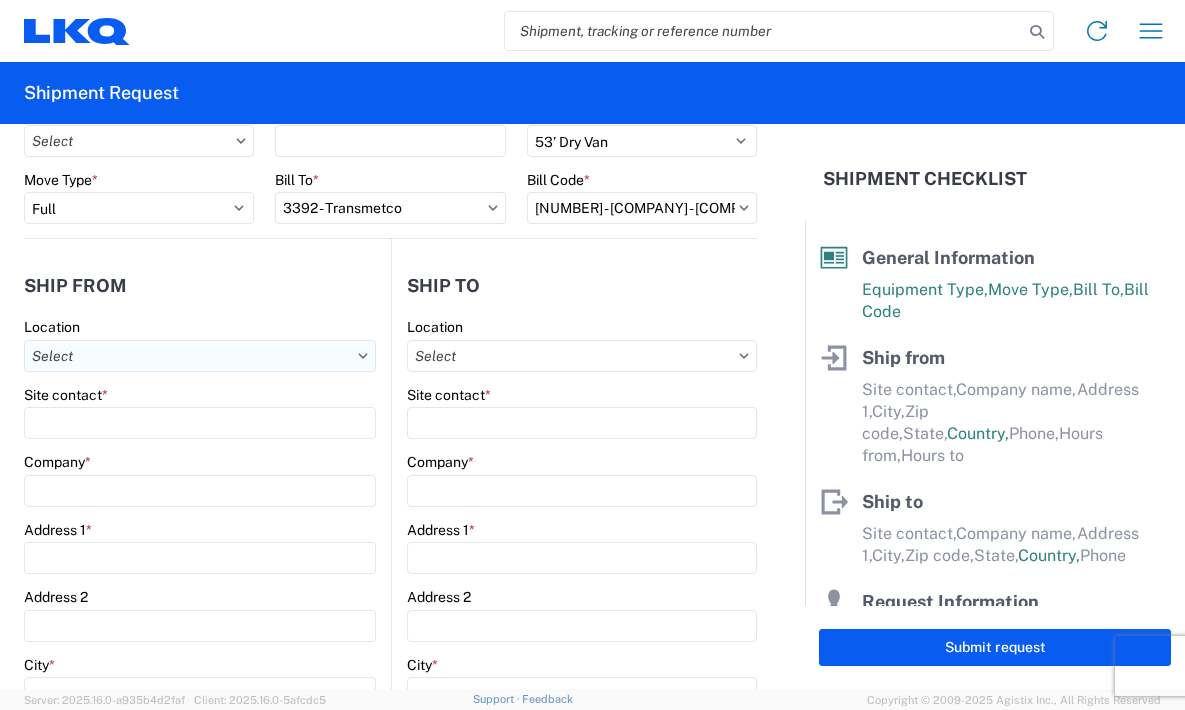 click on "Location" at bounding box center (200, 356) 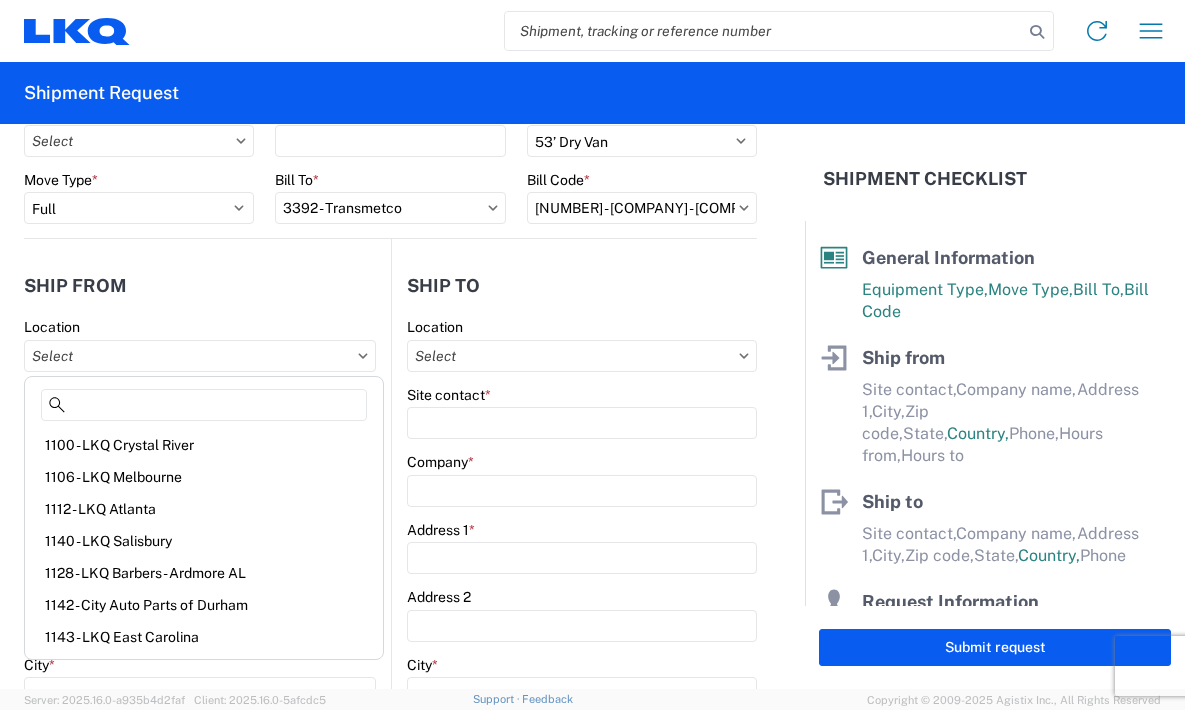 click on "Location" 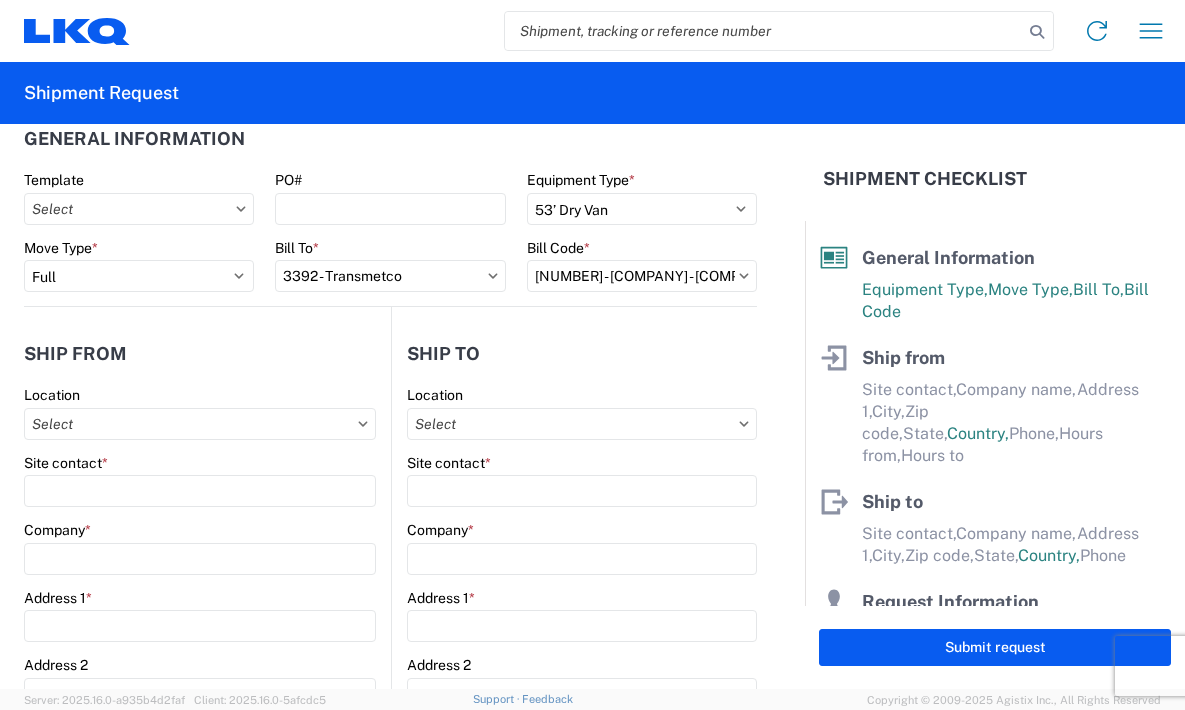 scroll, scrollTop: 0, scrollLeft: 0, axis: both 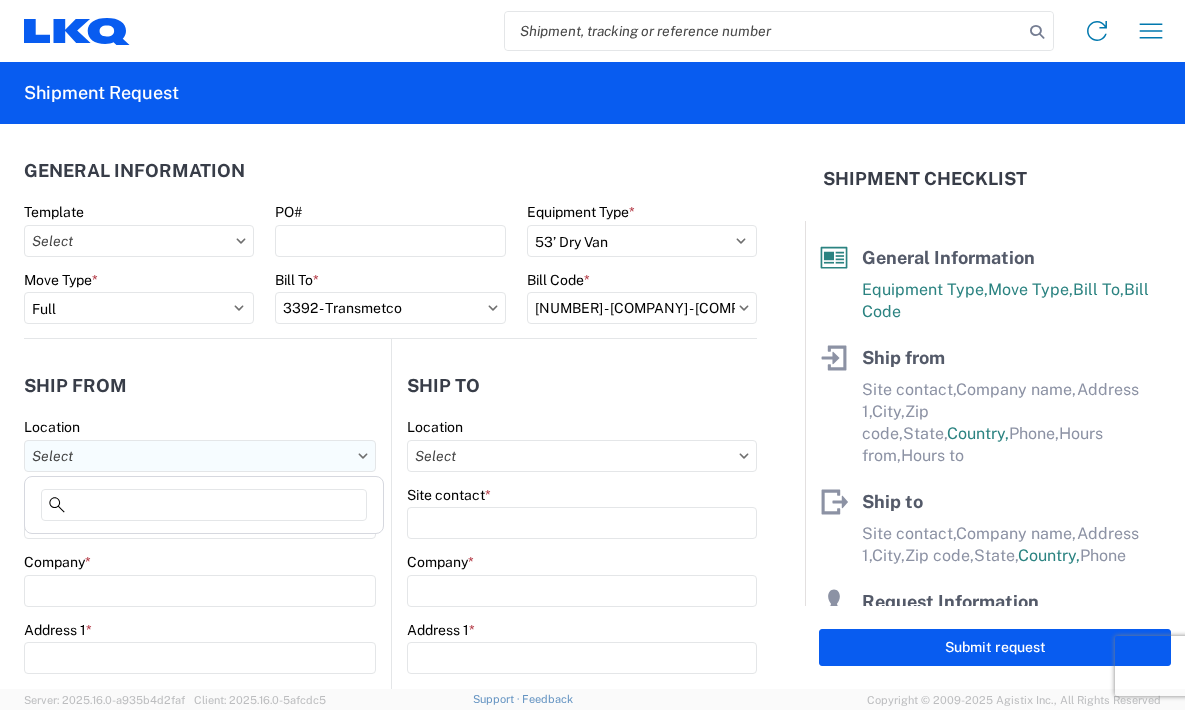 click on "Location" at bounding box center (200, 456) 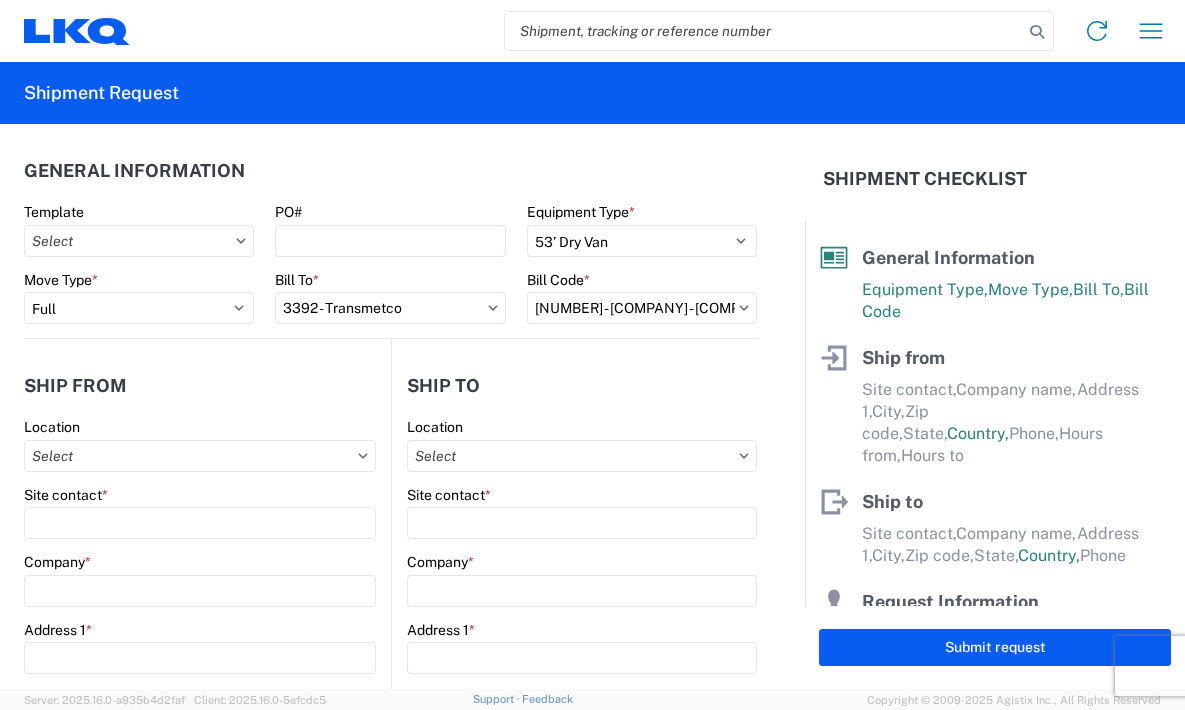 type on "1142 - City Auto Parts of Durham" 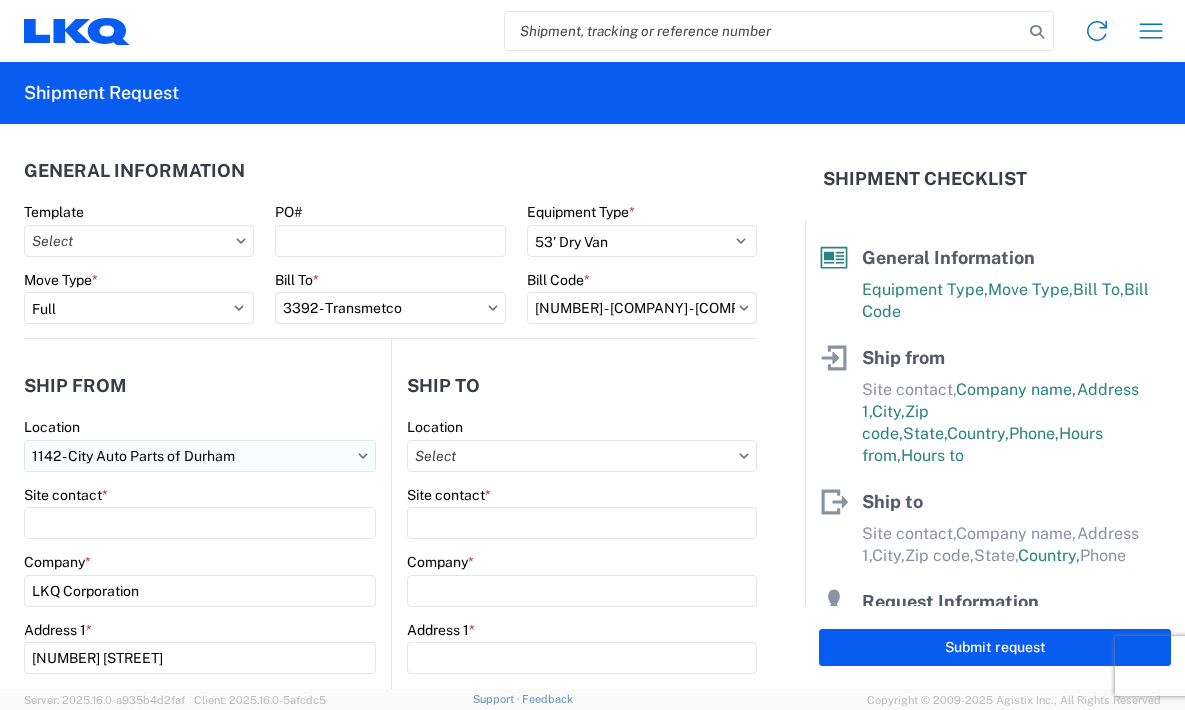 click on "1142 - City Auto Parts of Durham" at bounding box center [200, 456] 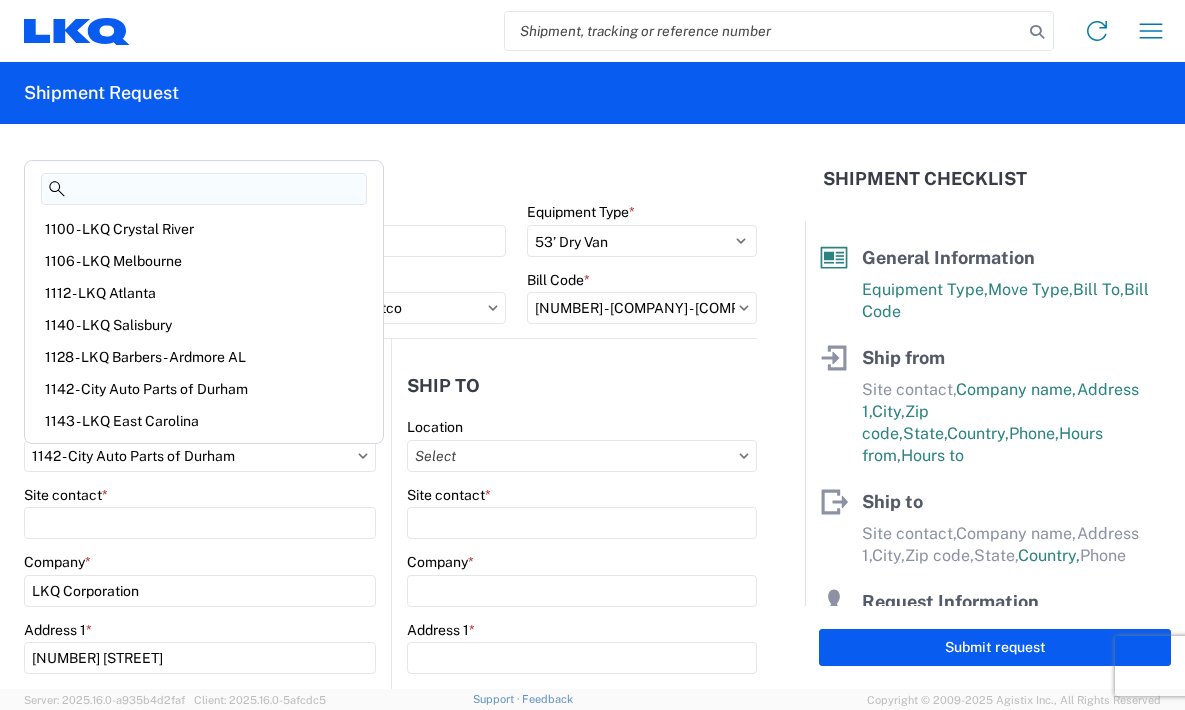 click 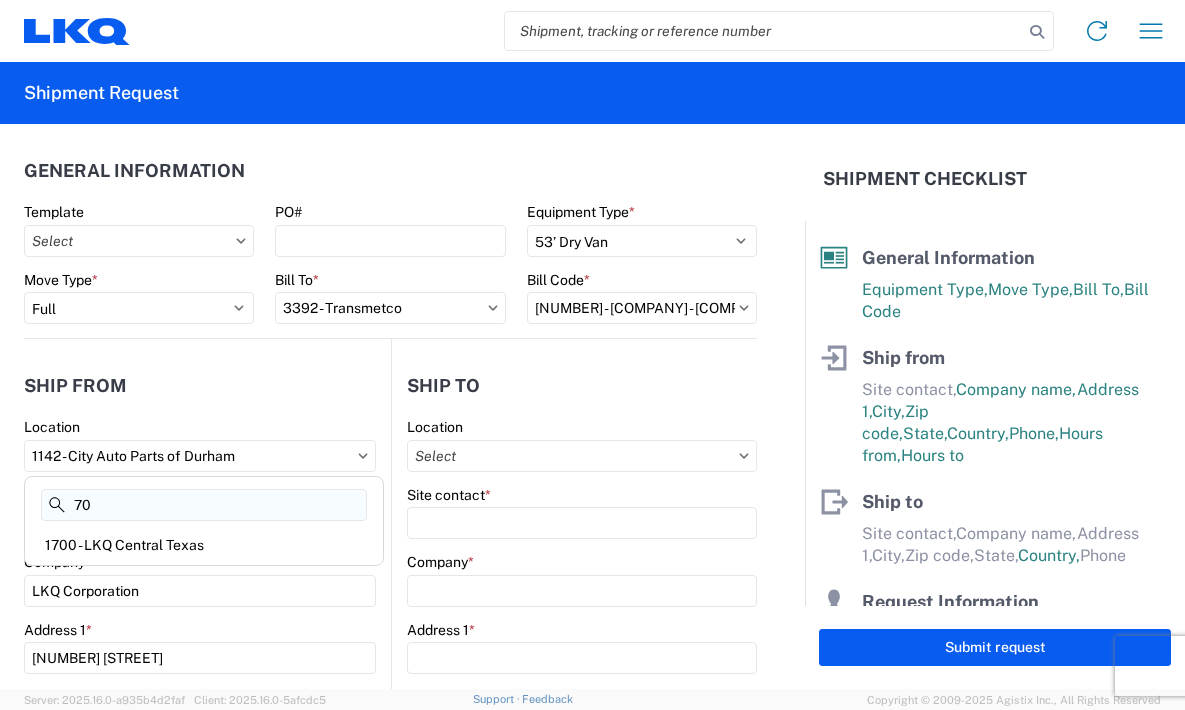 type on "7" 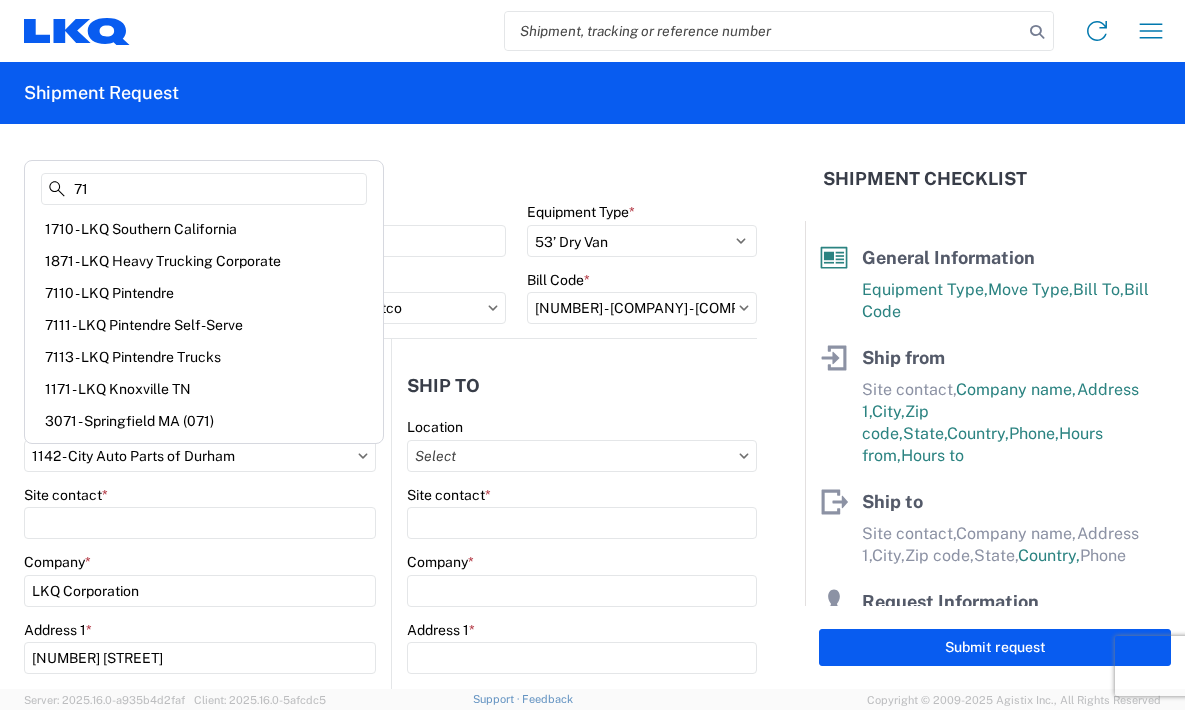 type on "71" 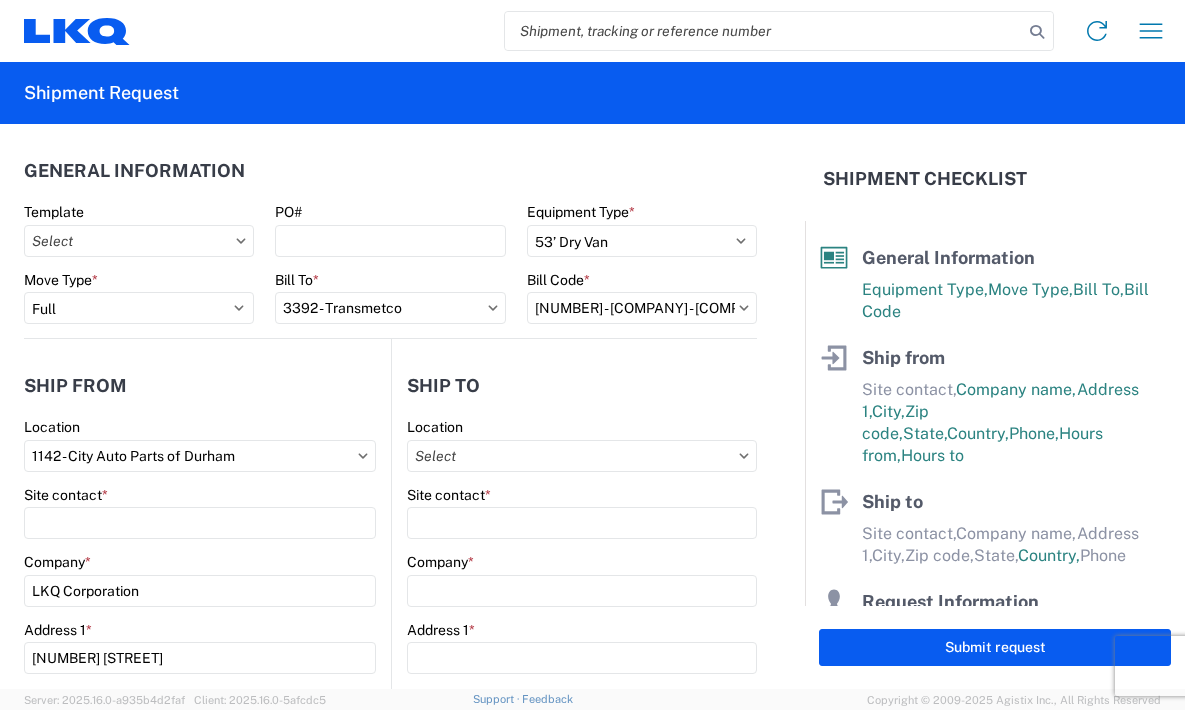 click on "General Information" 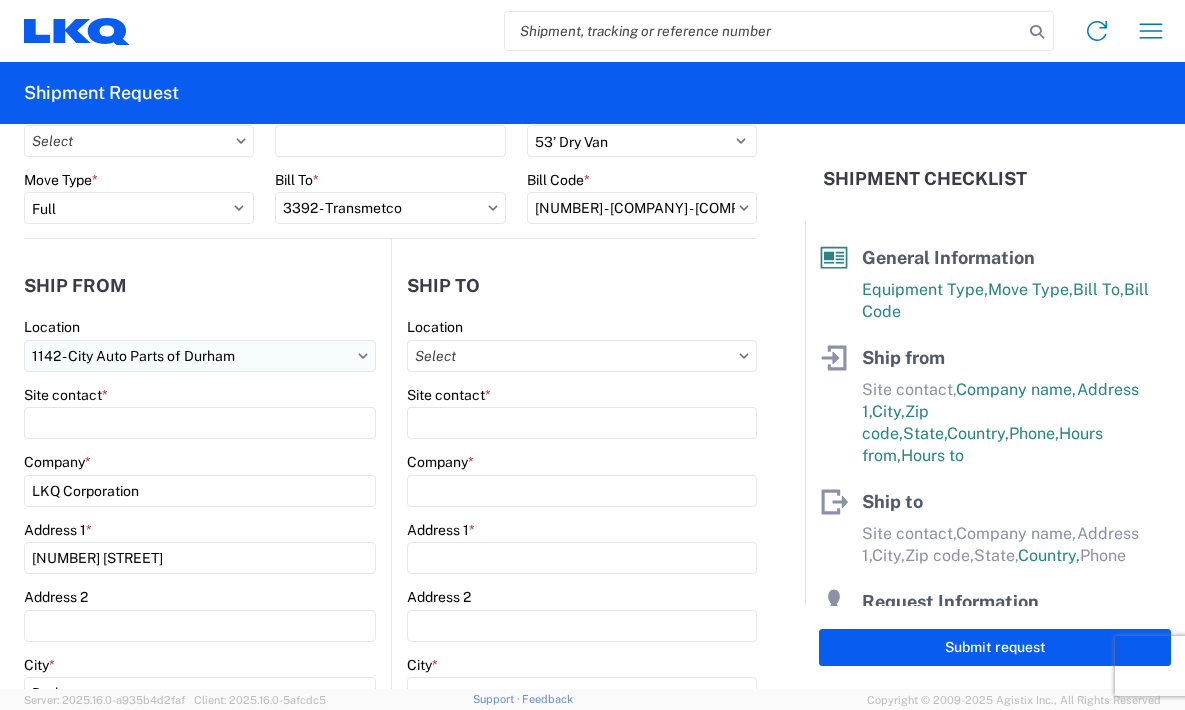 scroll, scrollTop: 0, scrollLeft: 0, axis: both 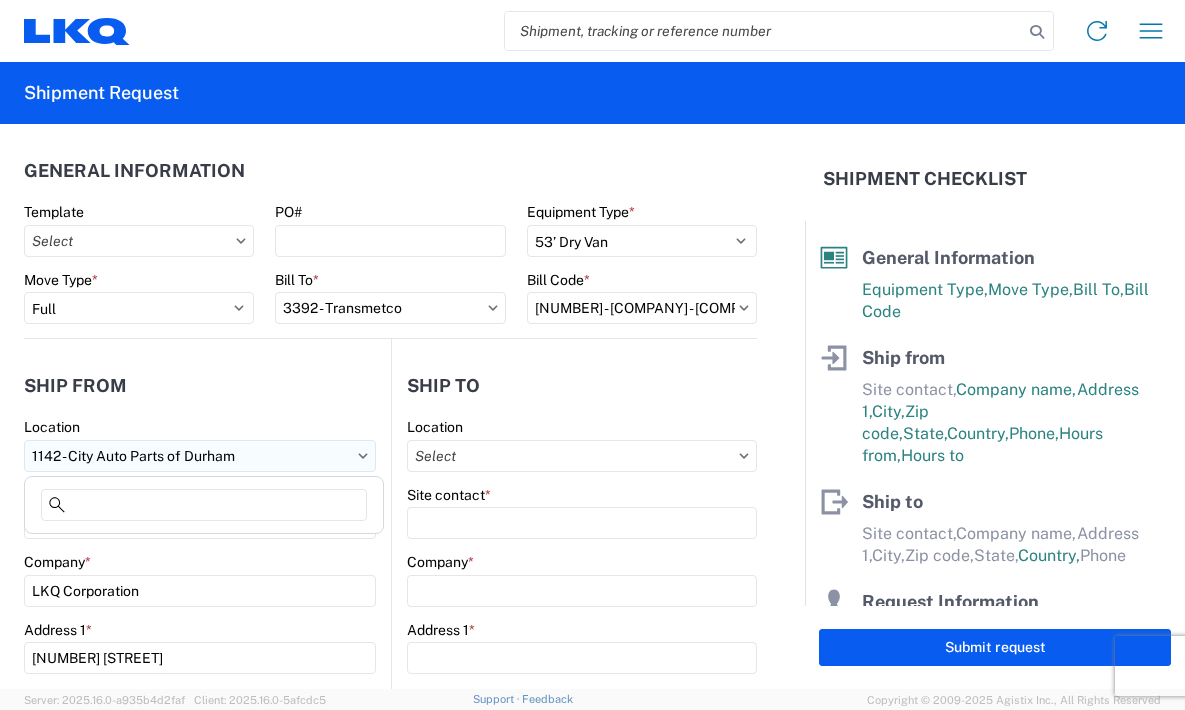 click on "1142 - City Auto Parts of Durham" at bounding box center (200, 456) 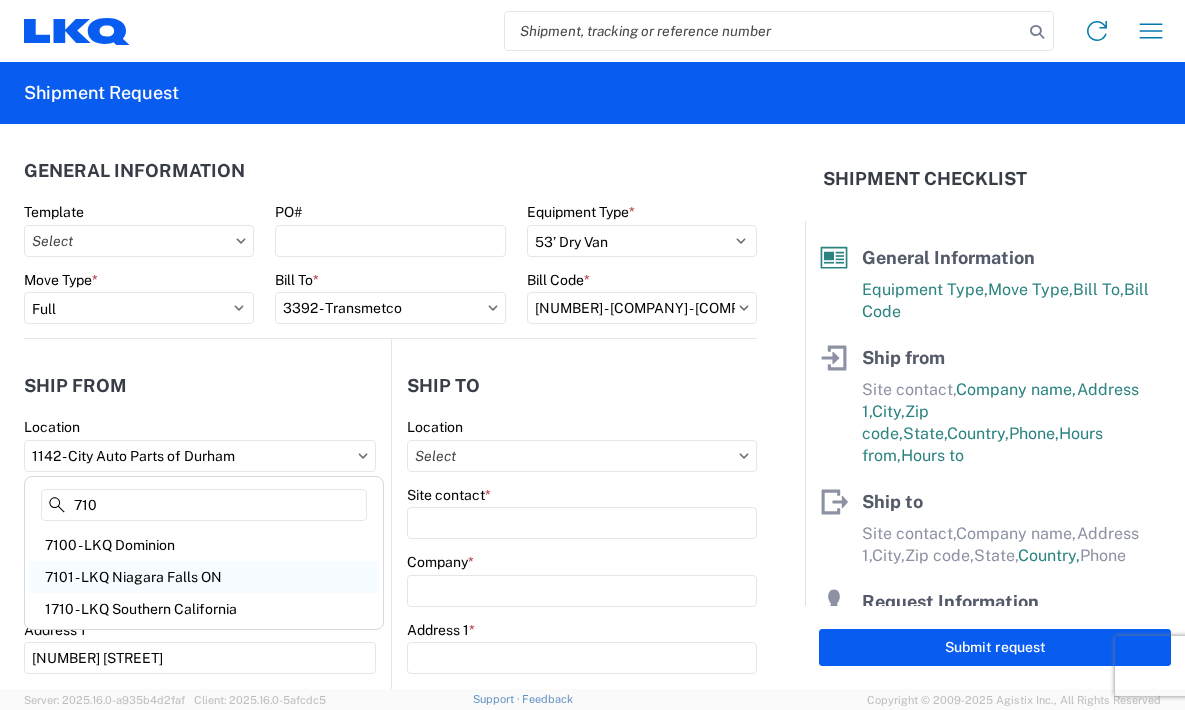 type on "710" 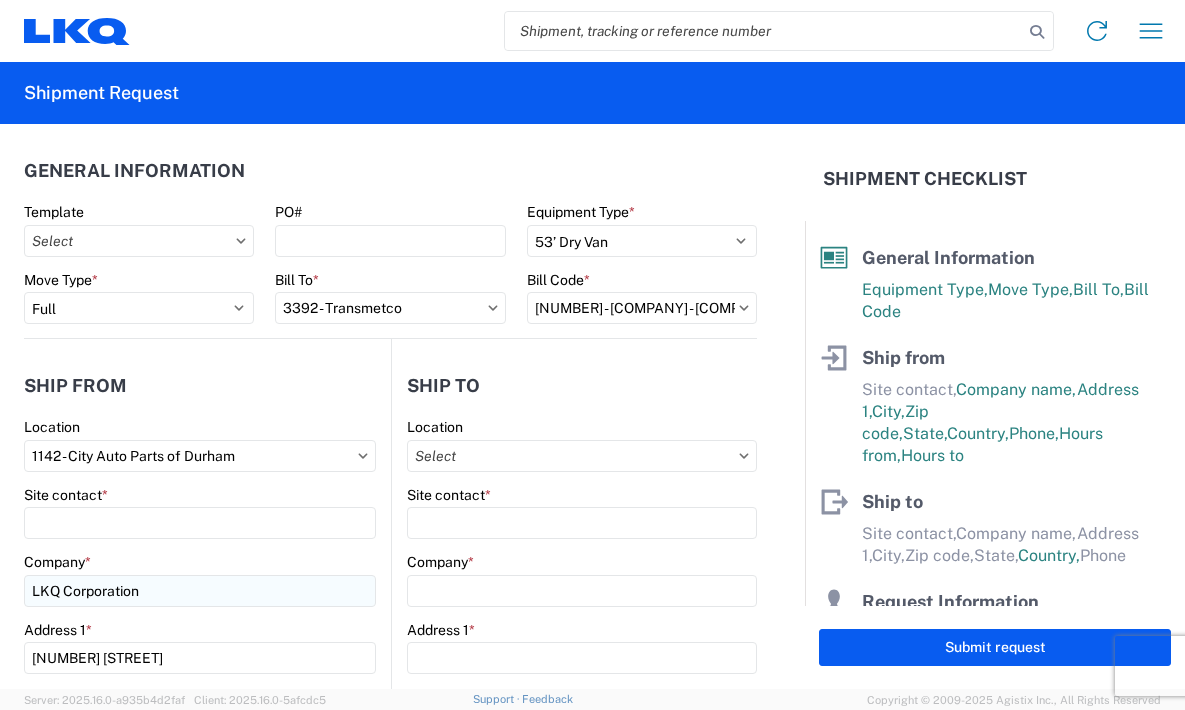type on "7101 - LKQ Niagara Falls ON" 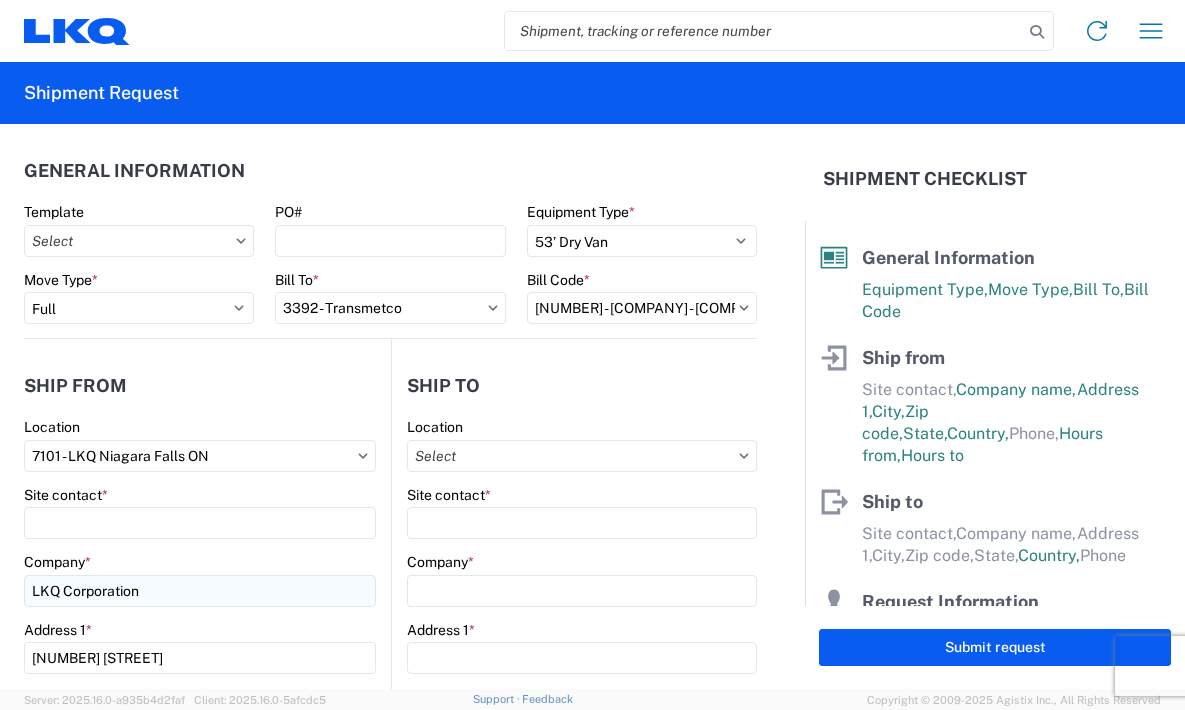 scroll, scrollTop: 100, scrollLeft: 0, axis: vertical 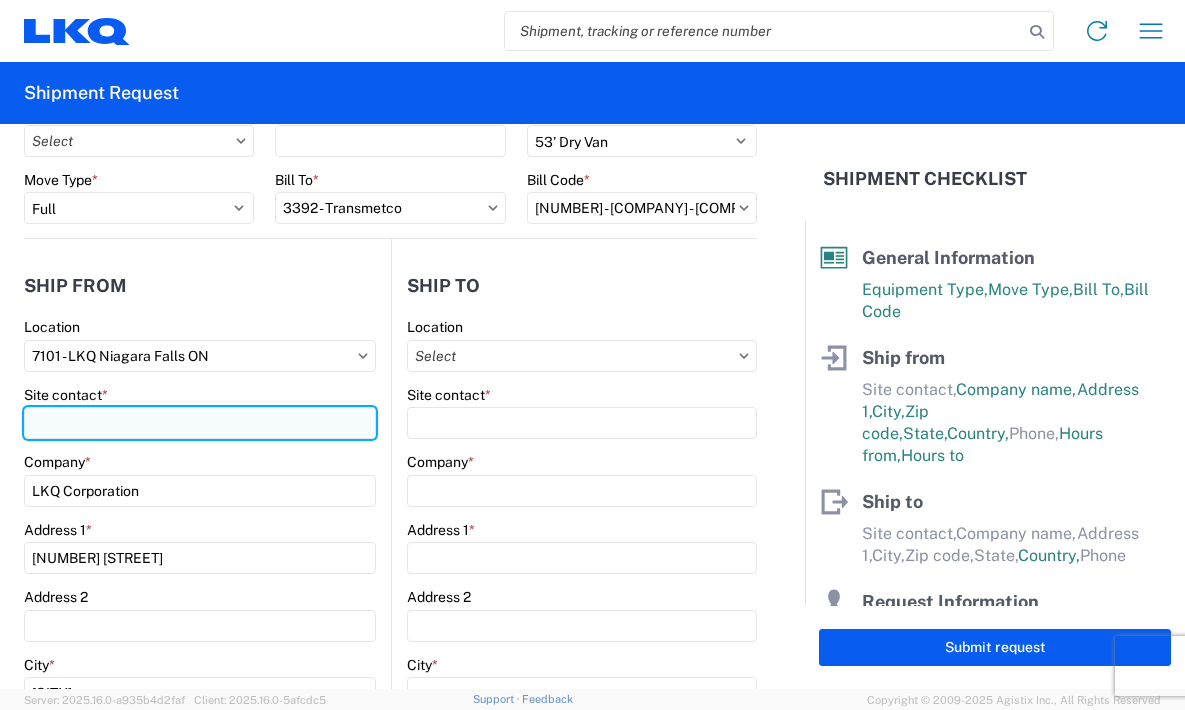 click on "Site contact  *" at bounding box center (200, 423) 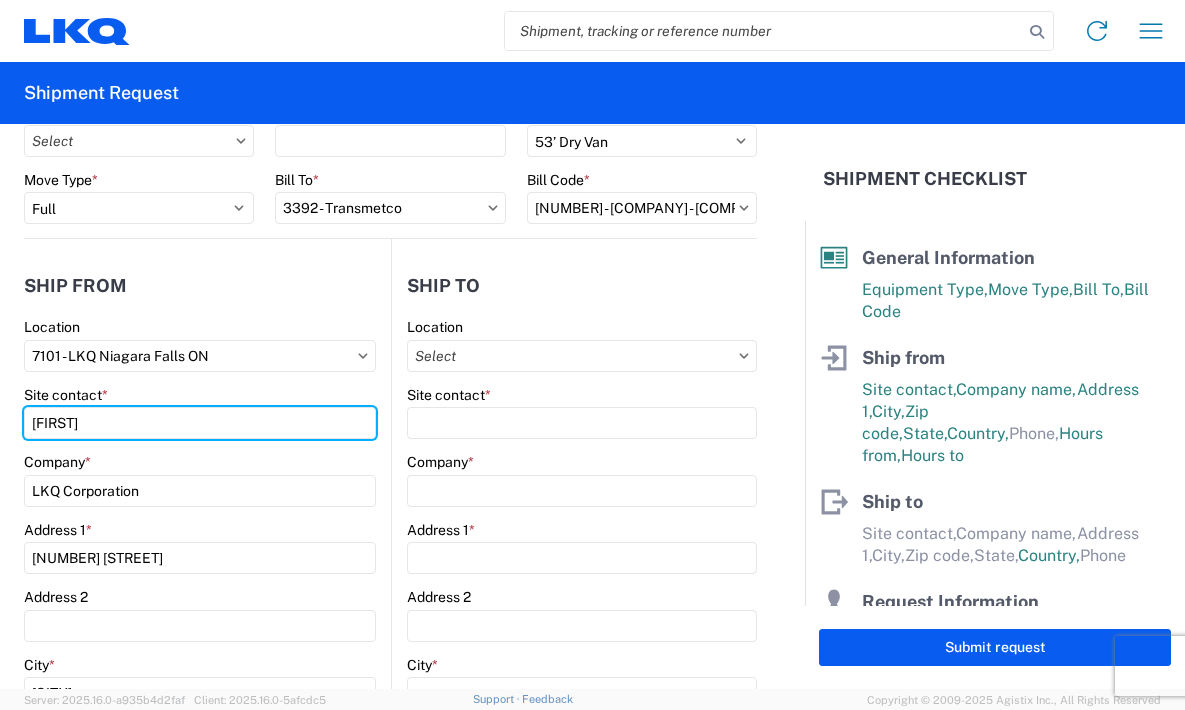type on "[FIRST]" 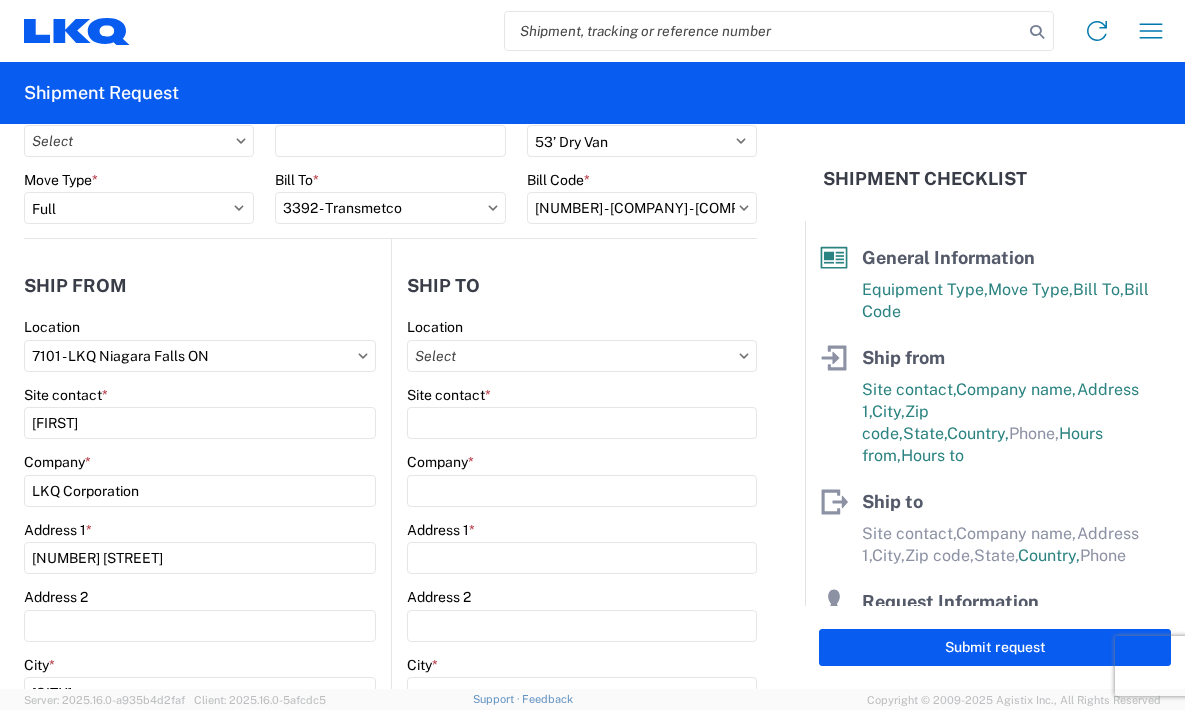 click on "Company  *" 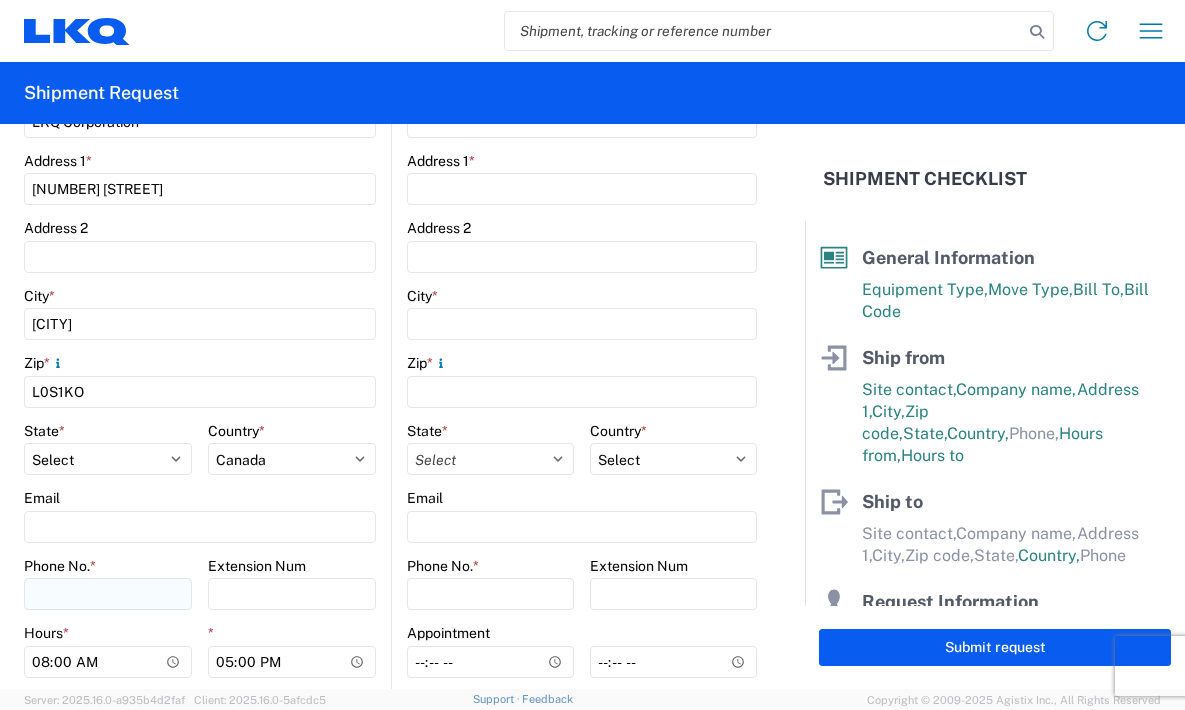 scroll, scrollTop: 500, scrollLeft: 0, axis: vertical 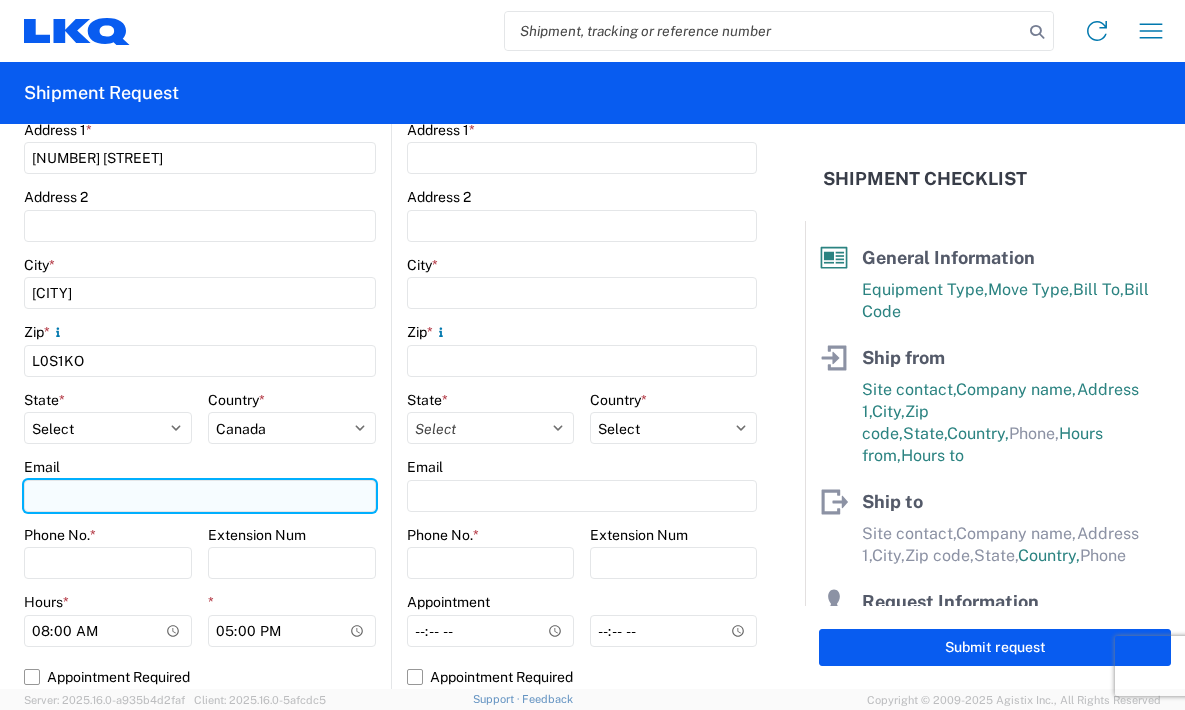 click on "Email" at bounding box center (200, 496) 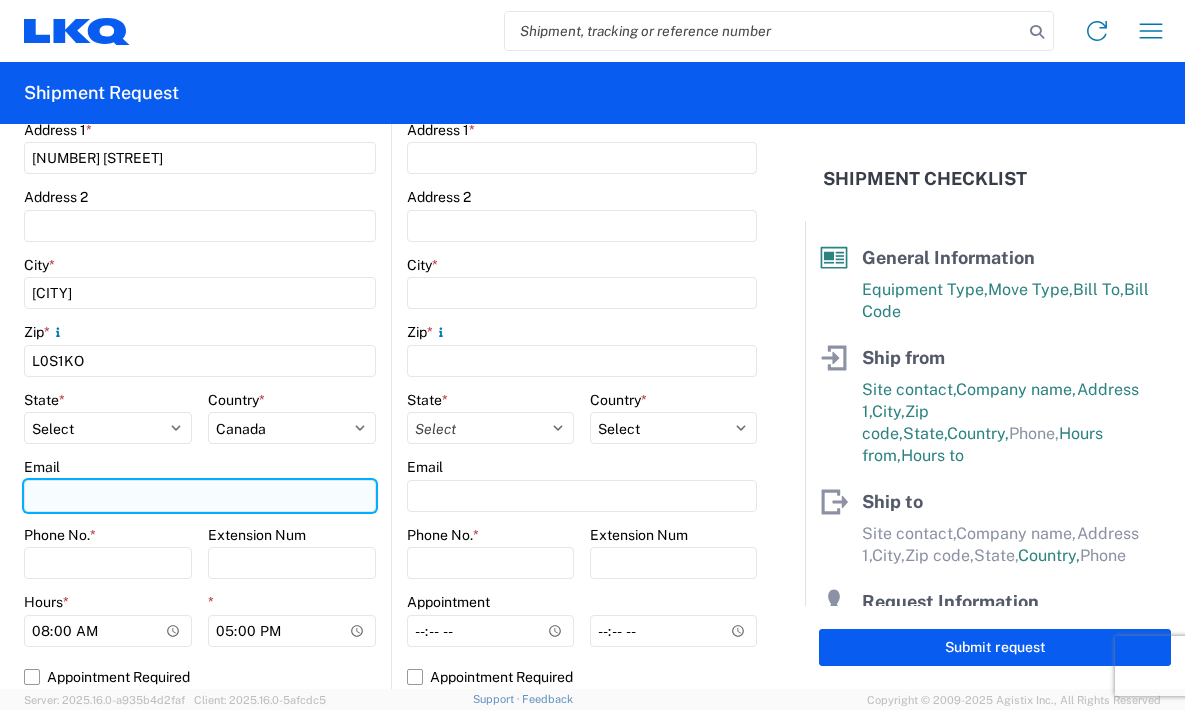 click on "Email" at bounding box center (200, 496) 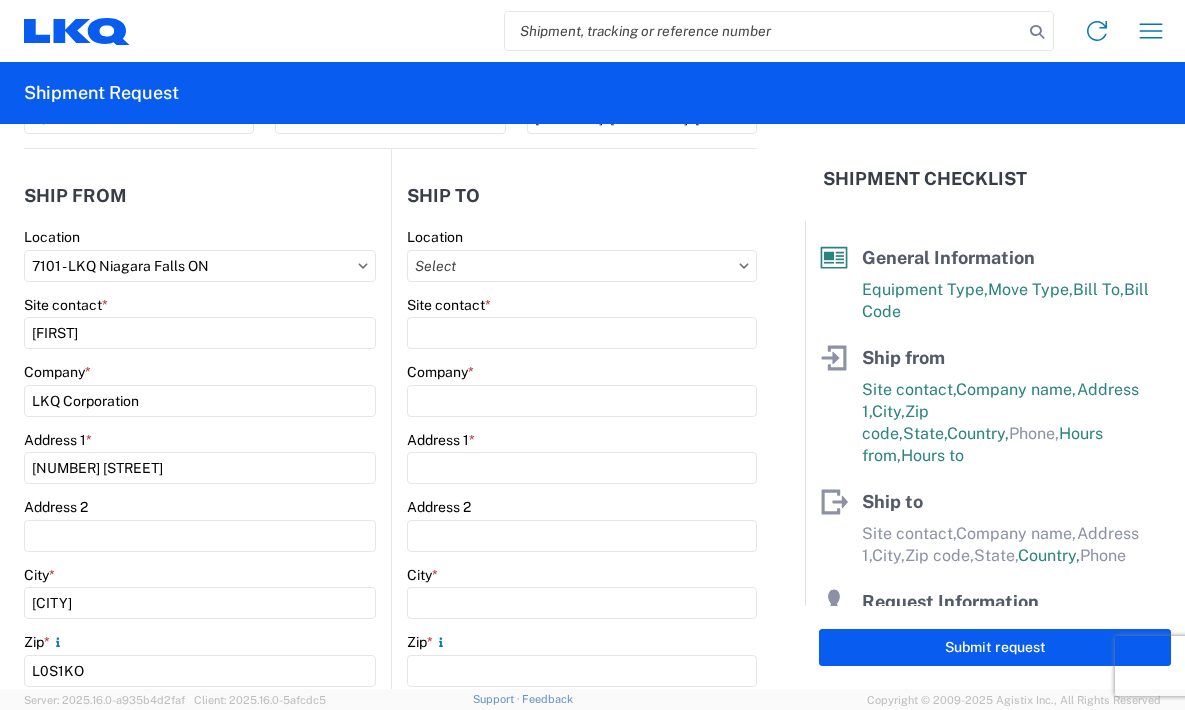 scroll, scrollTop: 0, scrollLeft: 0, axis: both 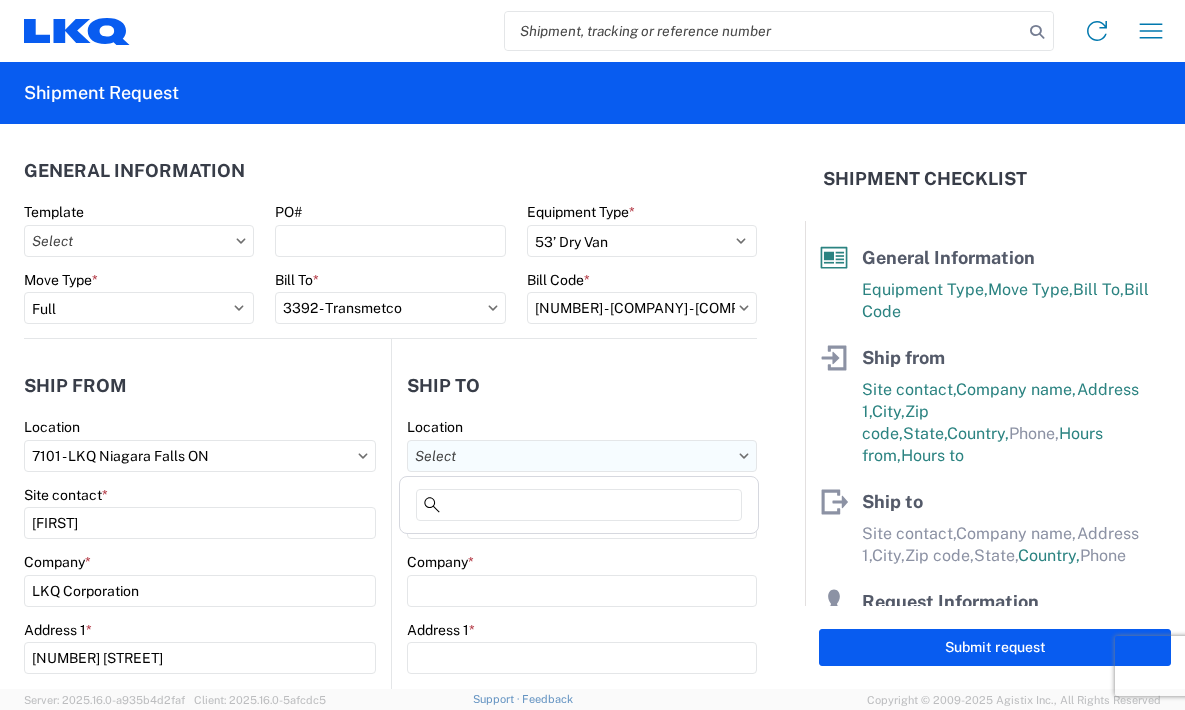 click on "Location" at bounding box center (582, 456) 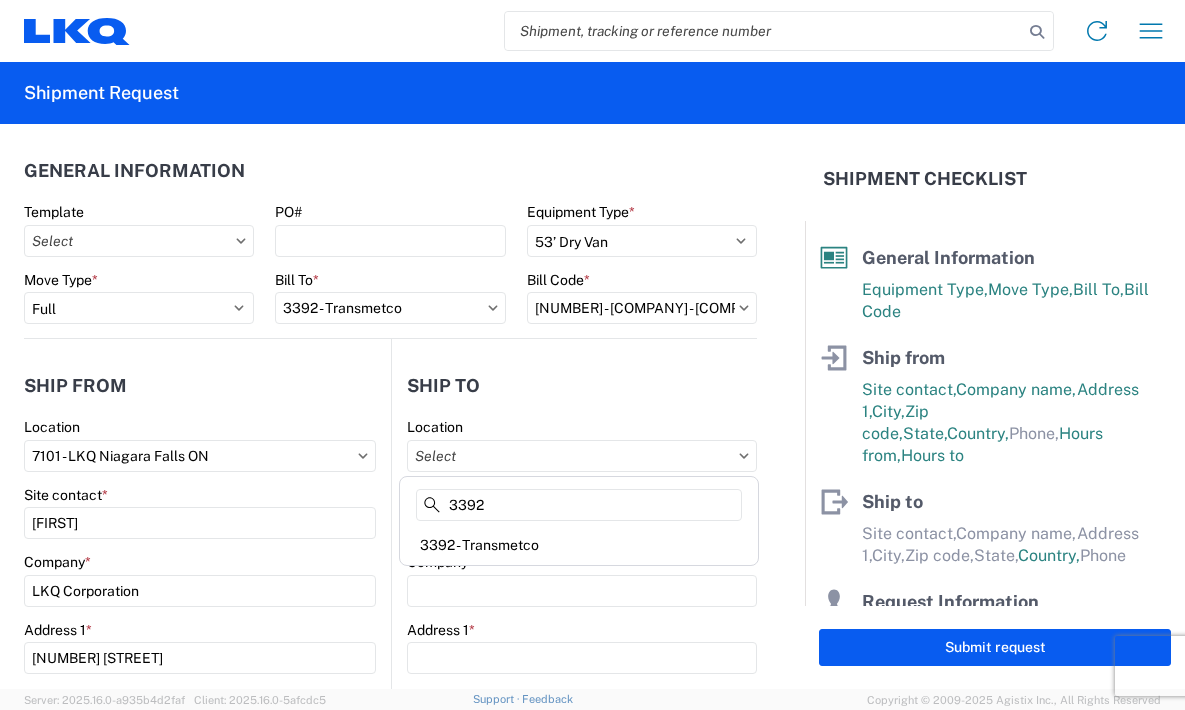type on "3392" 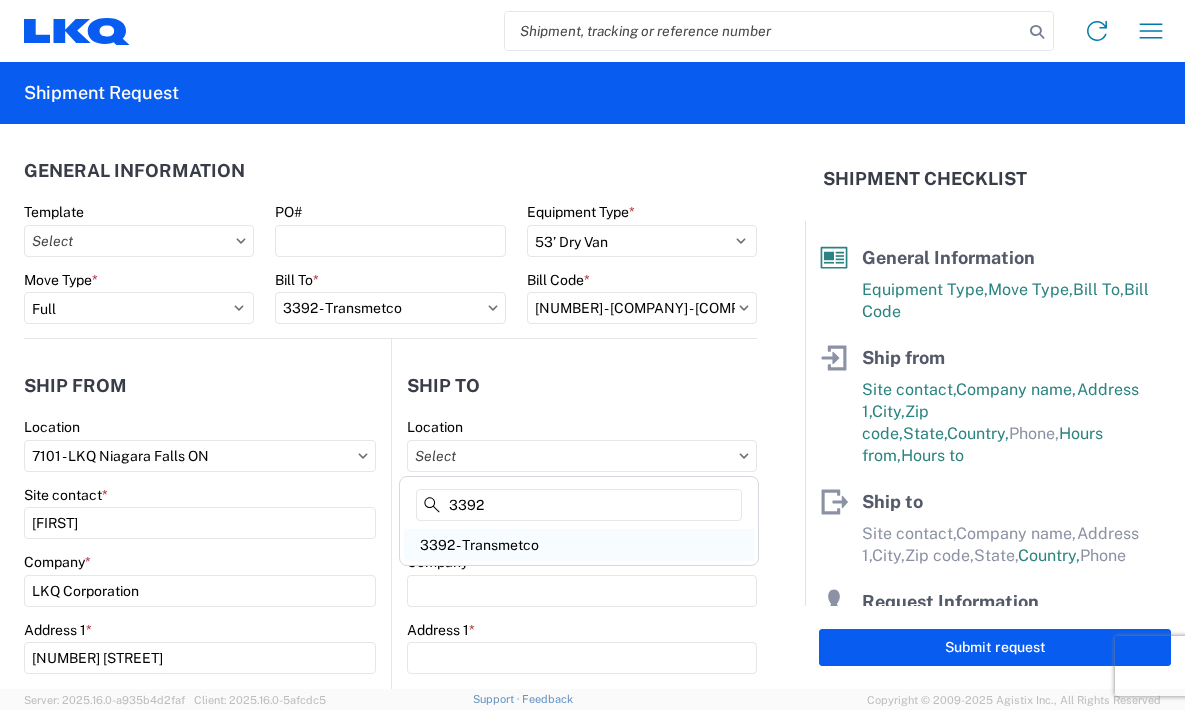 click on "3392 - Transmetco" 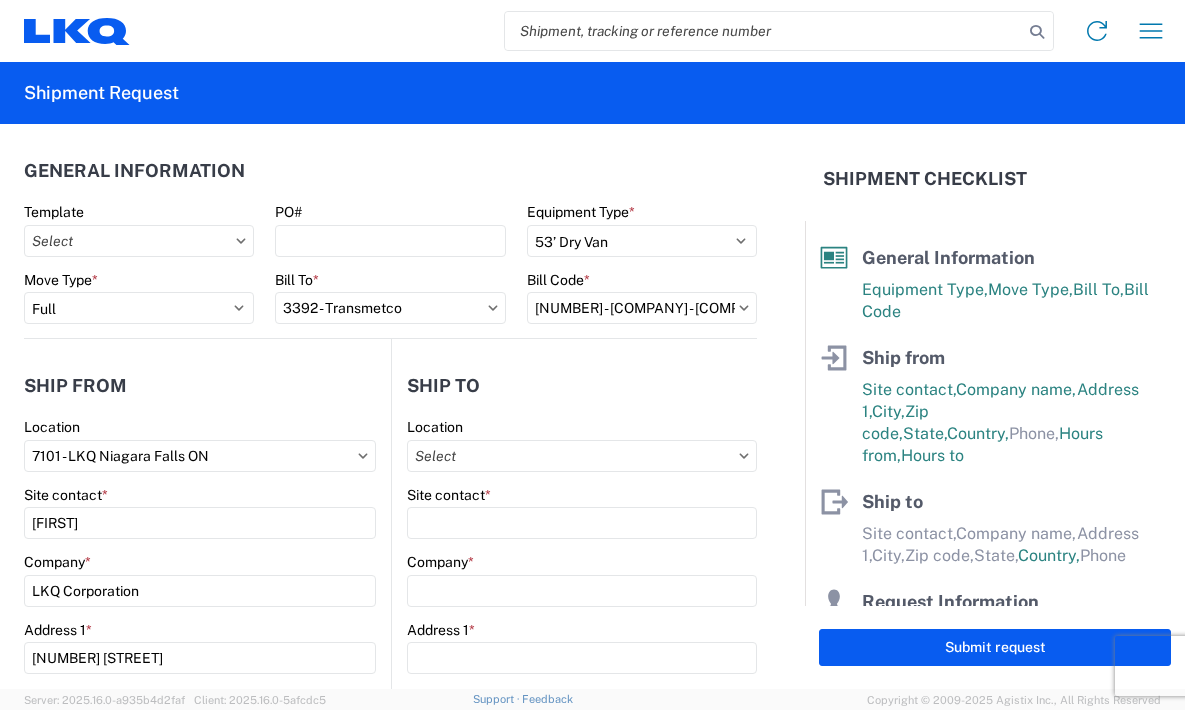 type on "3392 - Transmetco" 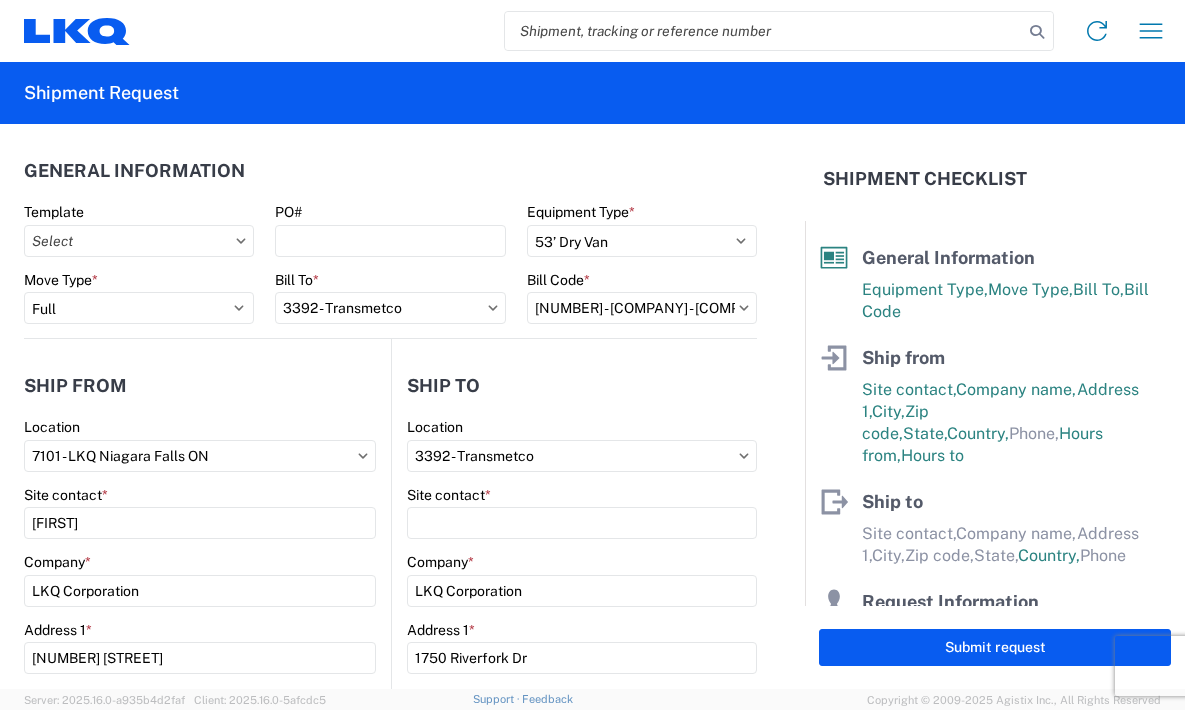 select on "IN" 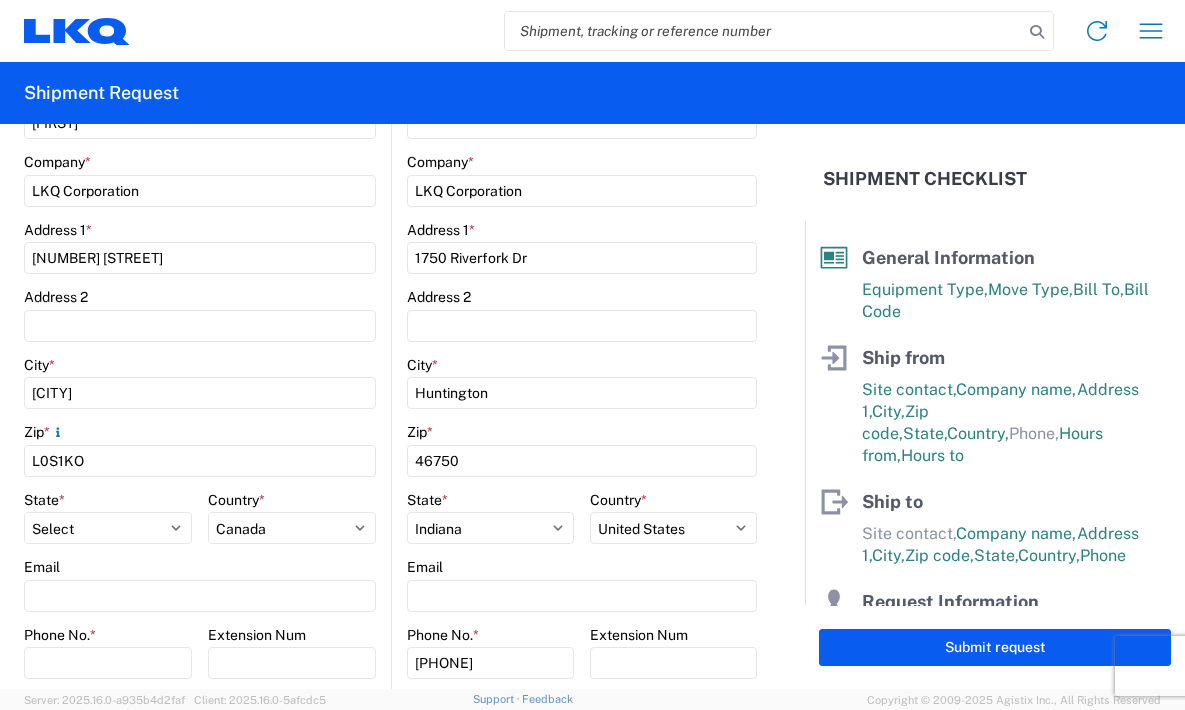 scroll, scrollTop: 500, scrollLeft: 0, axis: vertical 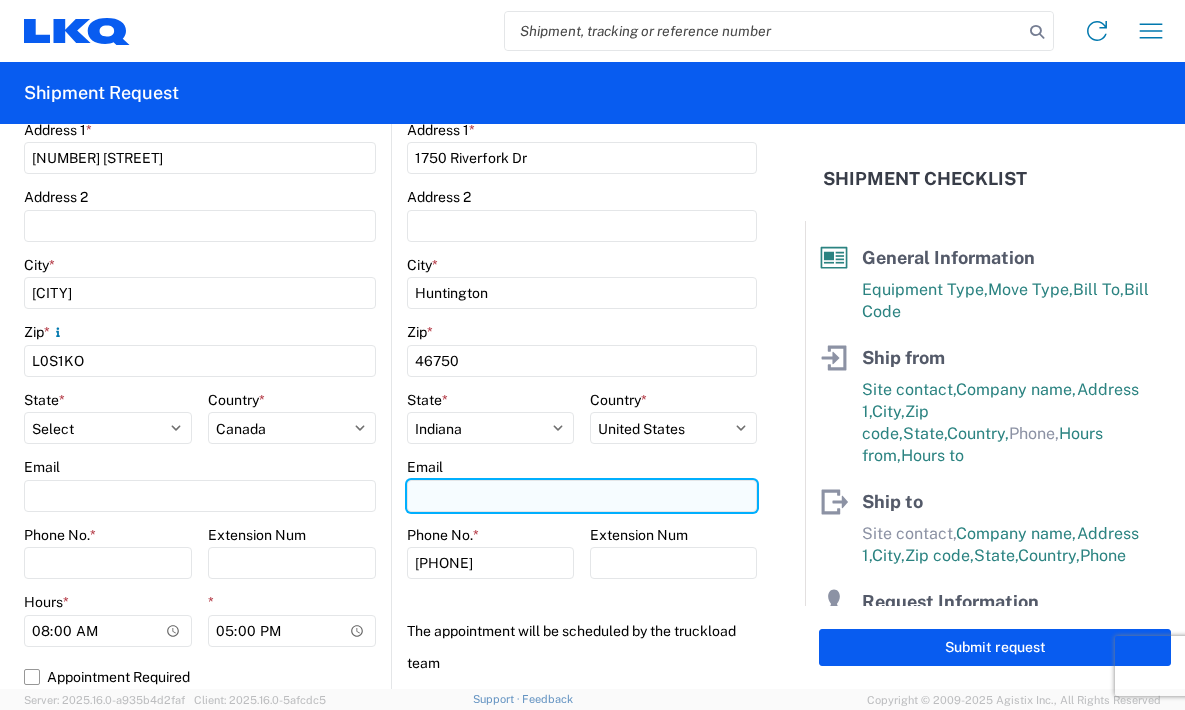 click on "Email" at bounding box center [582, 496] 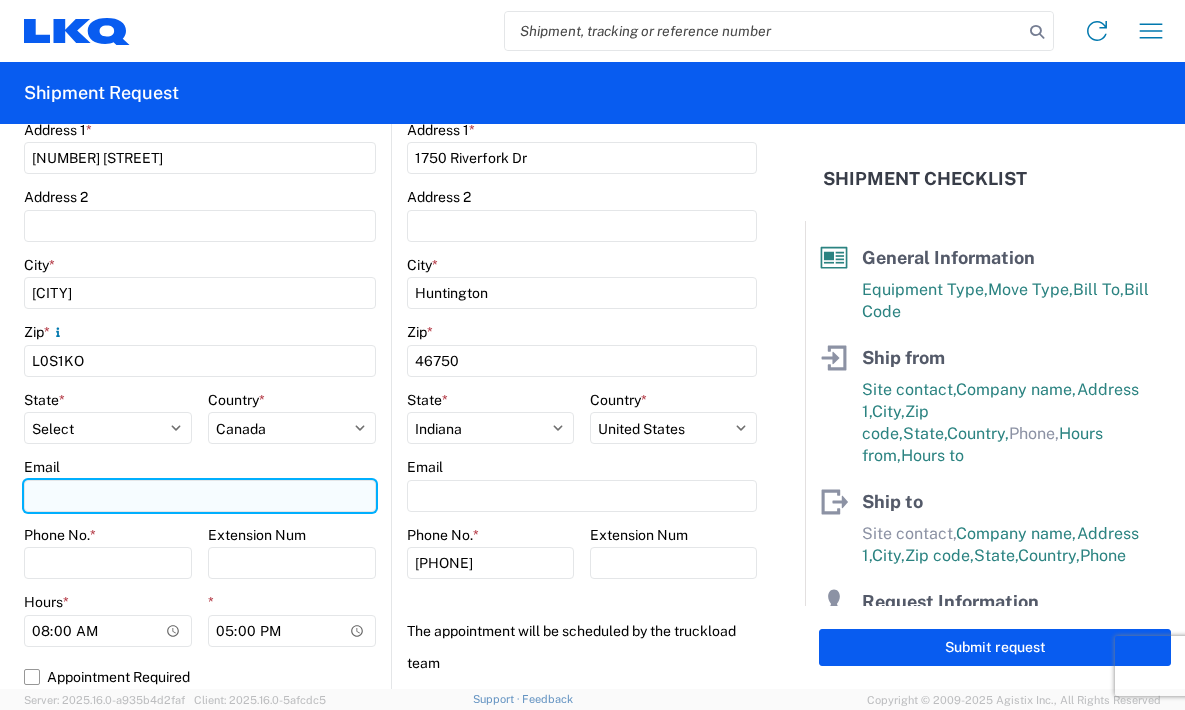click on "Email" at bounding box center [200, 496] 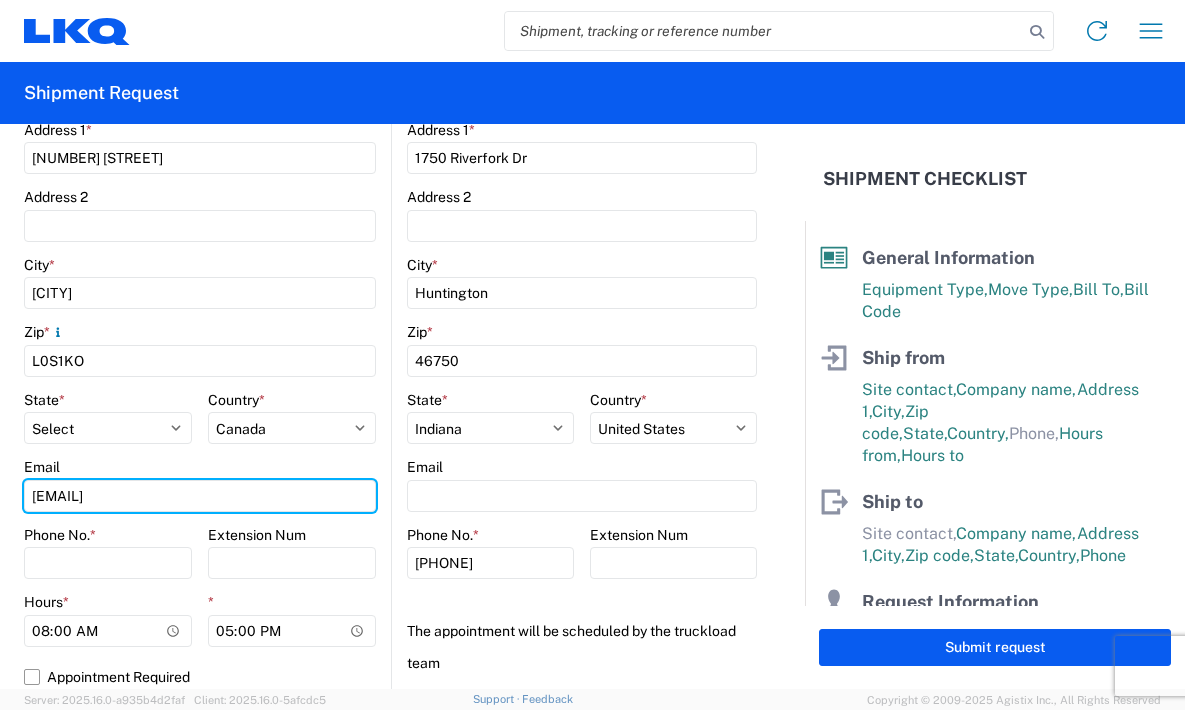 type on "[EMAIL]" 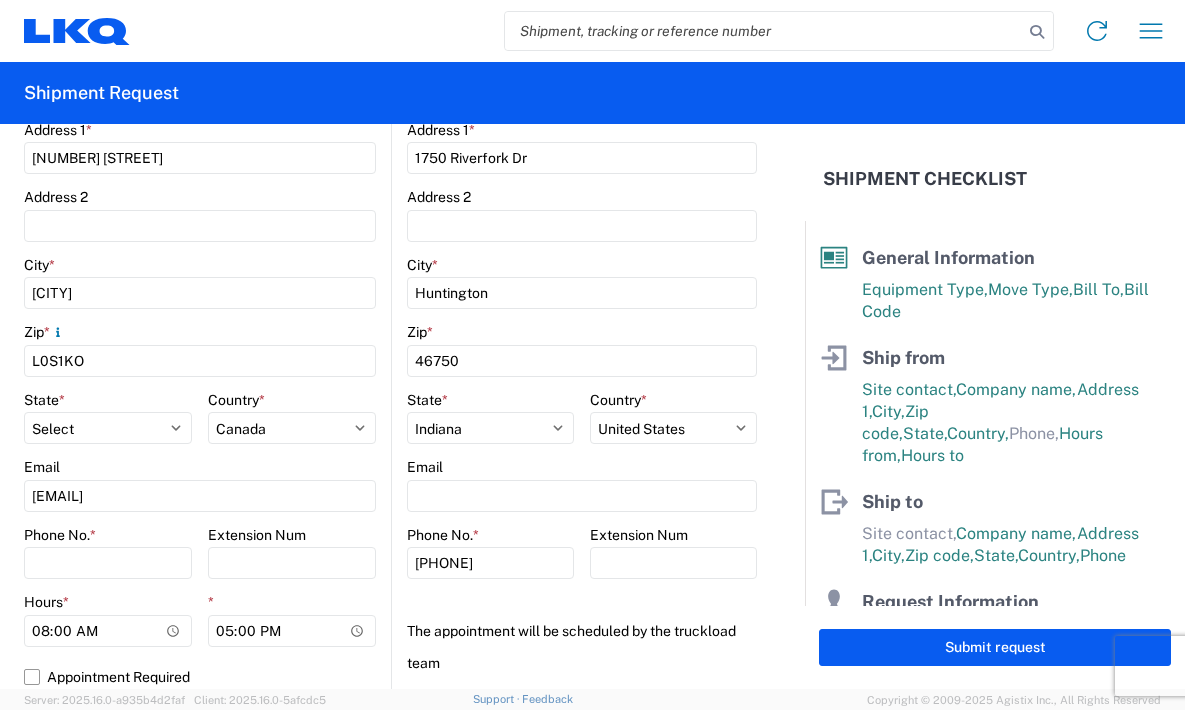 click on "Country  * Select Afghanistan Åland Islands Albania Algeria American Samoa Andorra Angola Anguilla Antarctica Antigua & Barbuda Argentina Armenia Aruba Australia Austria Azerbaijan Bahamas Bahrain Bangladesh Barbados Belarus Belgium Belize Benin Bermuda Bhutan Bolivia Bosnia & Herzegovina Botswana Bouvet Island Brazil British Indian Ocean Territory British Virgin Islands Brunei Bulgaria Burkina Faso Burundi Cambodia Cameroon Canada Cape Verde Caribbean Netherlands Cayman Islands Central African Republic Chad Chile China Christmas Island Cocos (Keeling) Islands Colombia Comoros Congo - Brazzaville Congo - Kinshasa Cook Islands Costa Rica Côte d’Ivoire Croatia Cuba Curaçao Cyprus Czechia Denmark Djibouti Dominica Dominican Republic Ecuador Egypt El Salvador Equatorial Guinea Eritrea Estonia Eswatini Ethiopia Falkland Islands Faroe Islands Fiji Finland France French Guiana French Polynesia French Southern Territories Gabon Gambia Georgia Germany Ghana Gibraltar Greece Greenland Grenada Guadeloupe Guam Iran" 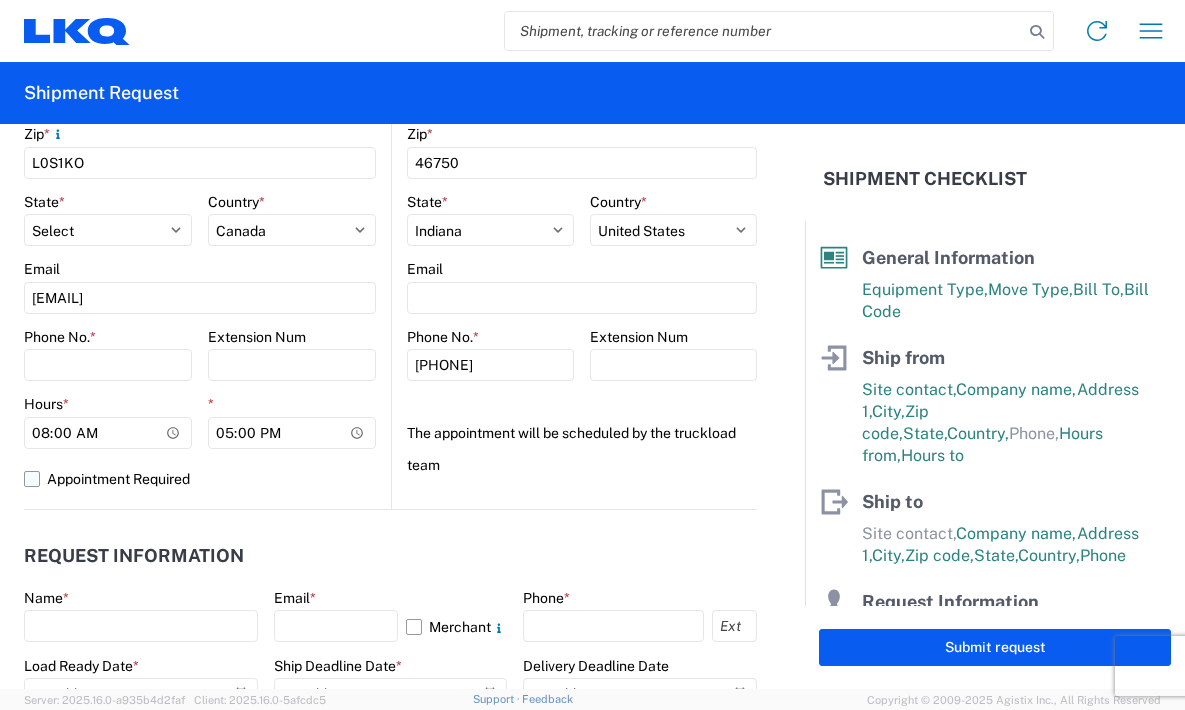 scroll, scrollTop: 700, scrollLeft: 0, axis: vertical 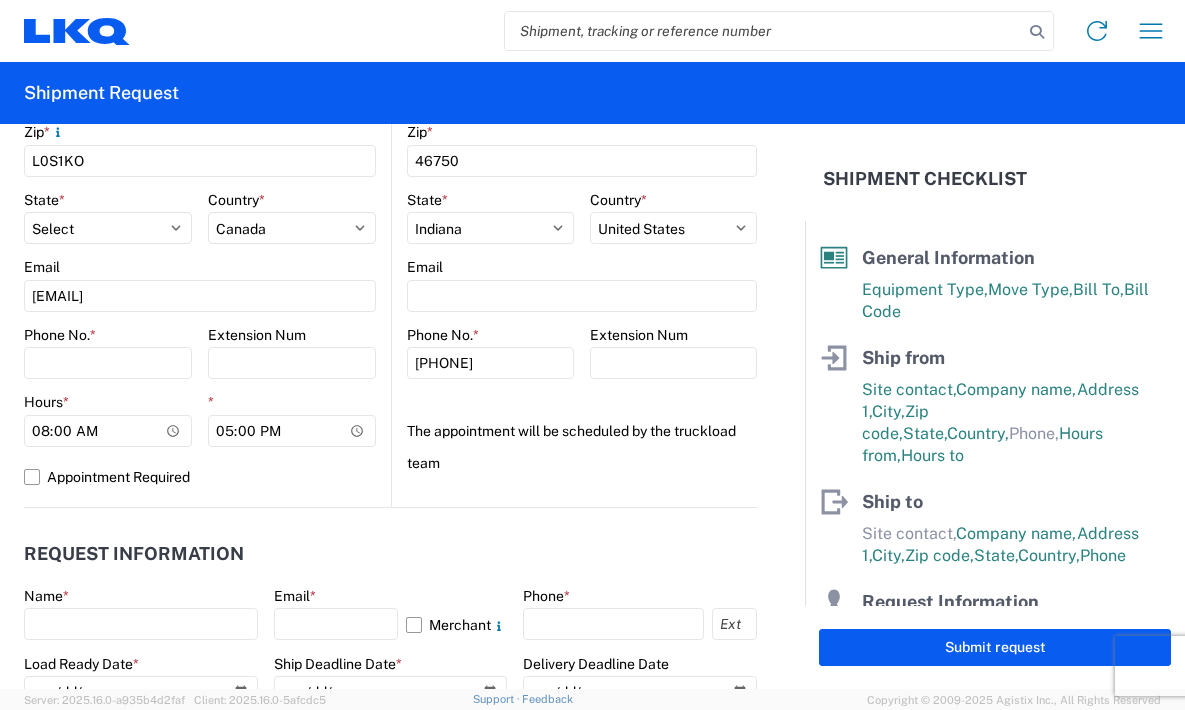 click on "Phone No.  *" 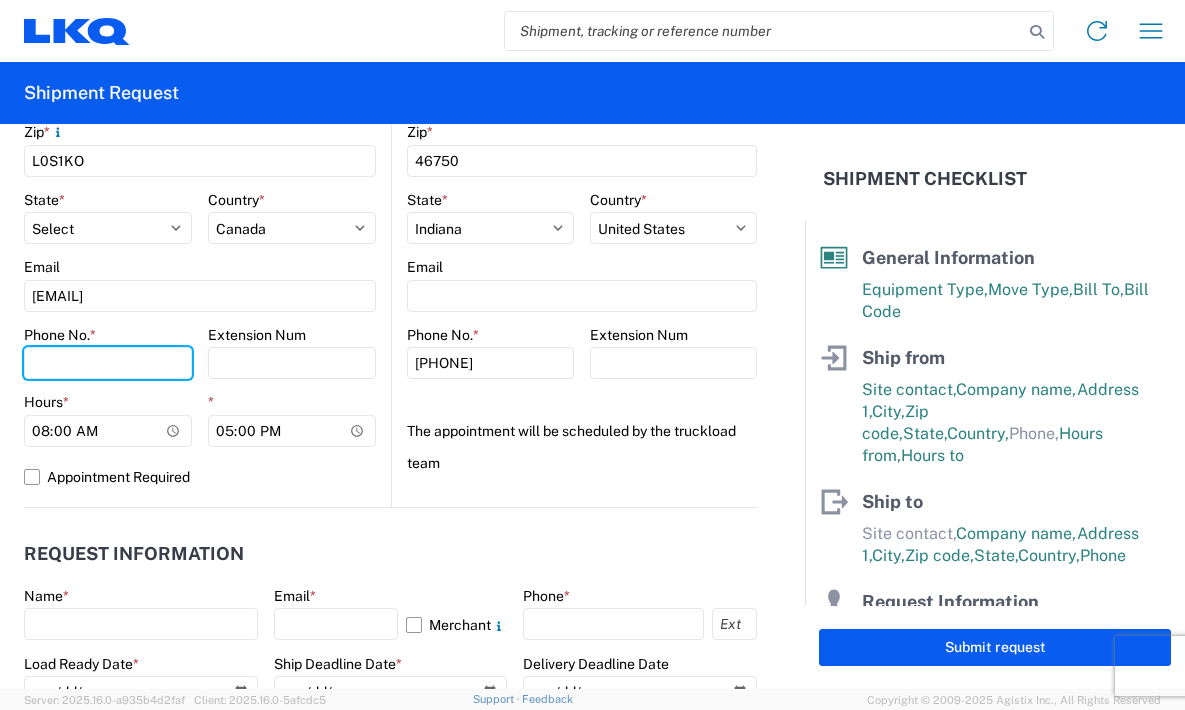 click on "Phone No.  *" at bounding box center (108, 363) 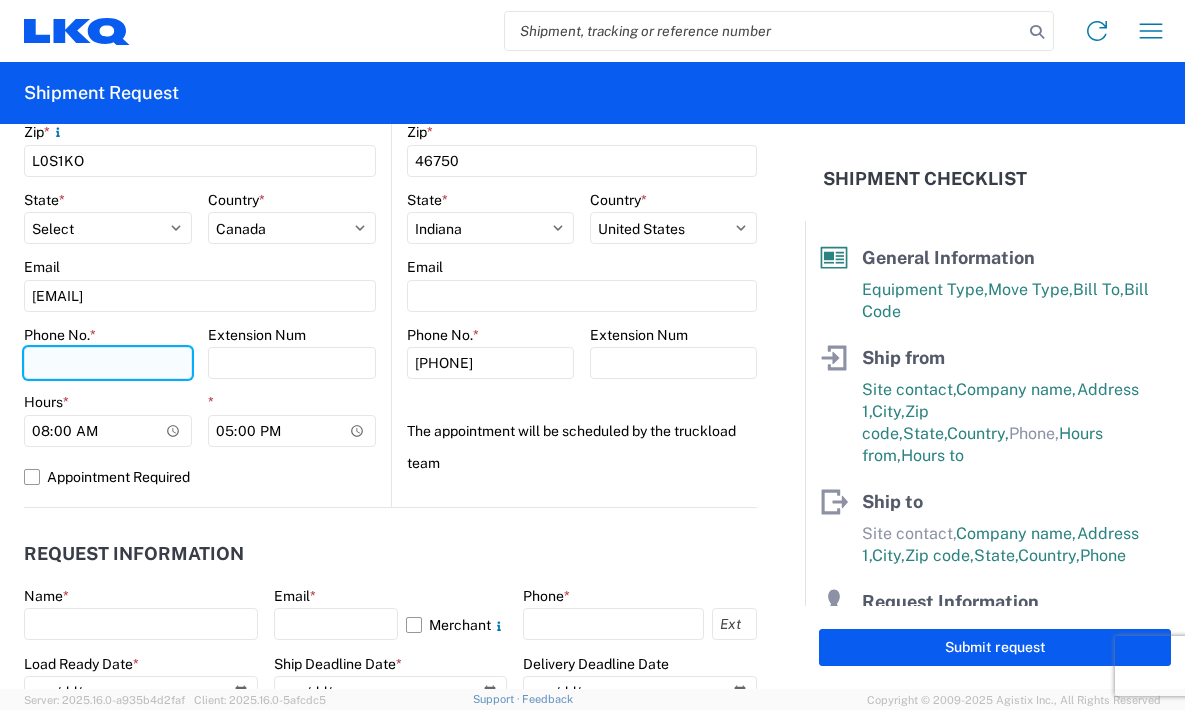 click on "Phone No.  *" at bounding box center [108, 363] 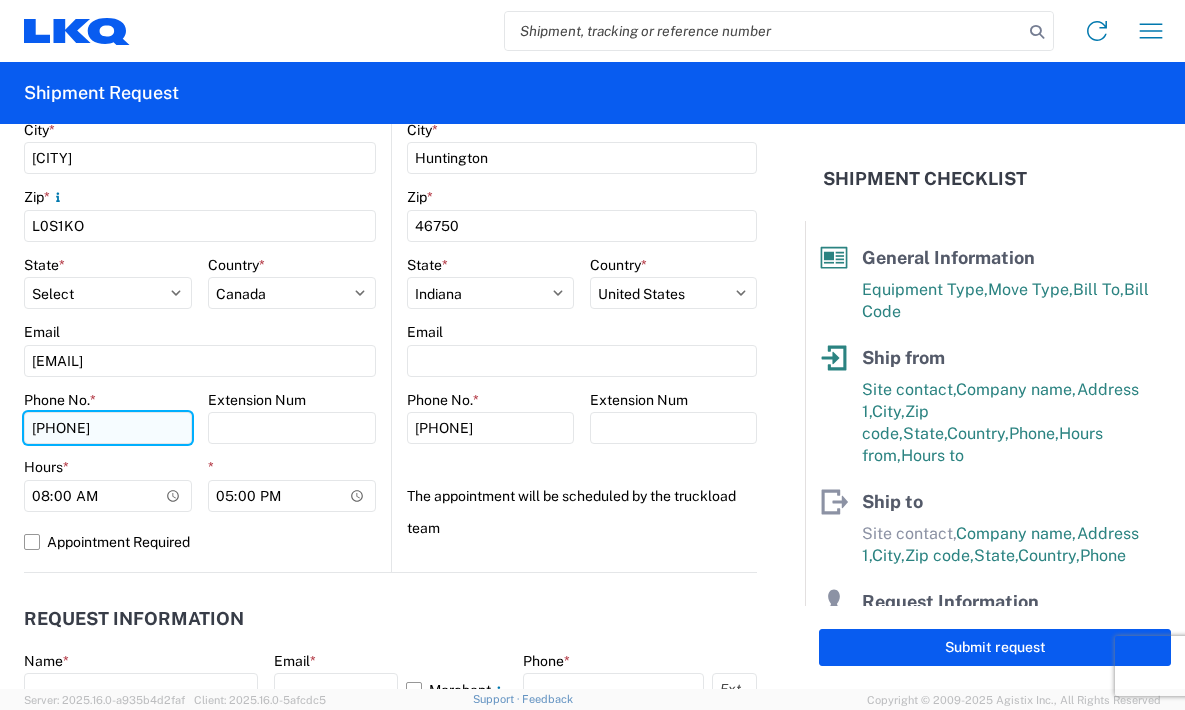 scroll, scrollTop: 600, scrollLeft: 0, axis: vertical 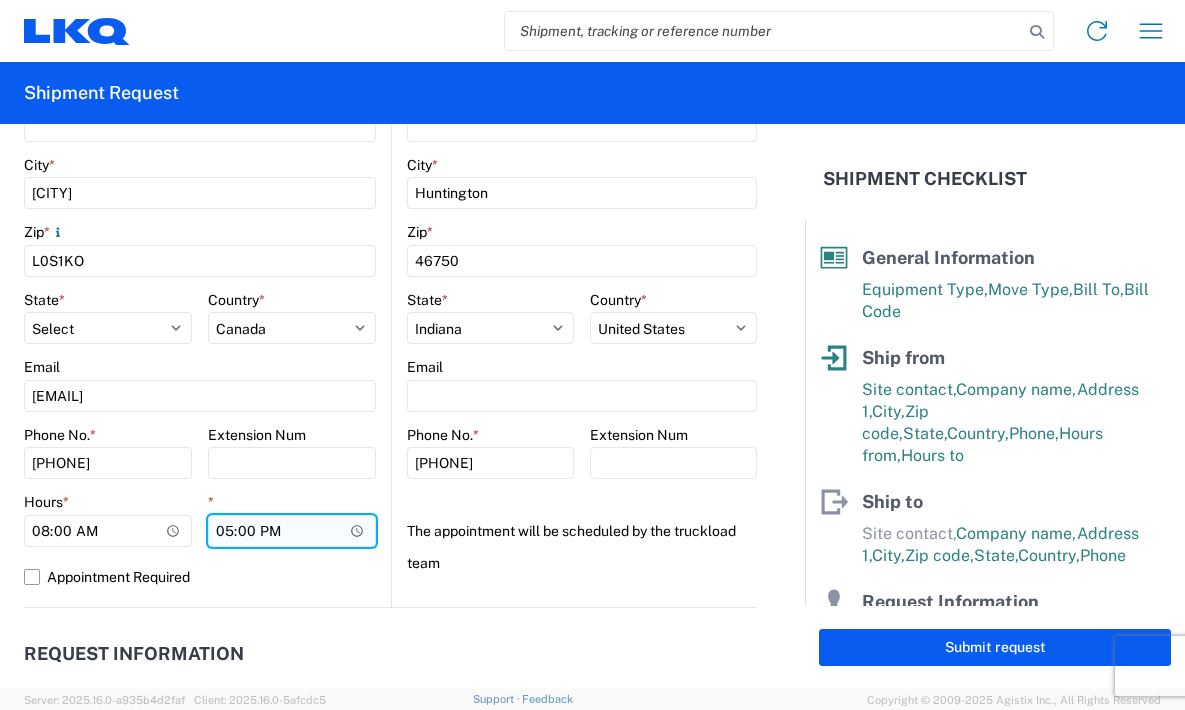 click on "17:00" at bounding box center (292, 531) 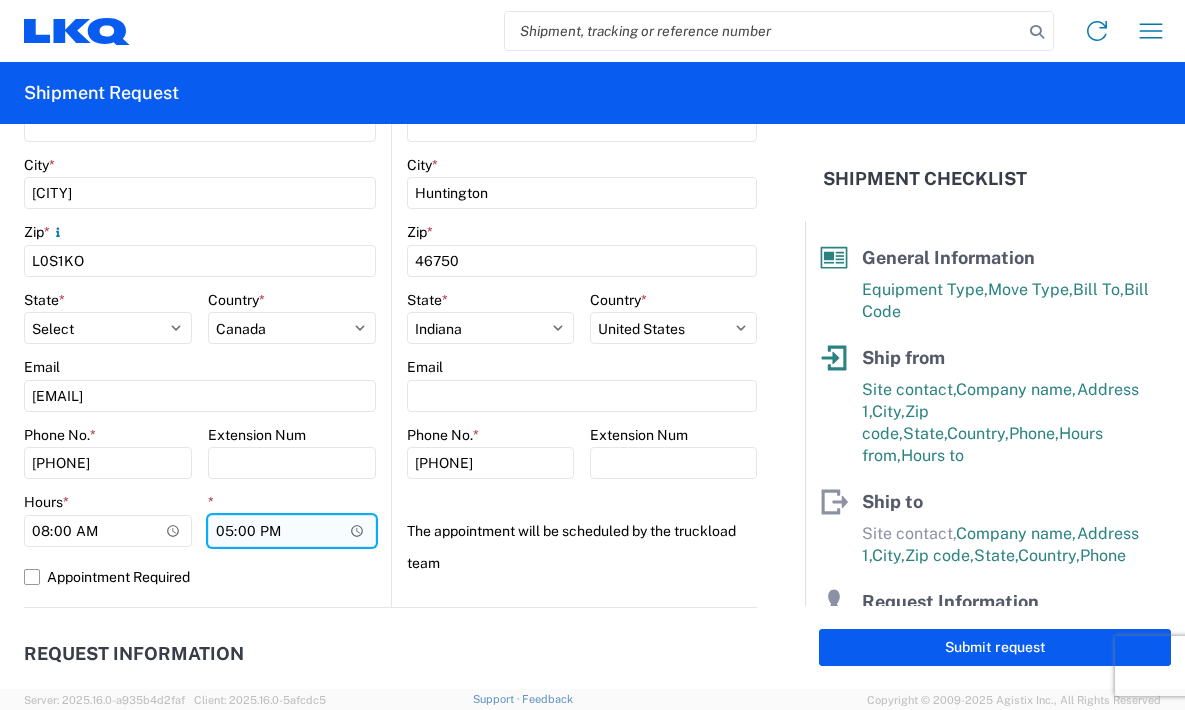 type on "14:00" 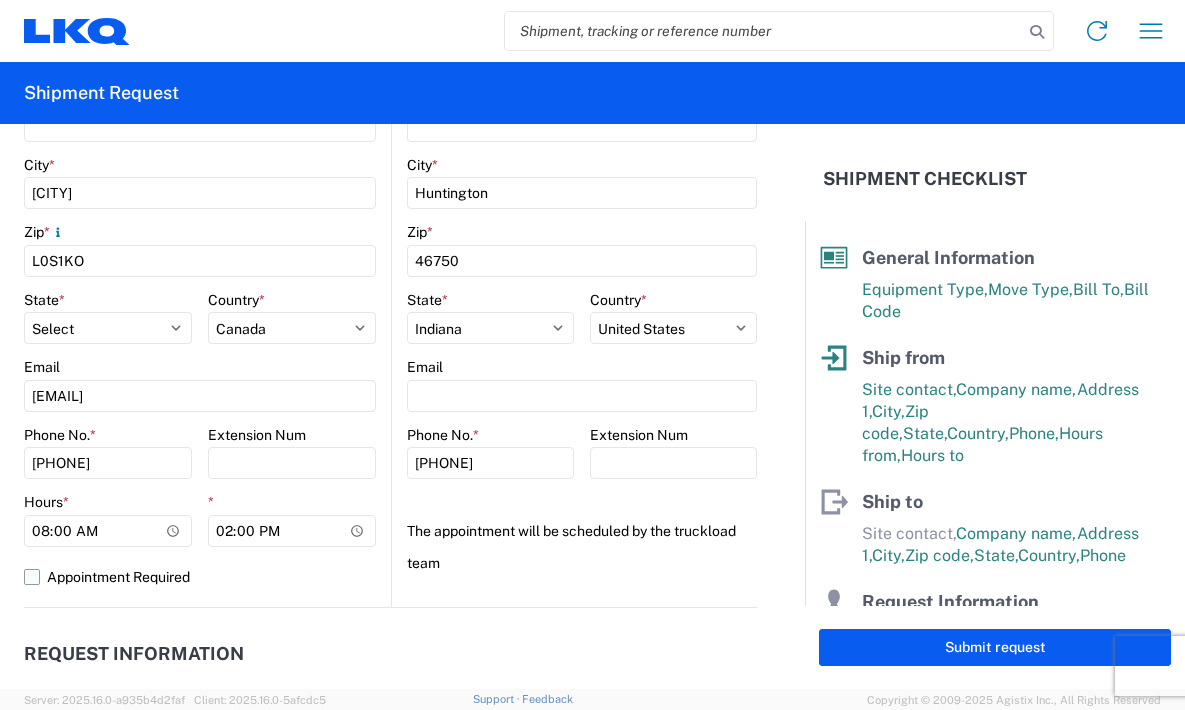 click on "Appointment Required" 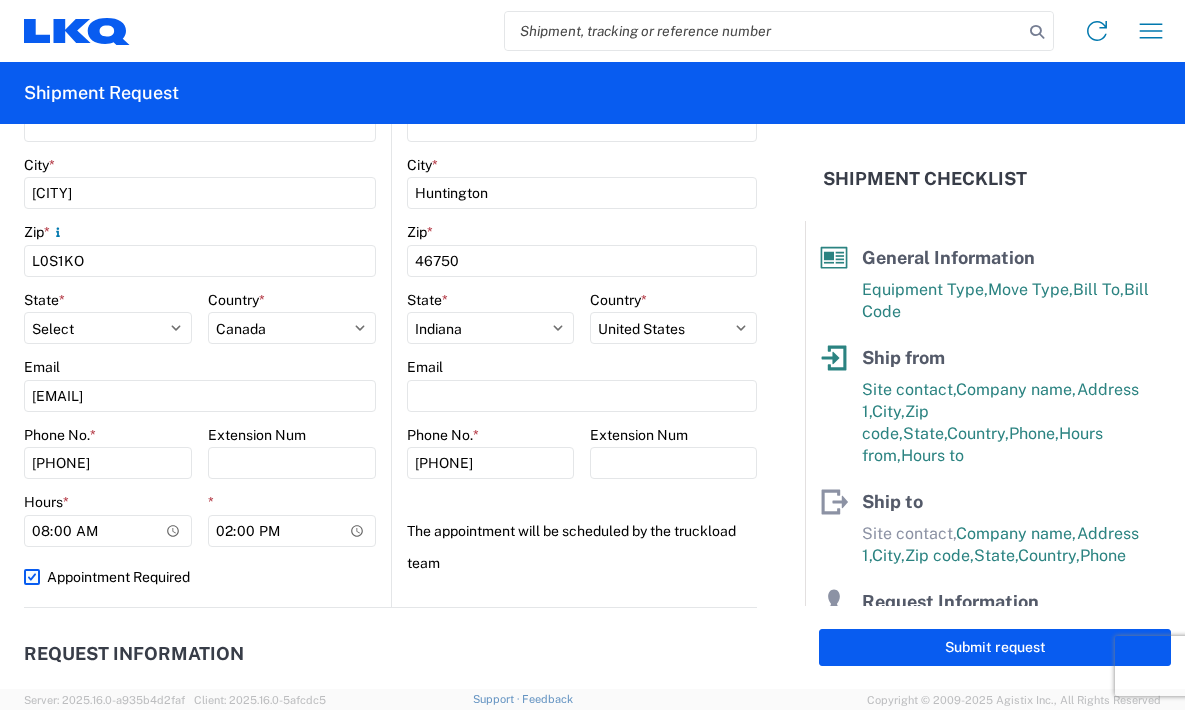 select on "ON" 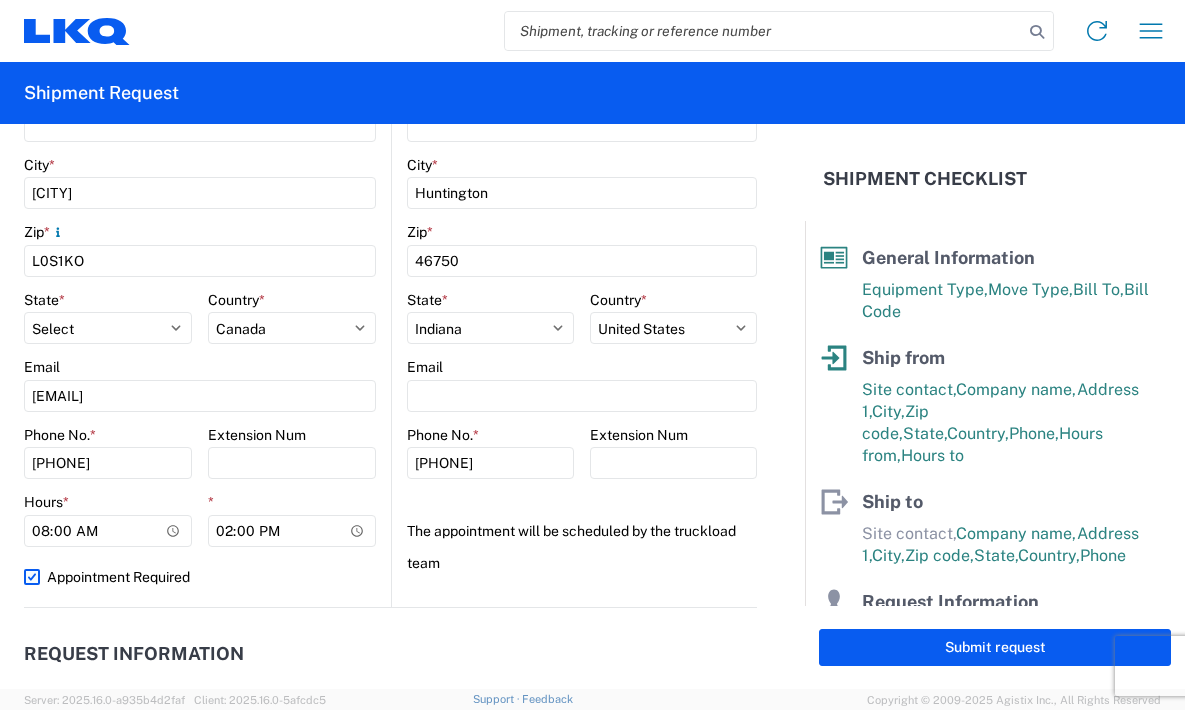 select on "CA" 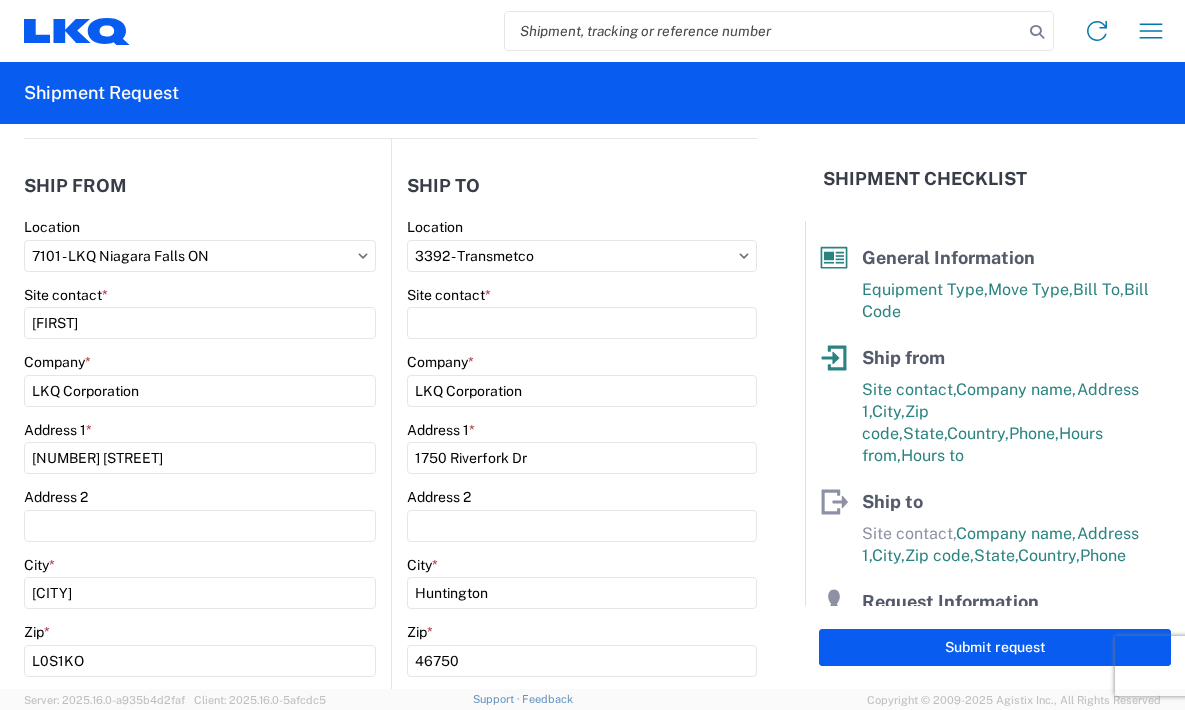 scroll, scrollTop: 100, scrollLeft: 0, axis: vertical 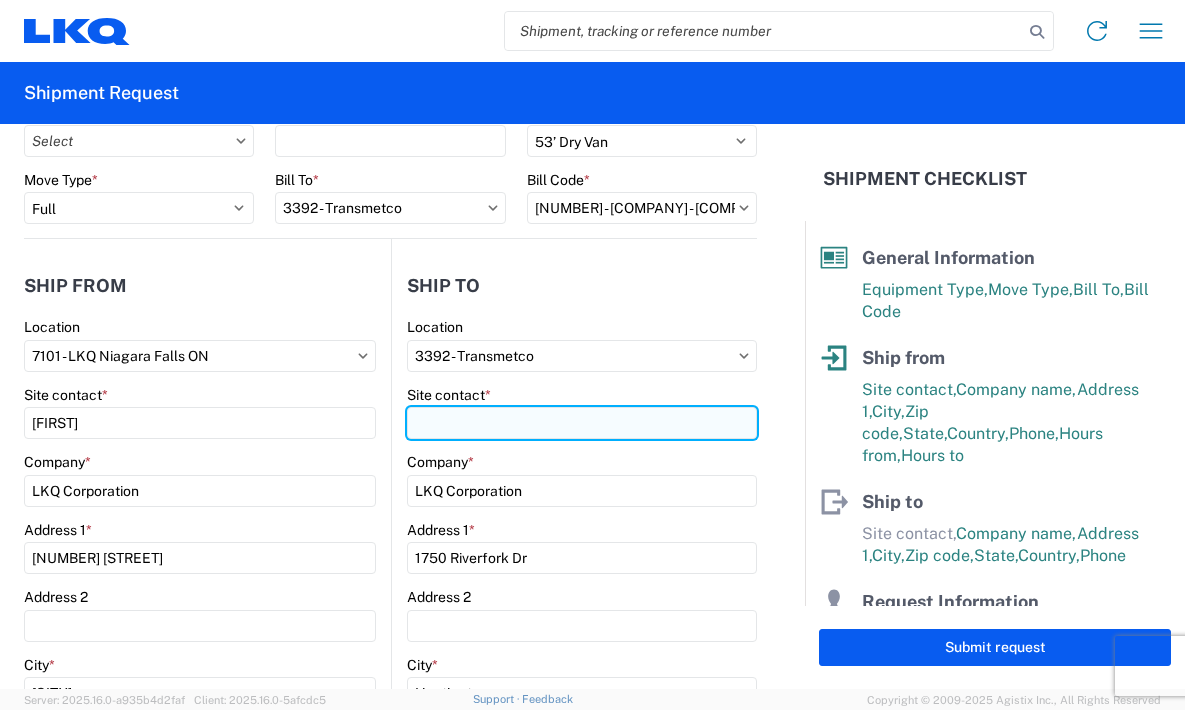 click on "Site contact  *" at bounding box center [582, 423] 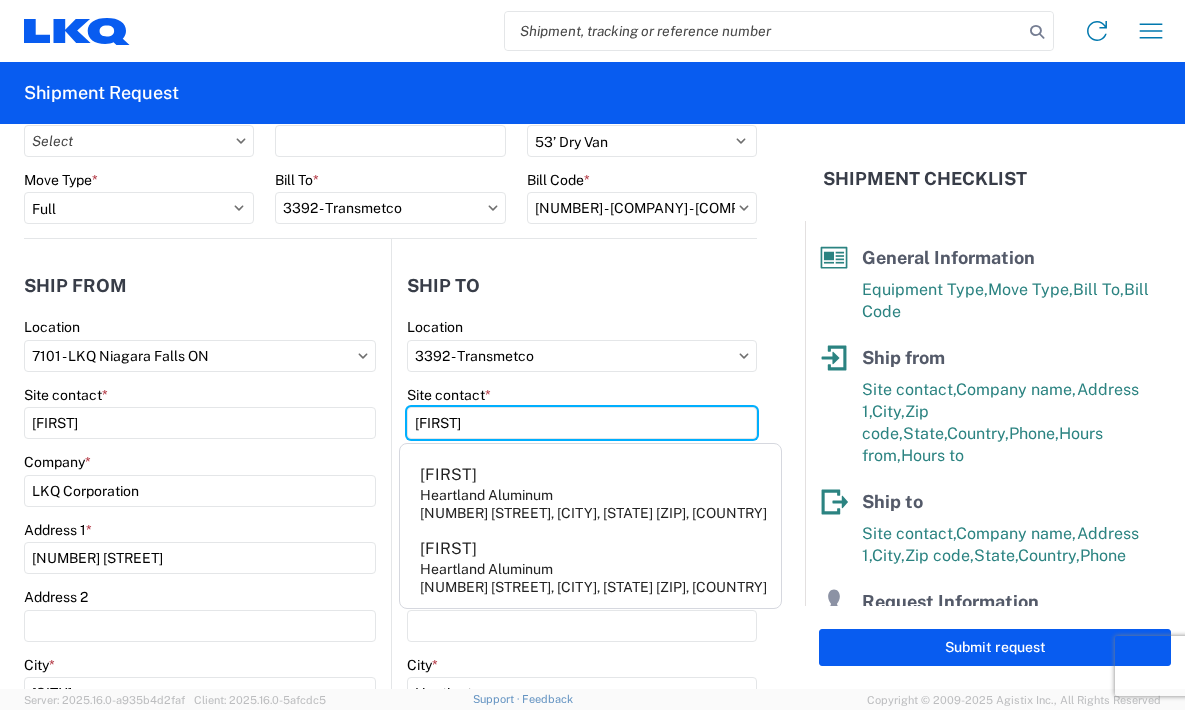 type on "[FIRST]" 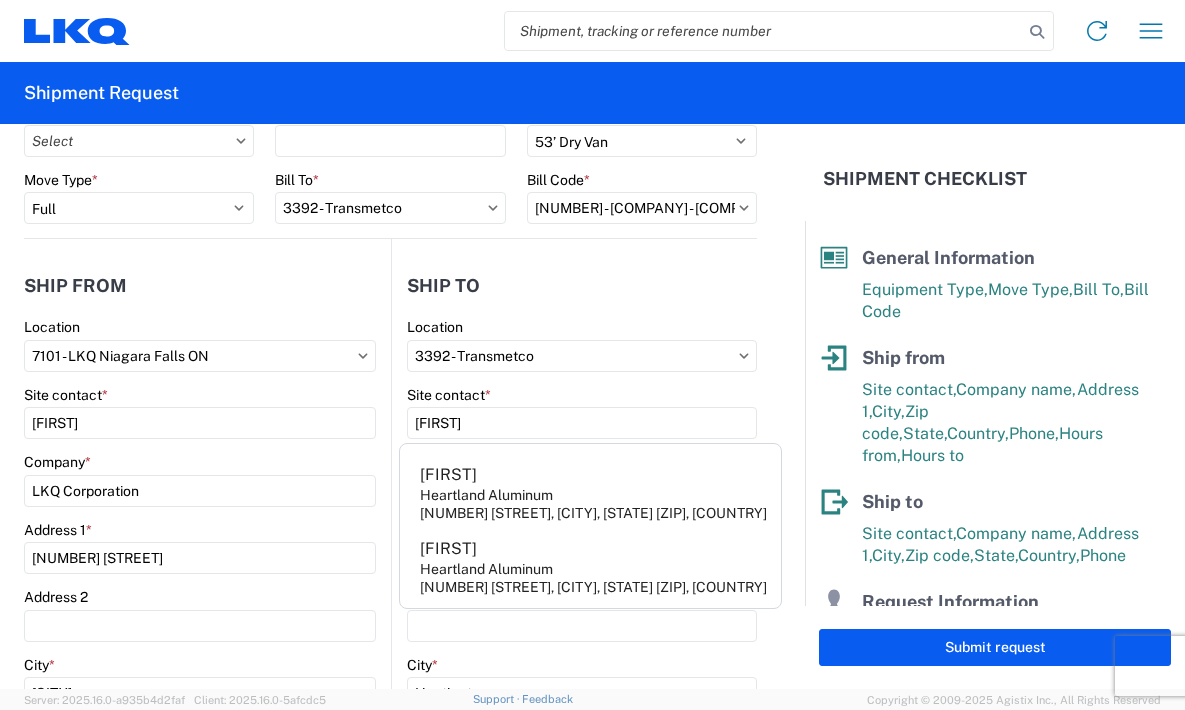 click on "General Information   Template   PO#   Equipment Type  * Select 53’ Dry Van Flatbed Dropdeck (van) Lowboy (flatbed) Rail  Move Type  * Select Full Partial TL  Bill To  * [NUMBER] - [COMPANY]  Bill Code  * [NUMBER] - [COMPANY] - [COMPANY] - [COMPANY]  Ship from  [NUMBER]  Location  [NUMBER] - [COMPANY] [CITY] [STATE]  Site contact  * [FIRST]  Company  * [COMPANY]  Address 1  * [NUMBER] [STREET]  Address 2   City  * [CITY]  Zip  * [POSTAL_CODE]  State  * Select Alberta British Columbia Manitoba New Brunswick Newfoundland and Labrador Northwest Territories Nova Scotia Nunavut Ontario Prince Edward Island Quebec Saskatchewan Yukon  Country  * Select Afghanistan Åland Islands Albania Algeria American Samoa Andorra Angola Anguilla Antarctica Antigua & Barbuda Argentina Armenia Aruba Australia Austria Azerbaijan Bahamas Bahrain Bangladesh Barbados Belarus Belgium Belize Benin Bermuda Bhutan Bolivia Bosnia & Herzegovina Botswana Bouvet Island Brazil British Indian Ocean Territory British Virgin Islands Brunei Canada" 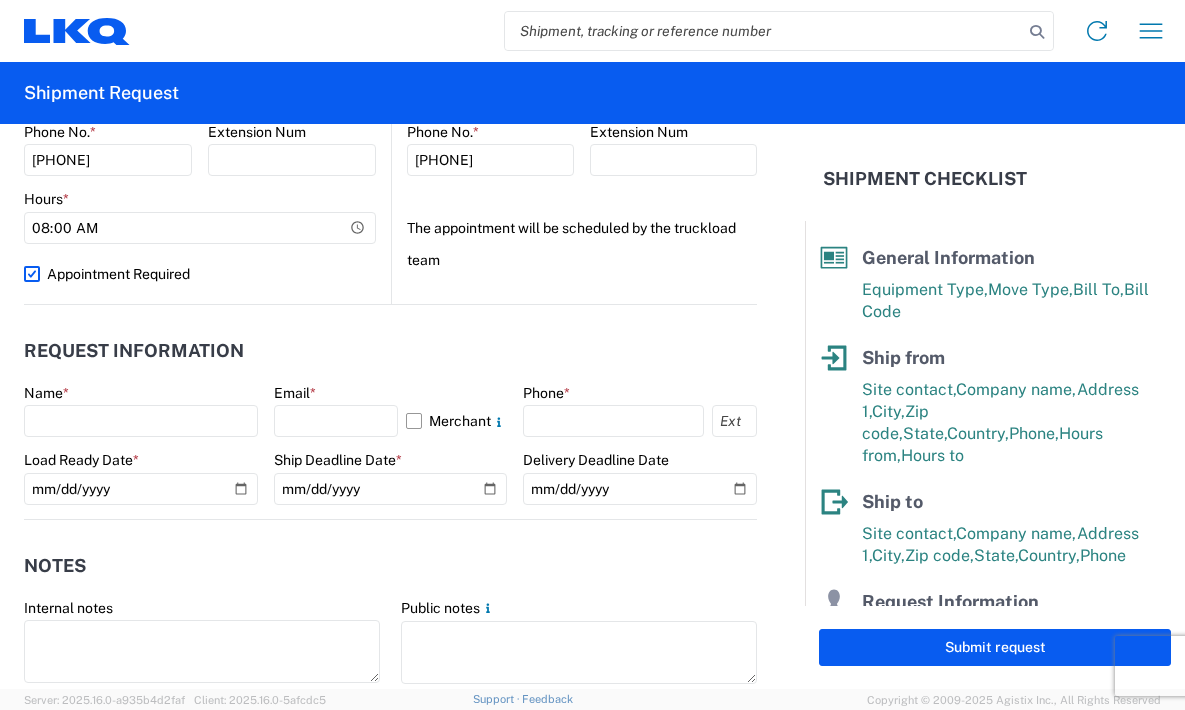 scroll, scrollTop: 1000, scrollLeft: 0, axis: vertical 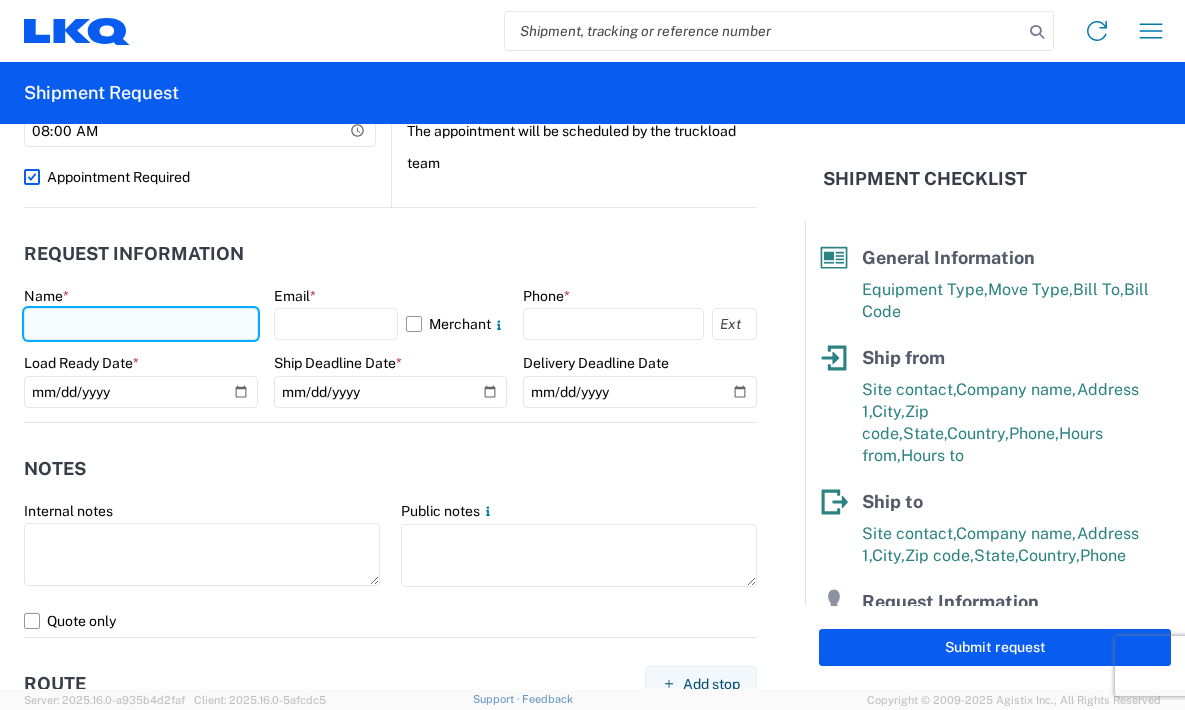 click 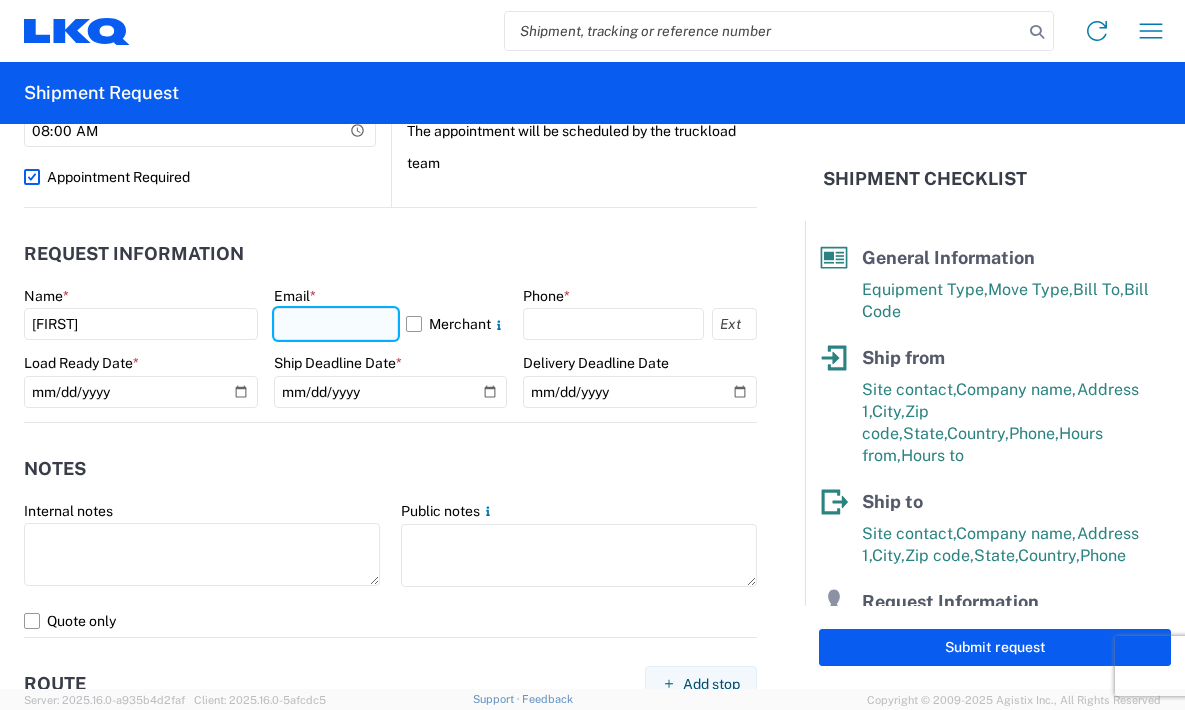 click 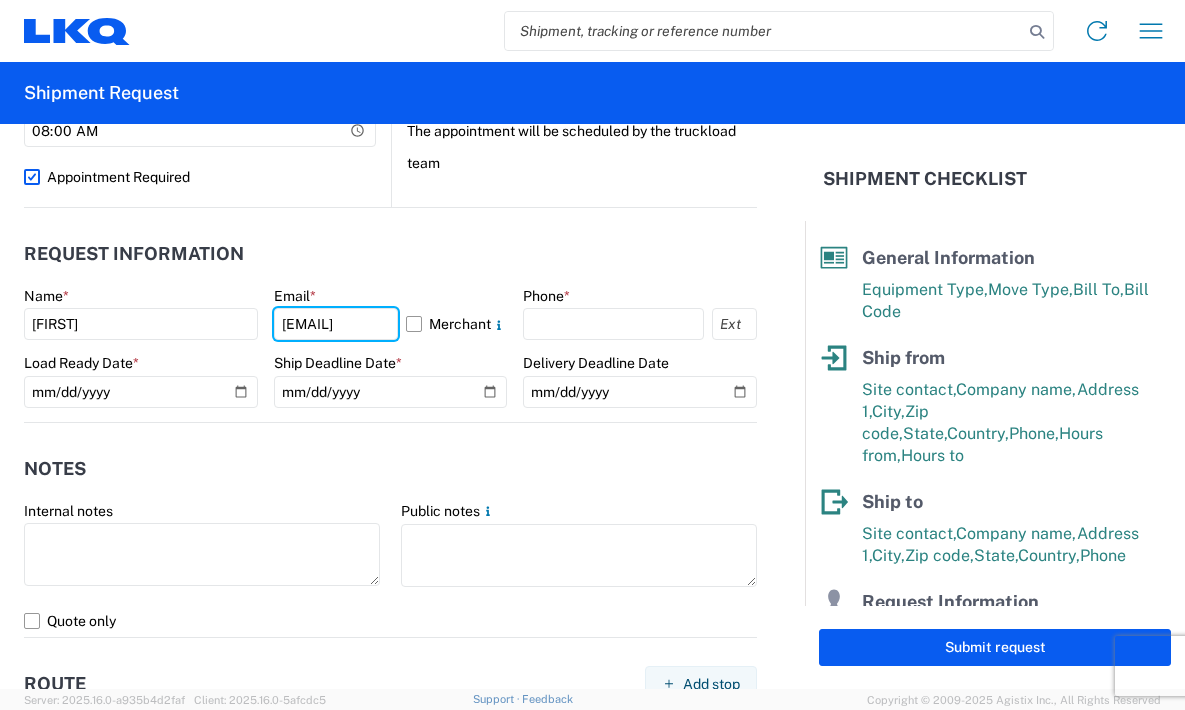 scroll, scrollTop: 0, scrollLeft: 81, axis: horizontal 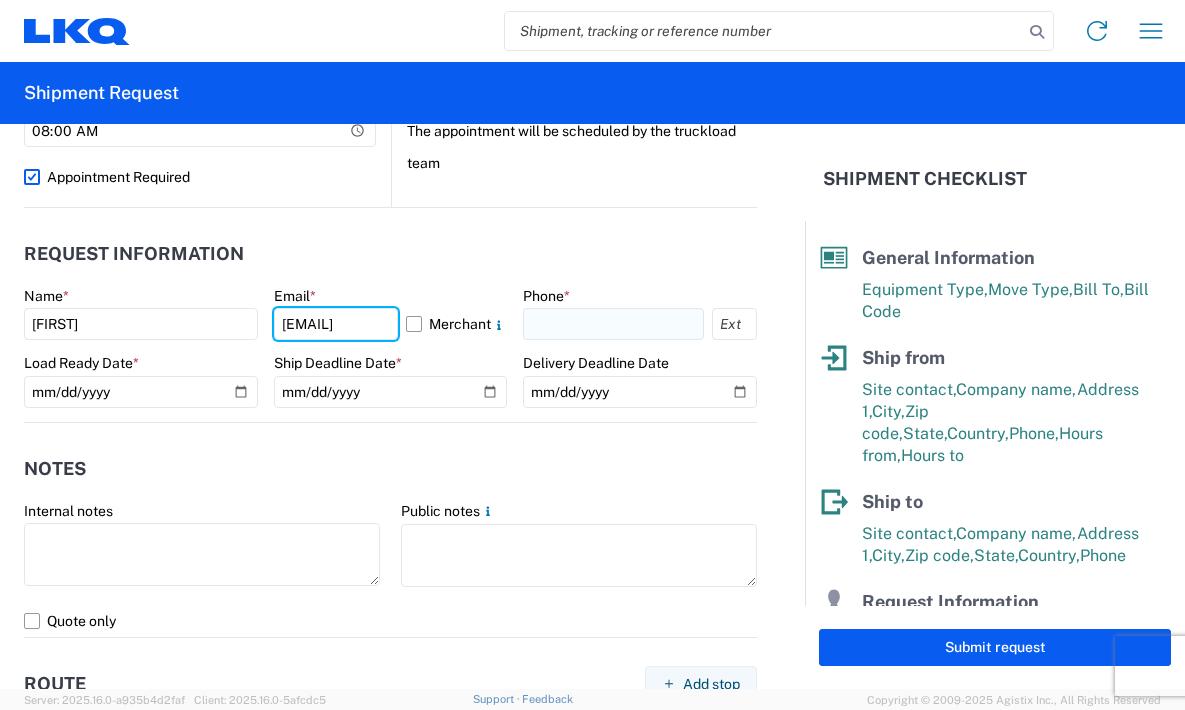 type on "[EMAIL]" 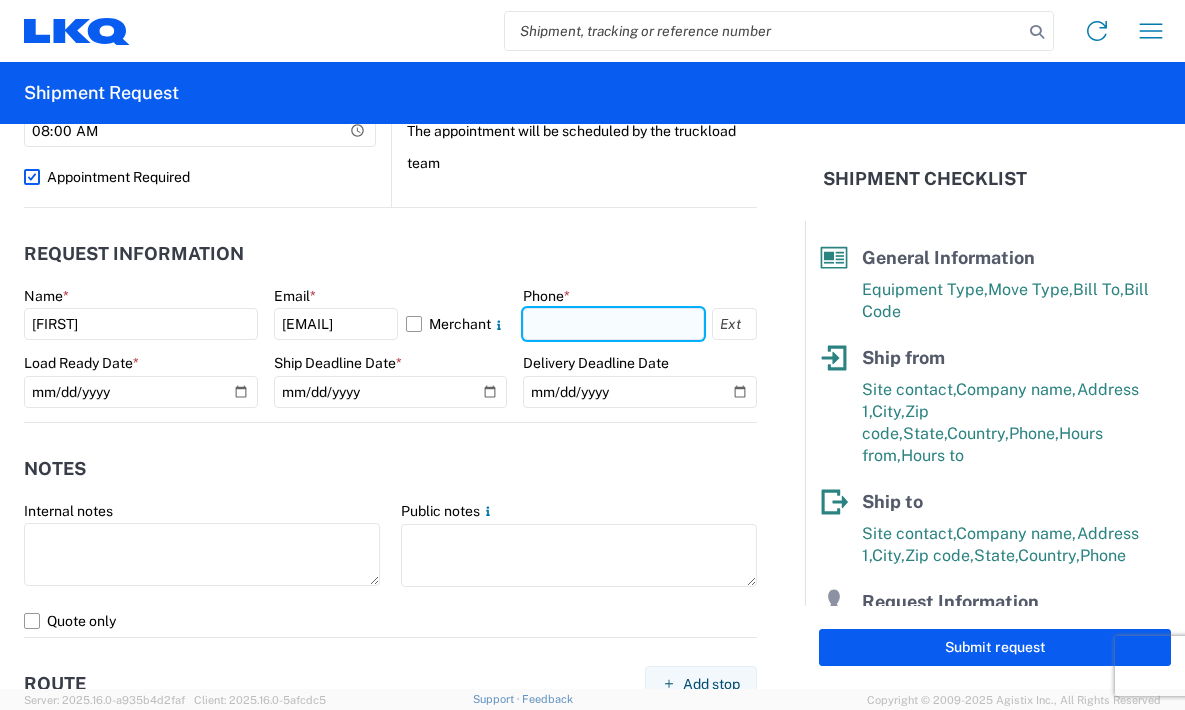 click 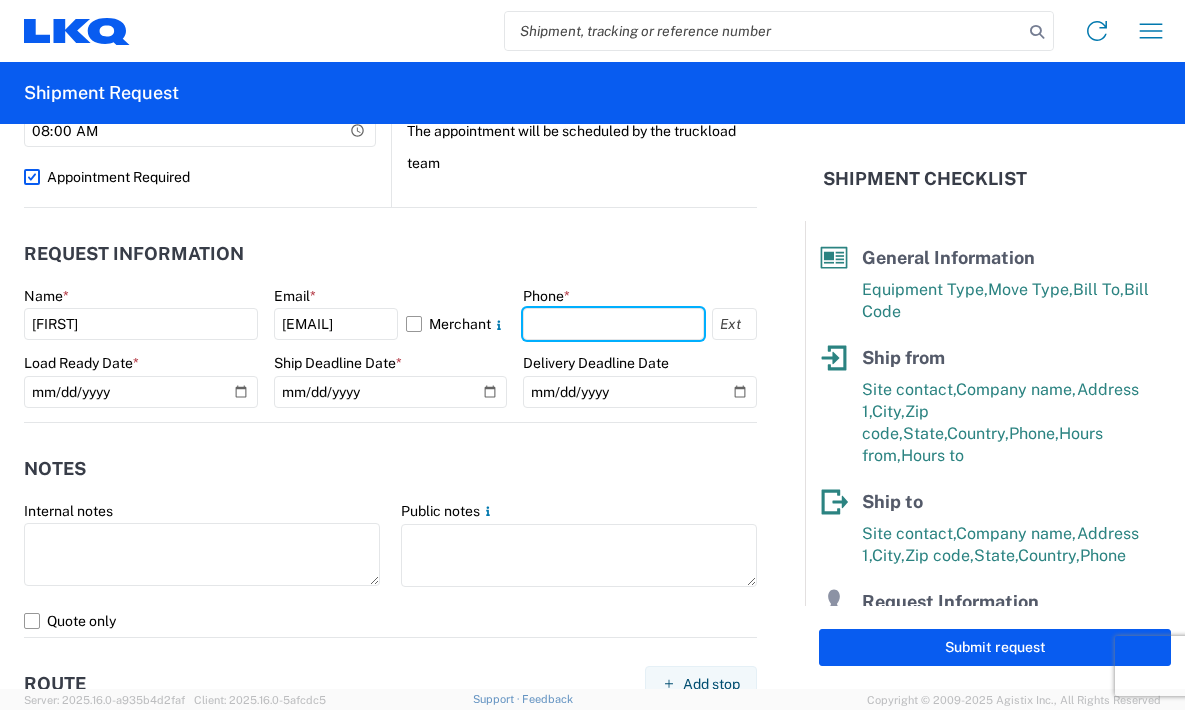 type on "[PHONE]" 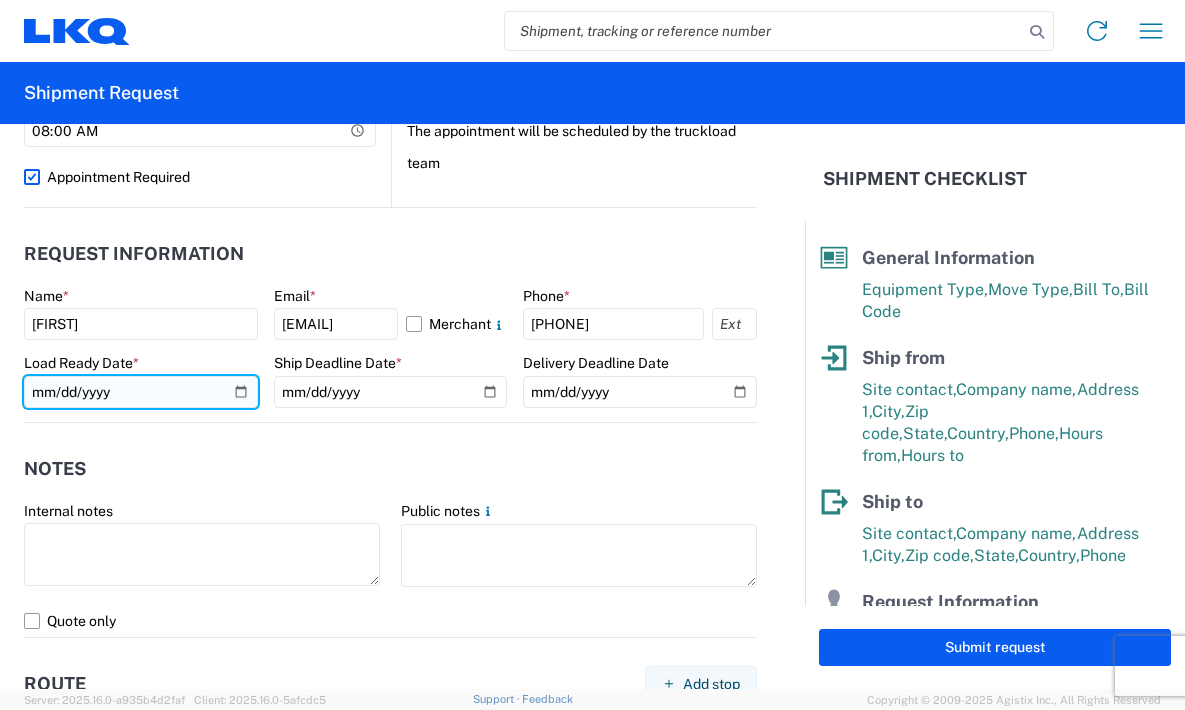 click 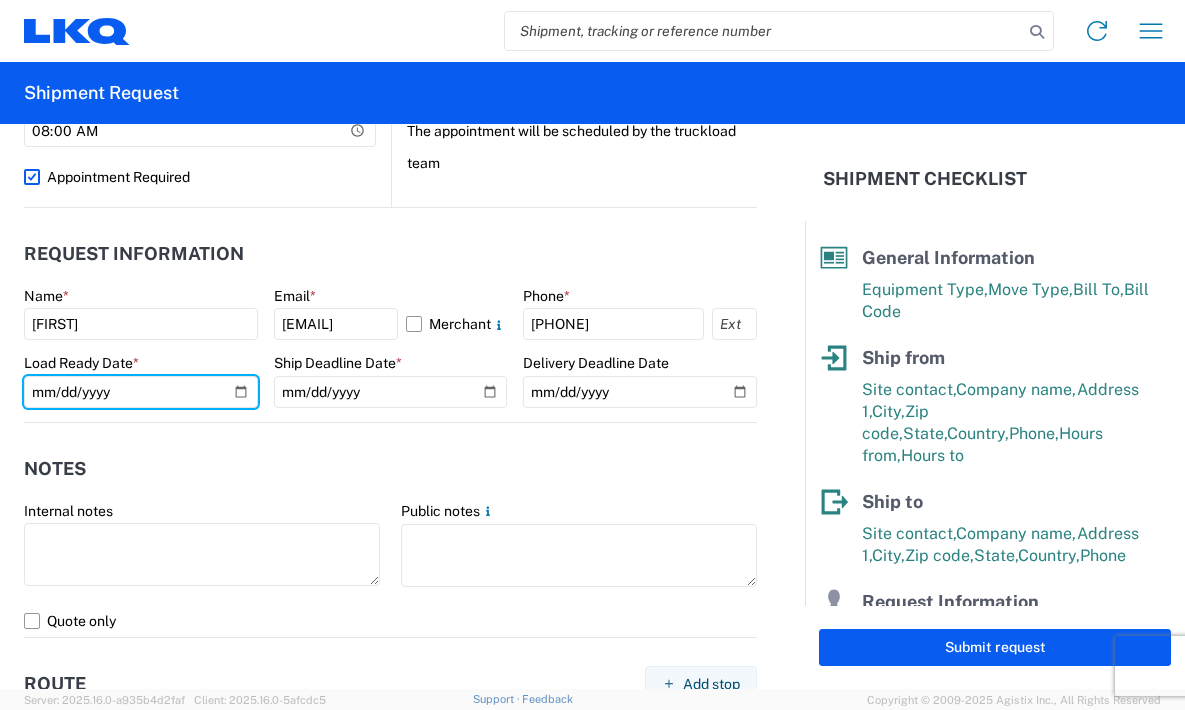 type on "[DATE]" 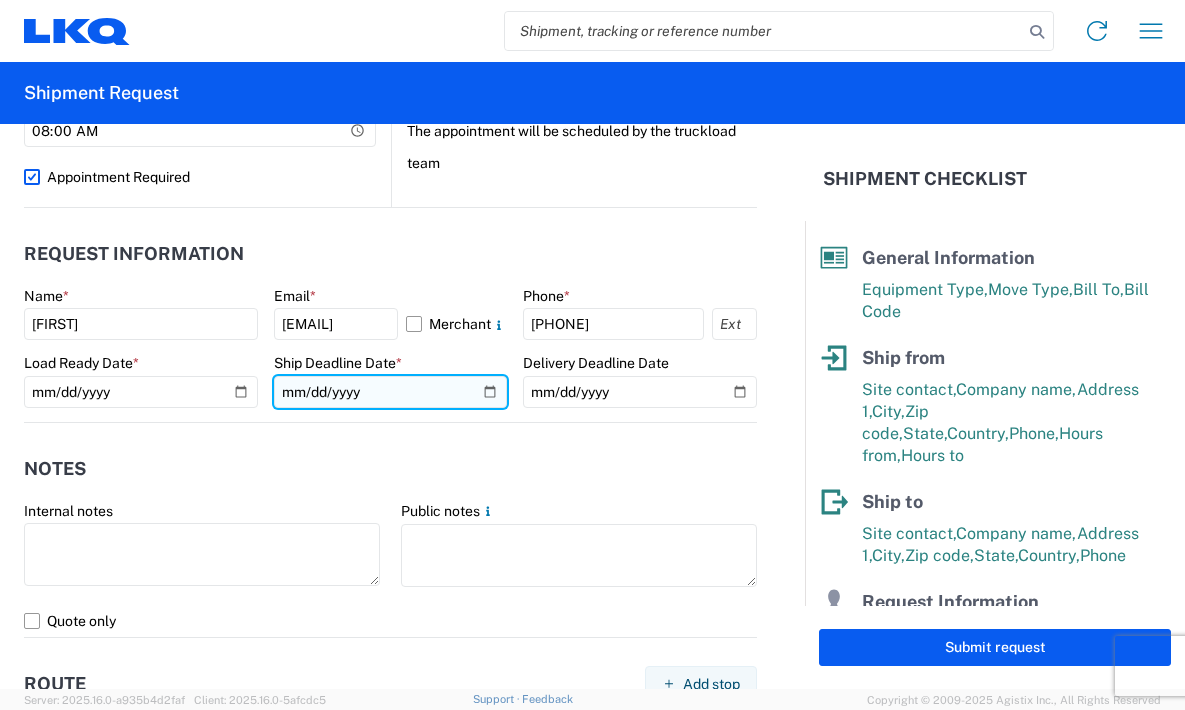 click 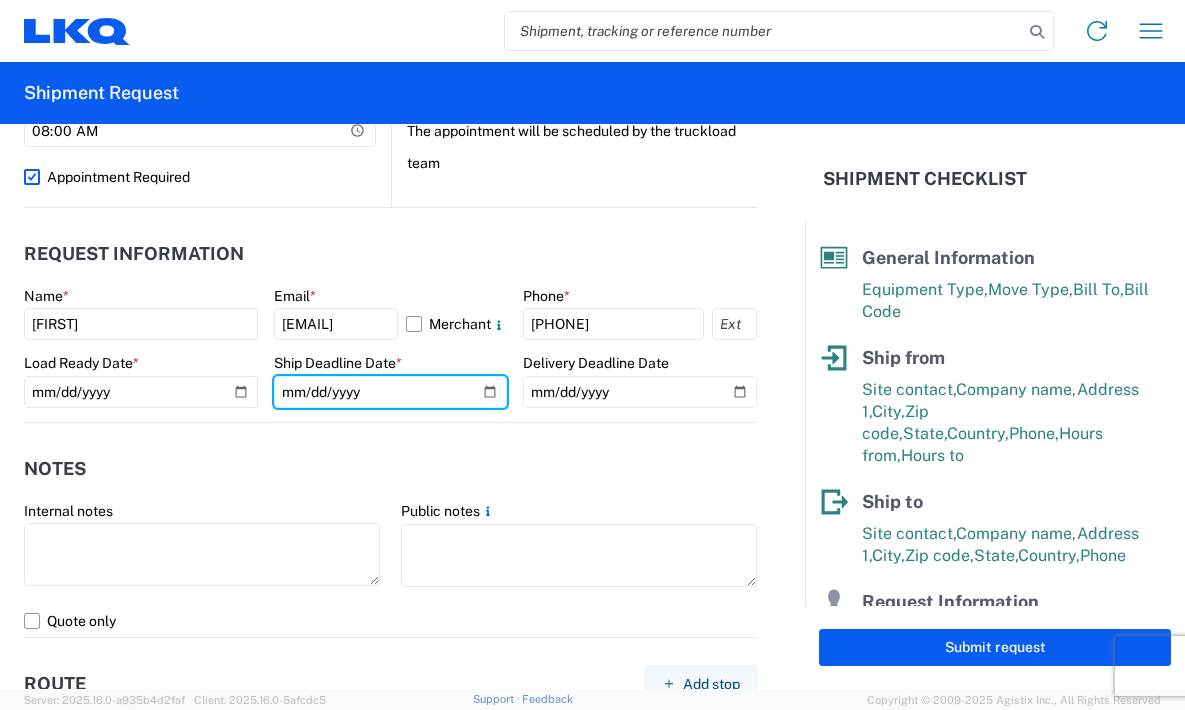type on "[DATE]" 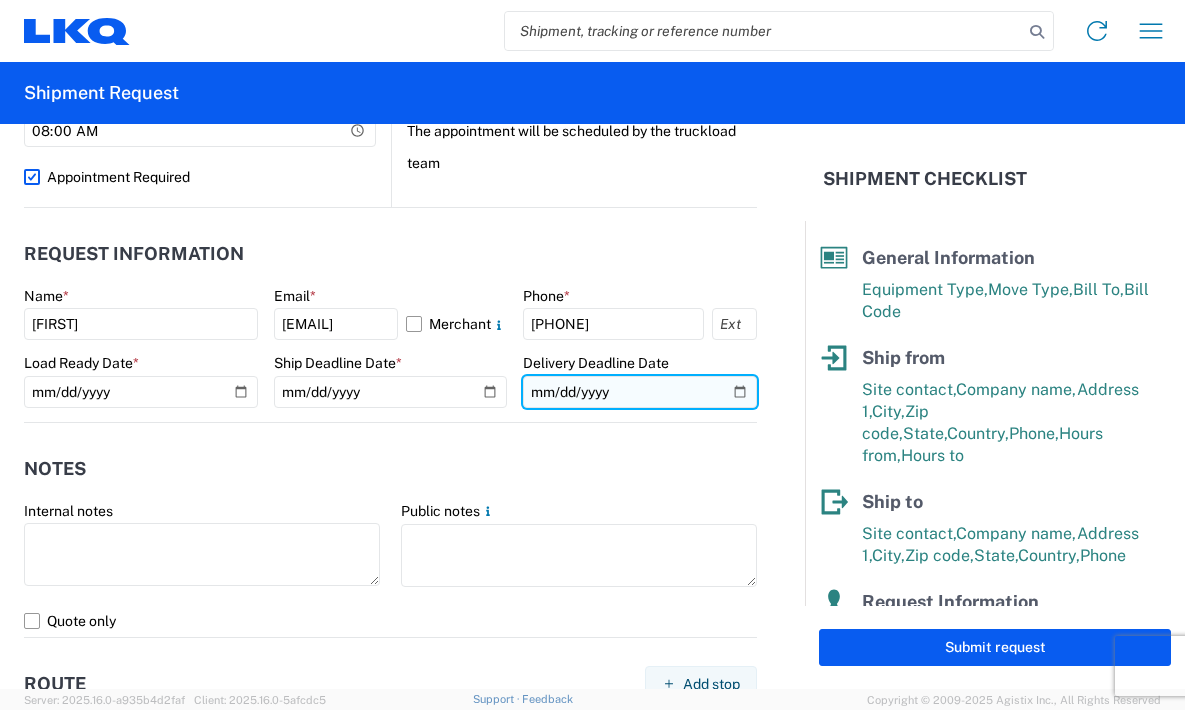 click 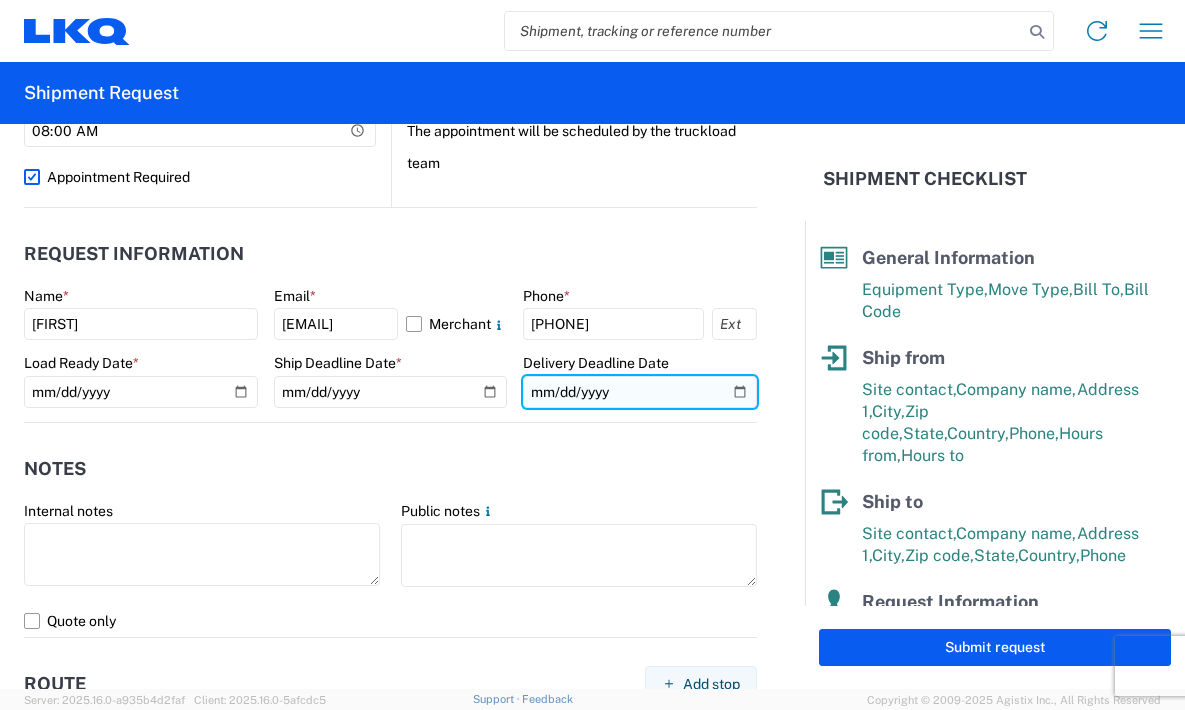 type on "[DATE]" 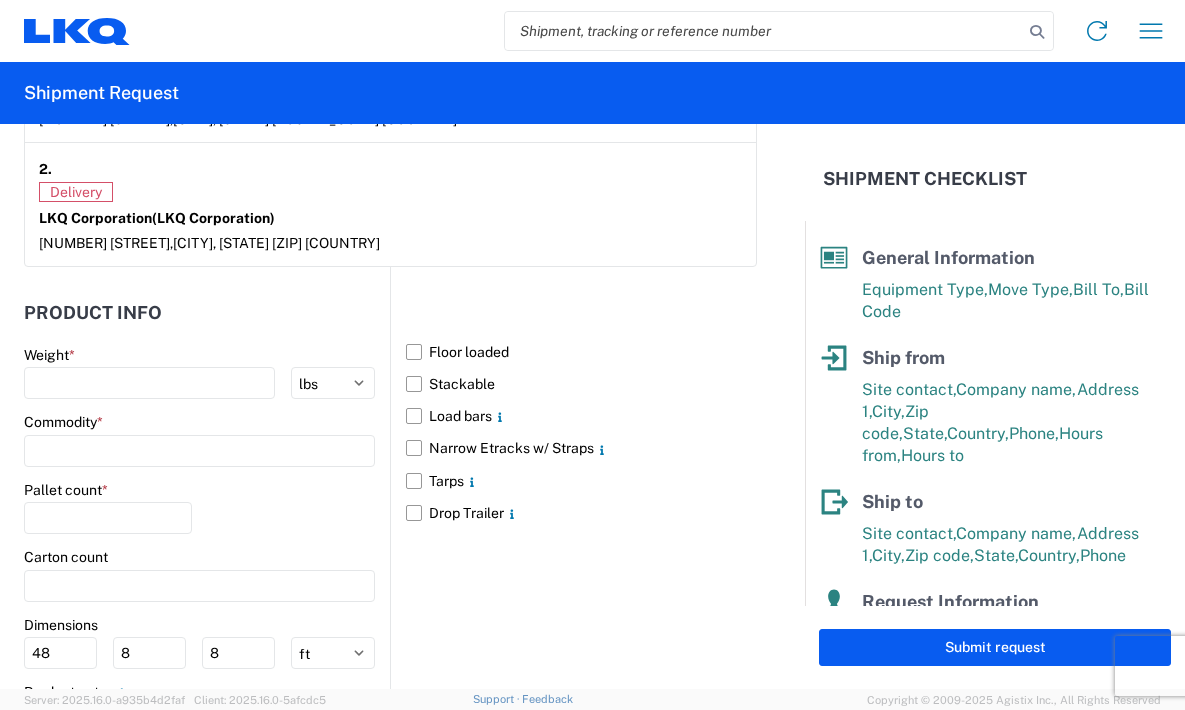 scroll, scrollTop: 1700, scrollLeft: 0, axis: vertical 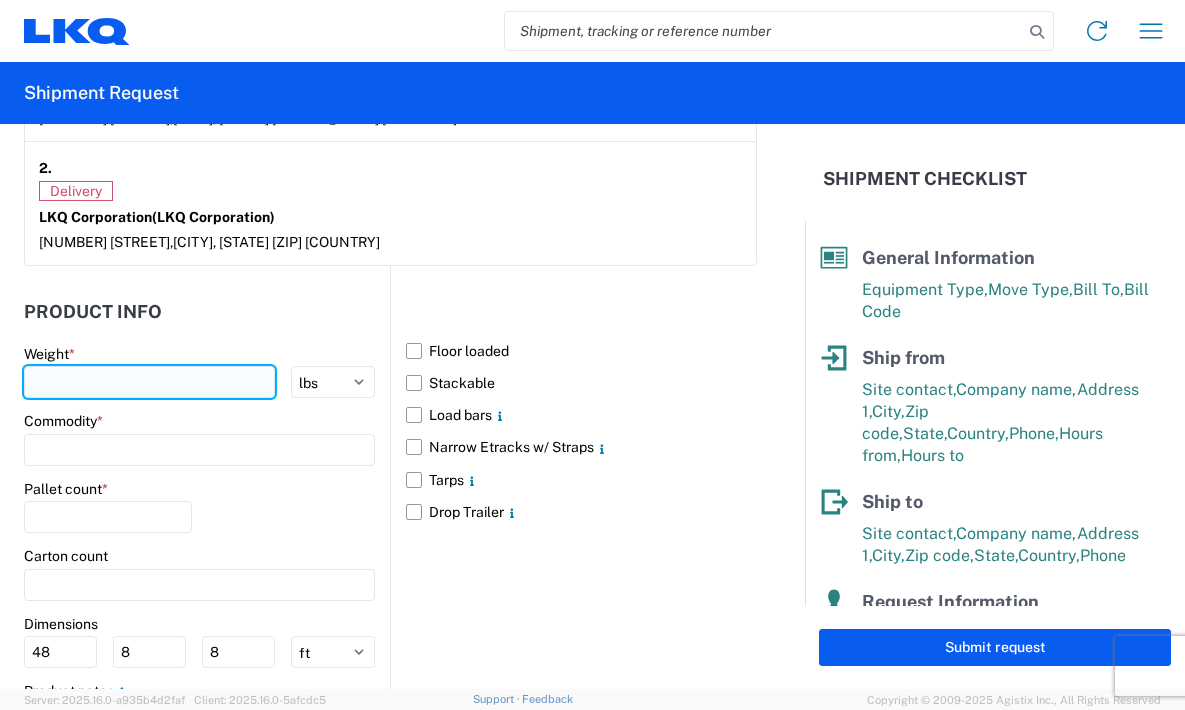 click 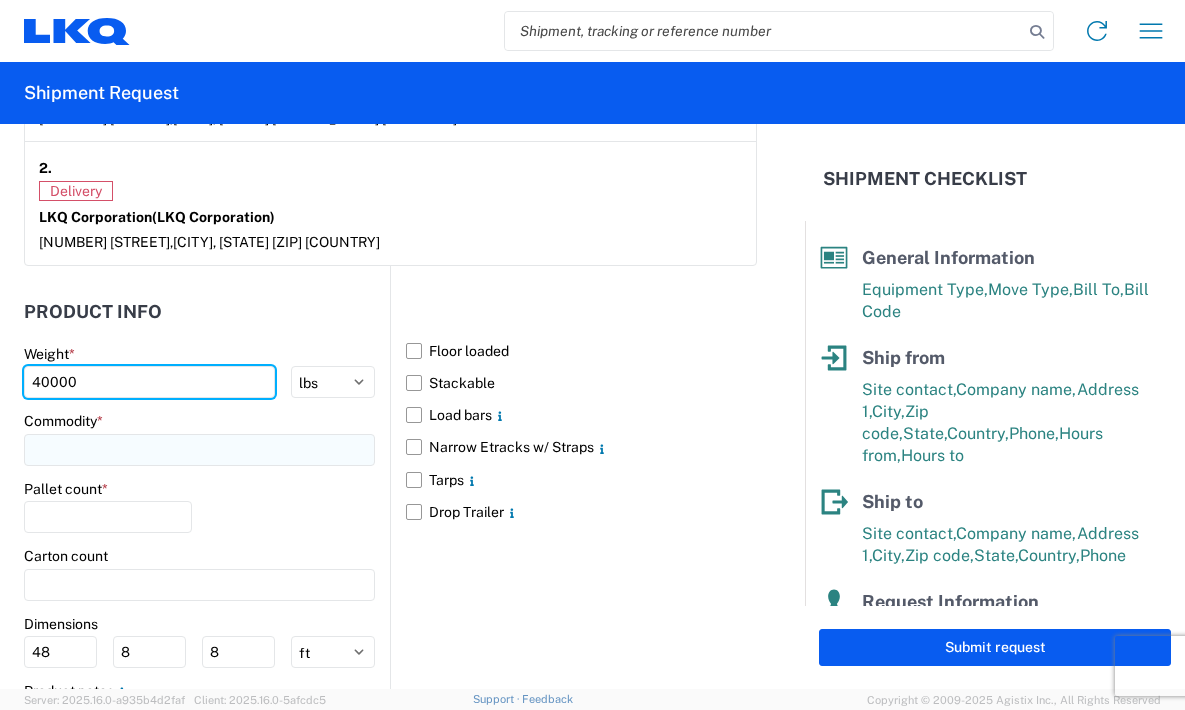 type on "40000" 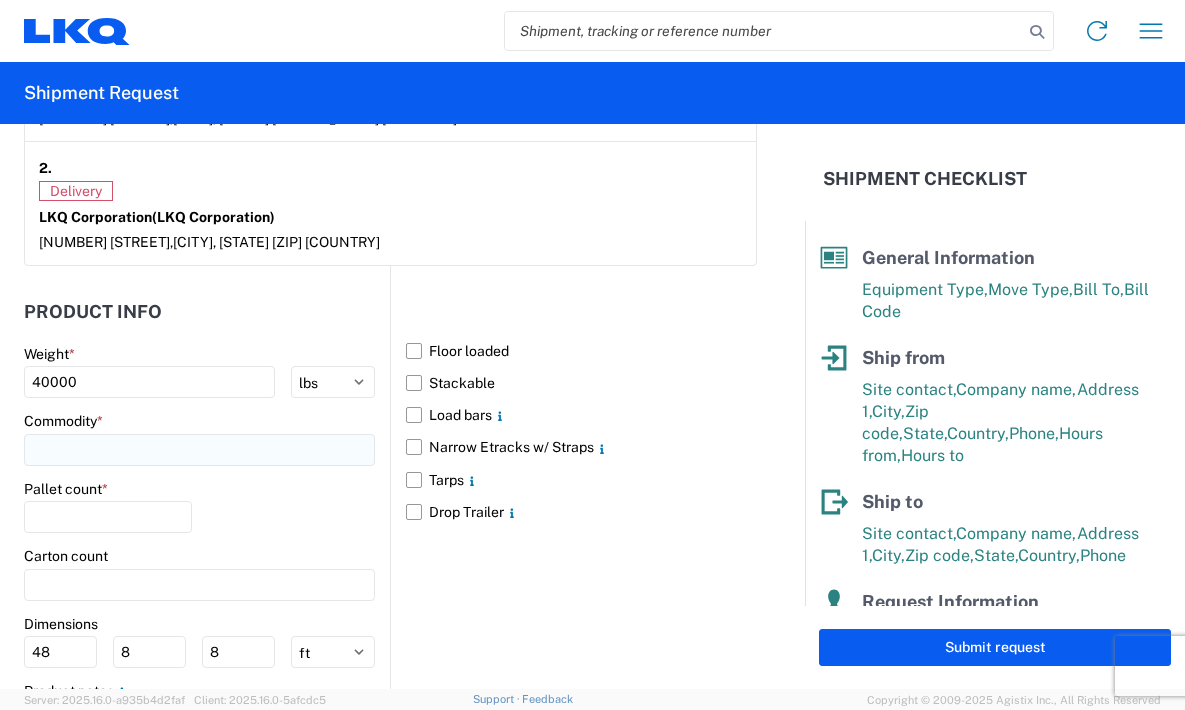 click 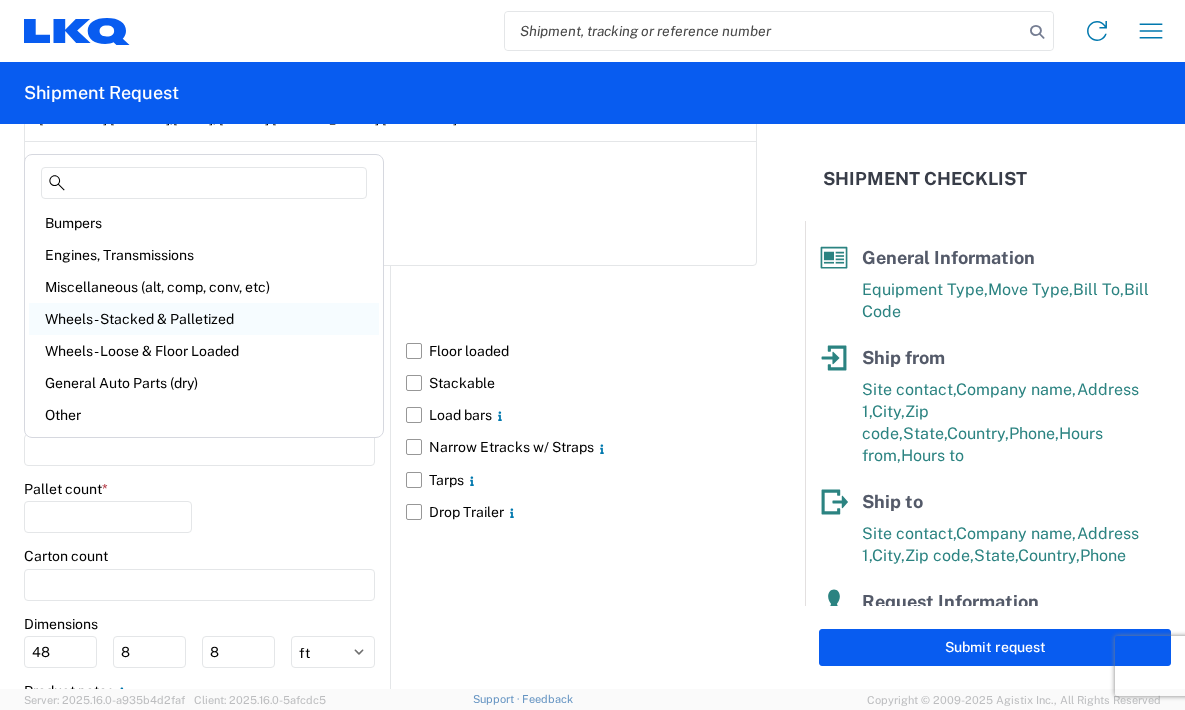 click on "Wheels - Stacked & Palletized" 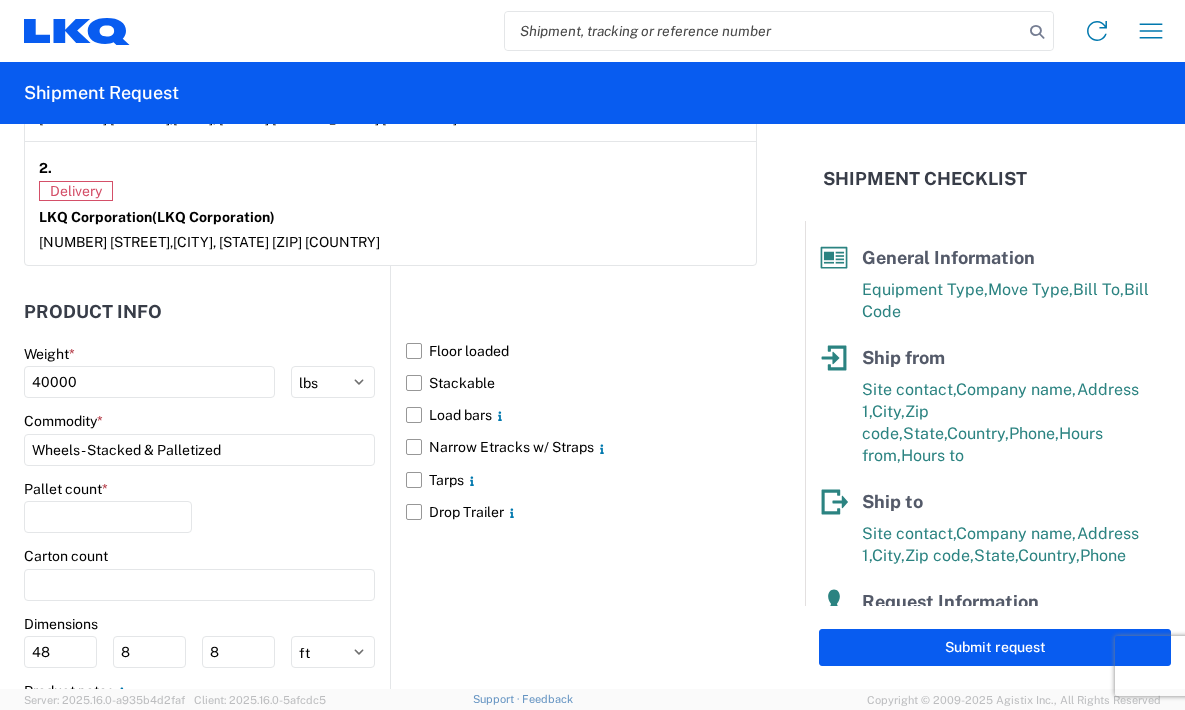 scroll, scrollTop: 1800, scrollLeft: 0, axis: vertical 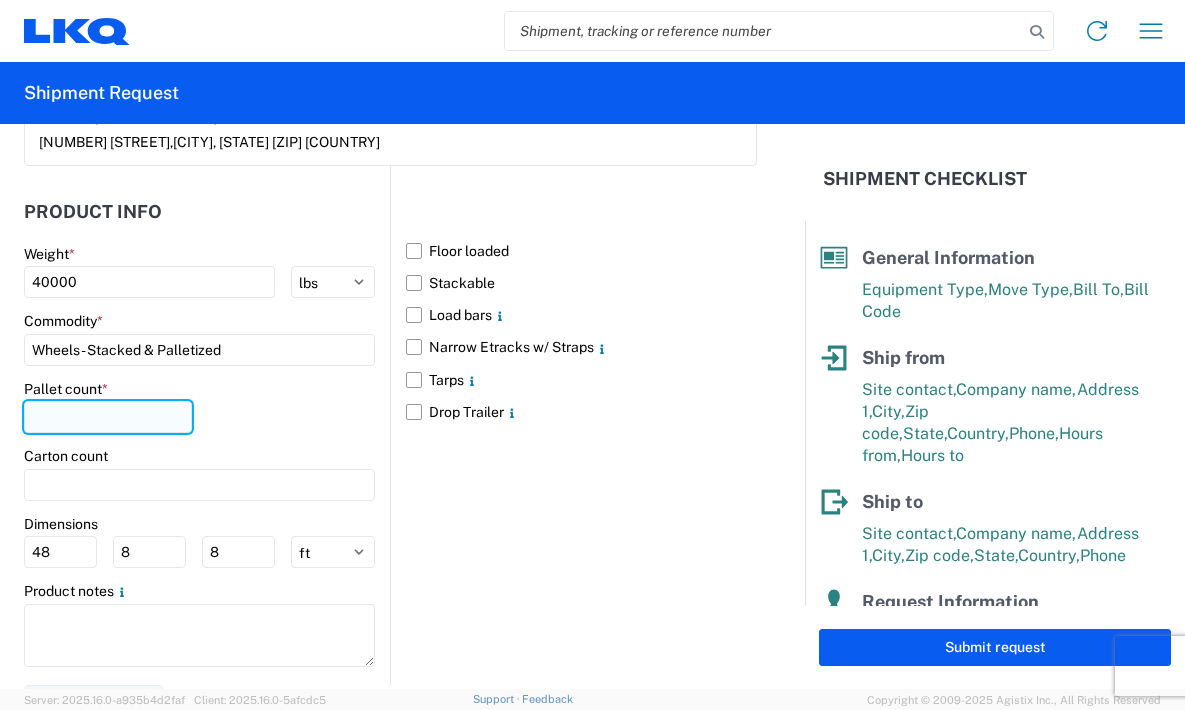 click 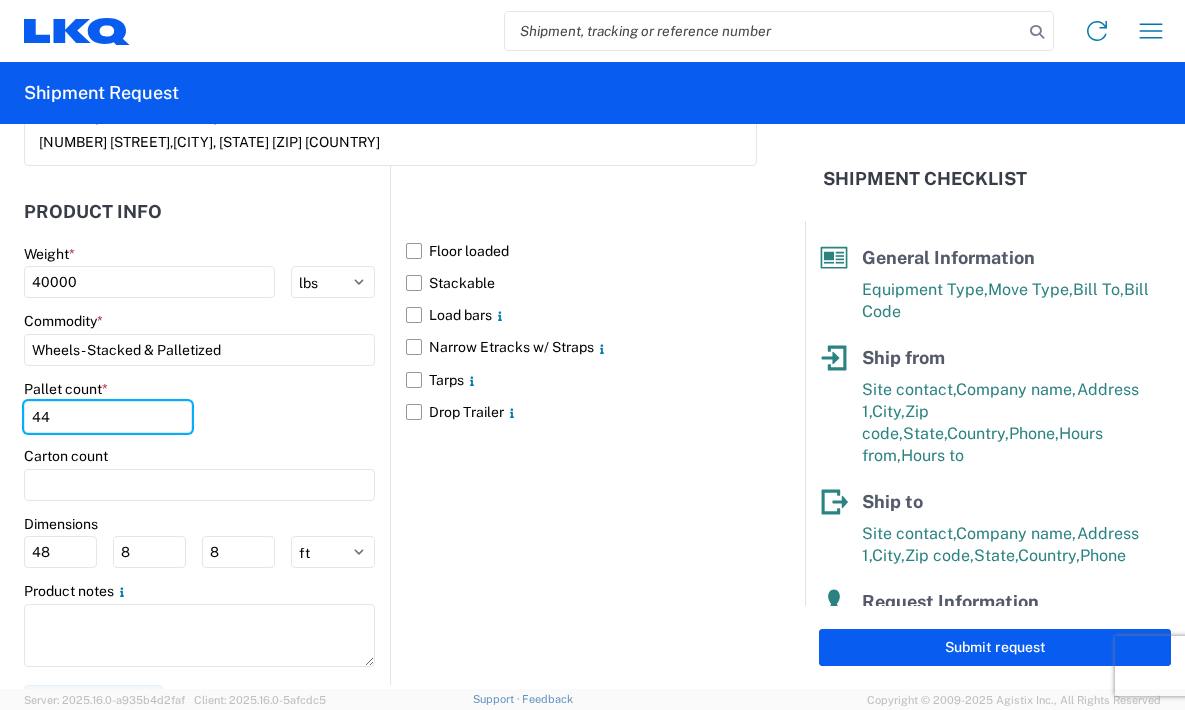 type on "44" 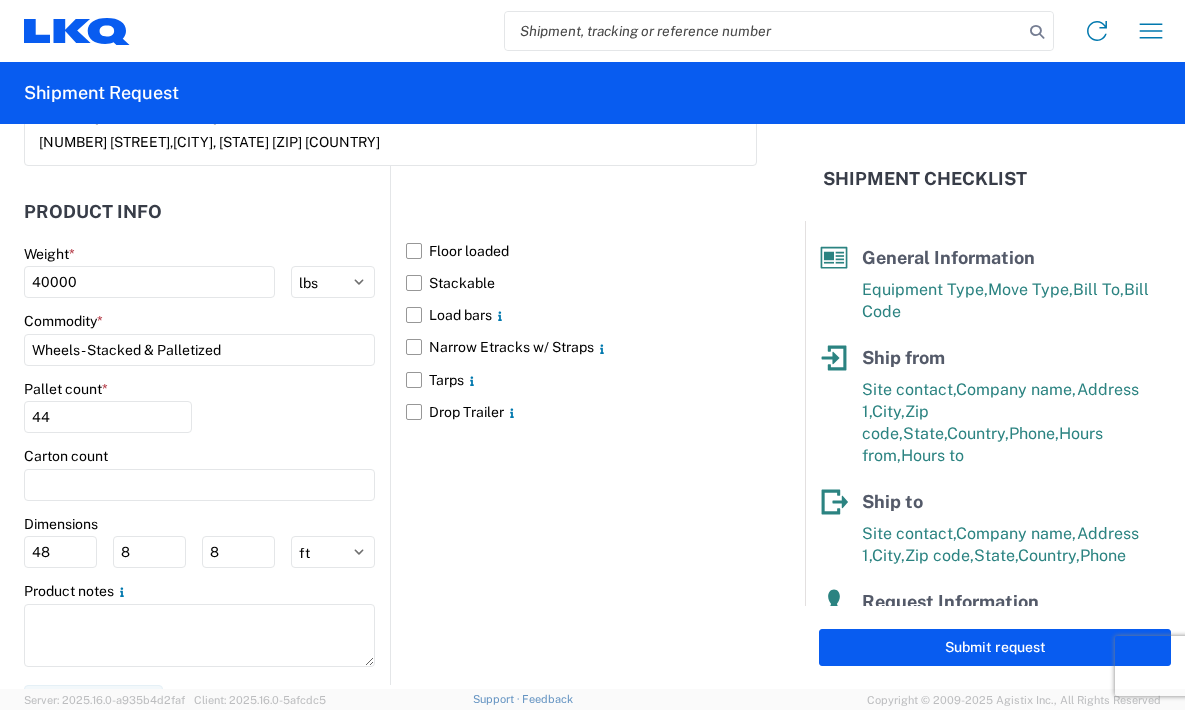 click on "Pallet count  * 44" 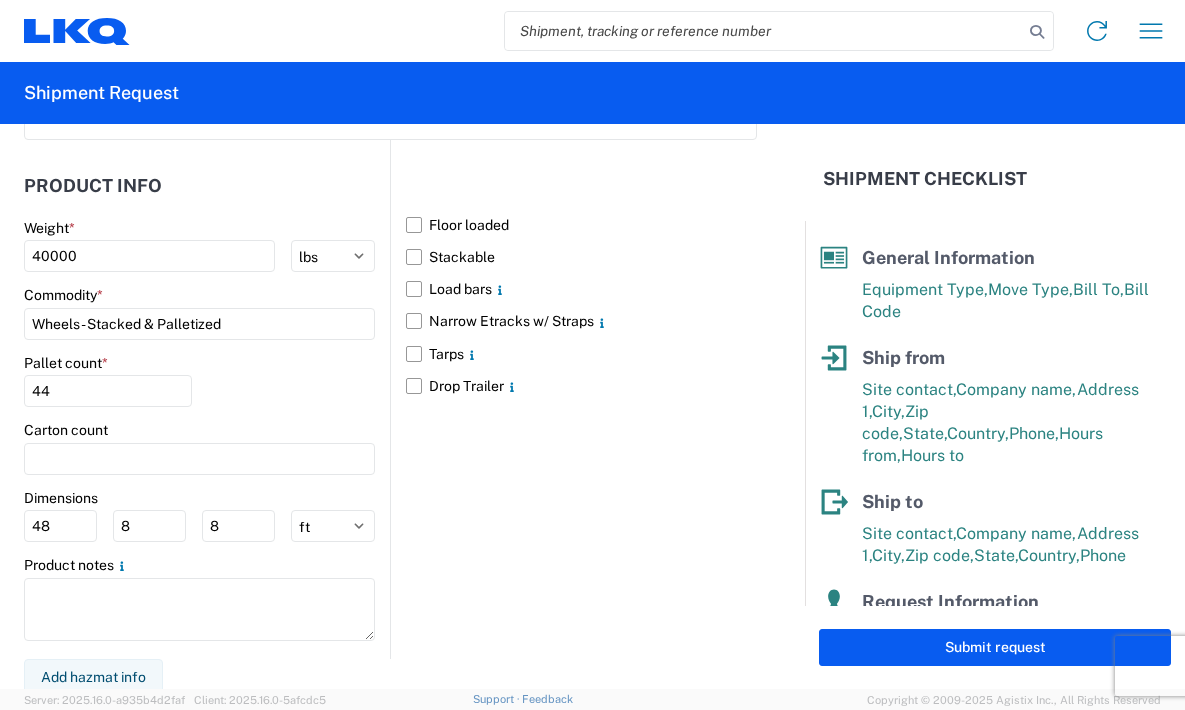 scroll, scrollTop: 1833, scrollLeft: 0, axis: vertical 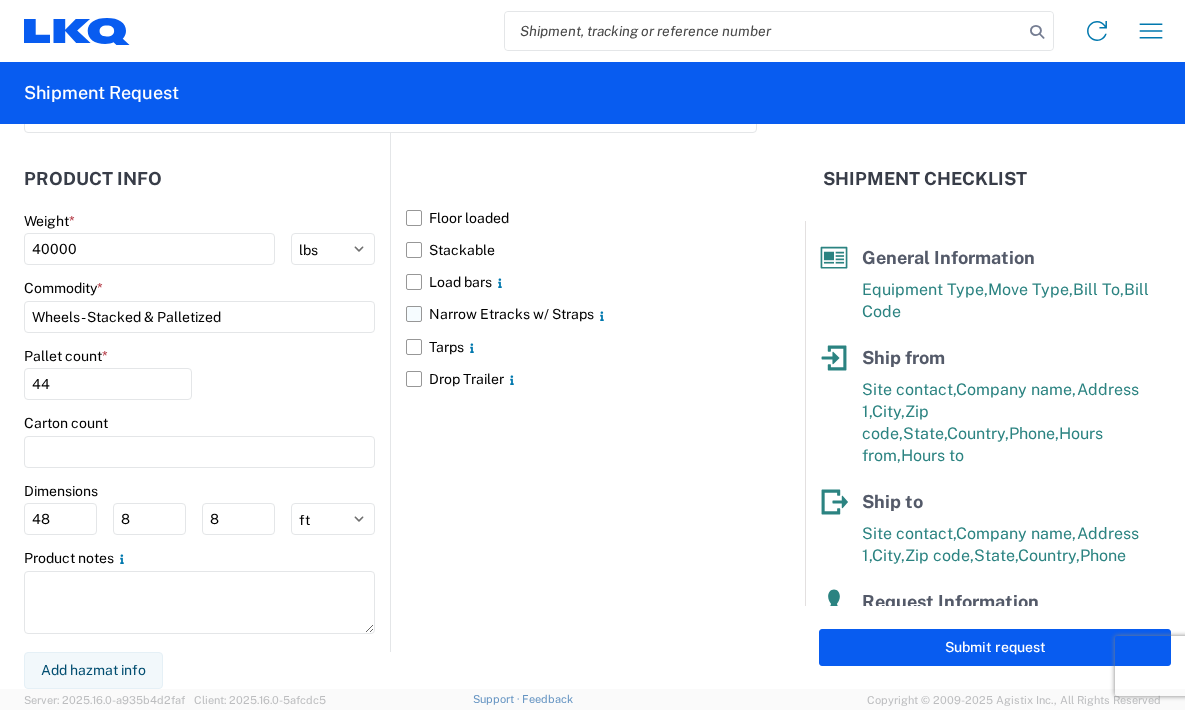 click on "Narrow Etracks w/ Straps" 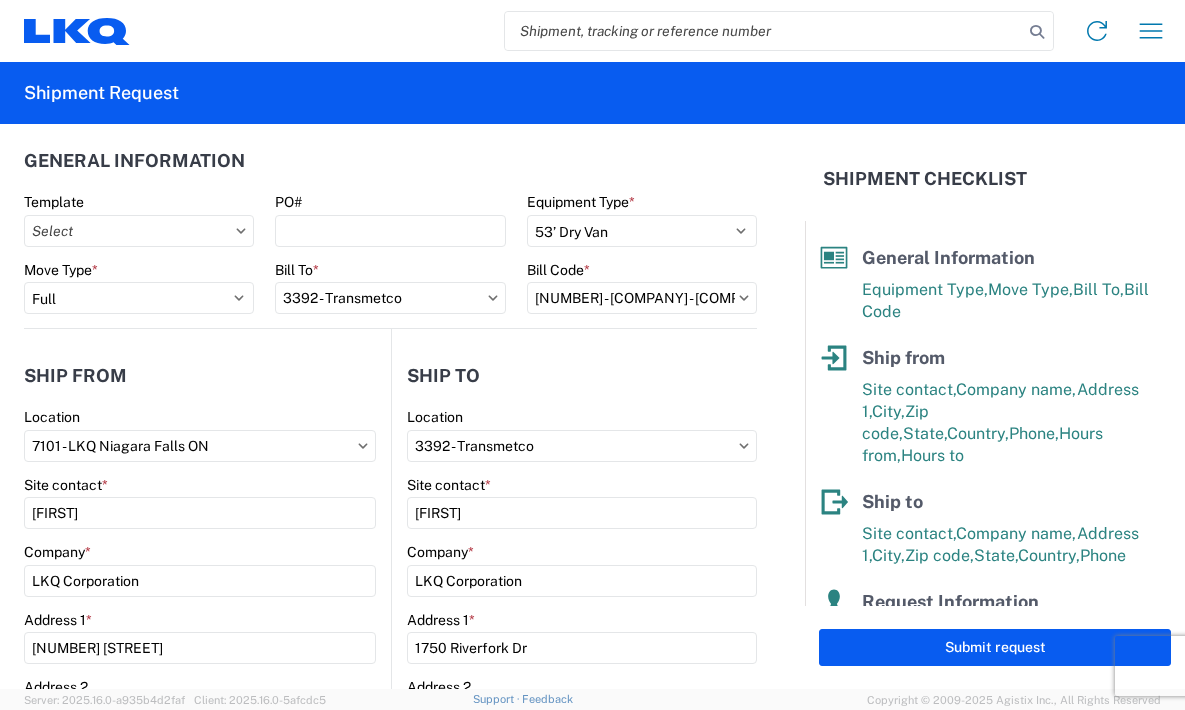 scroll, scrollTop: 0, scrollLeft: 0, axis: both 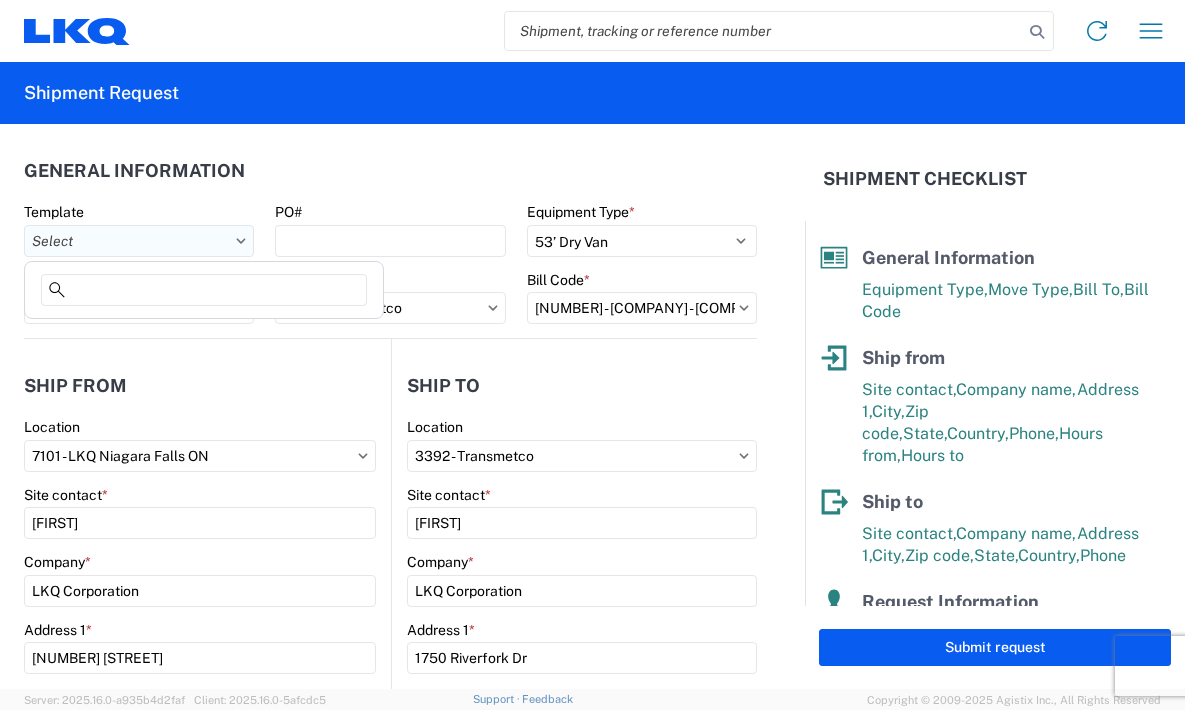 click on "Template" at bounding box center (139, 241) 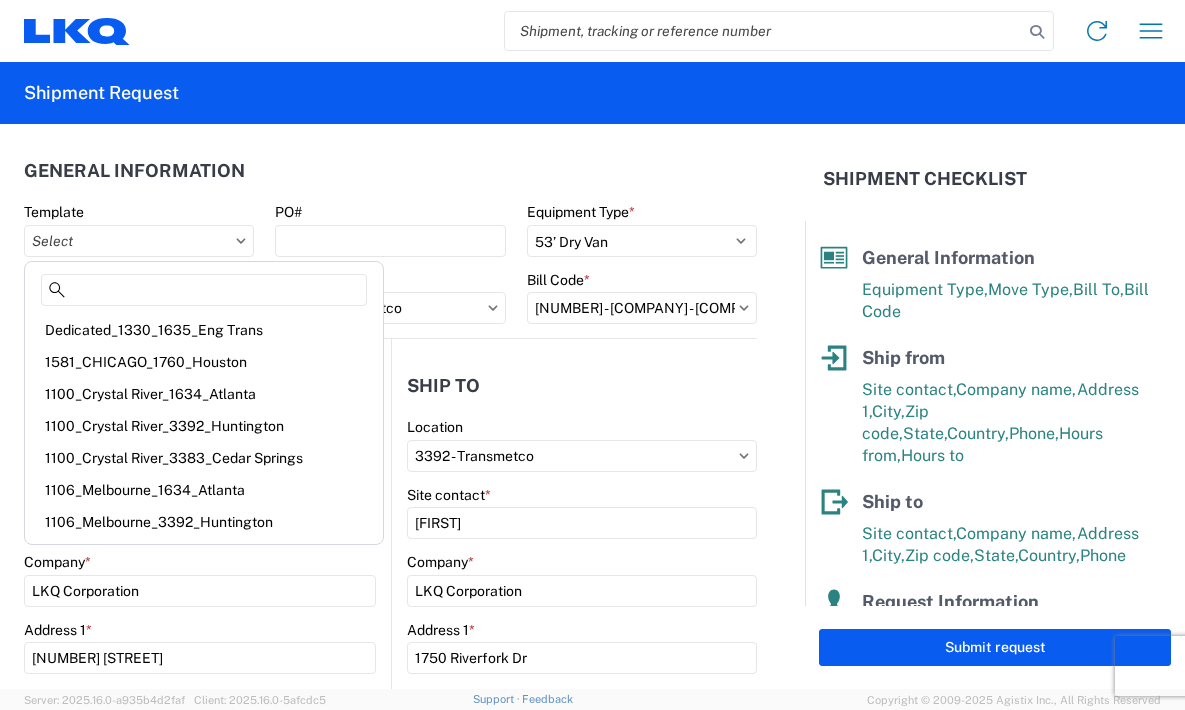 click on "General Information" 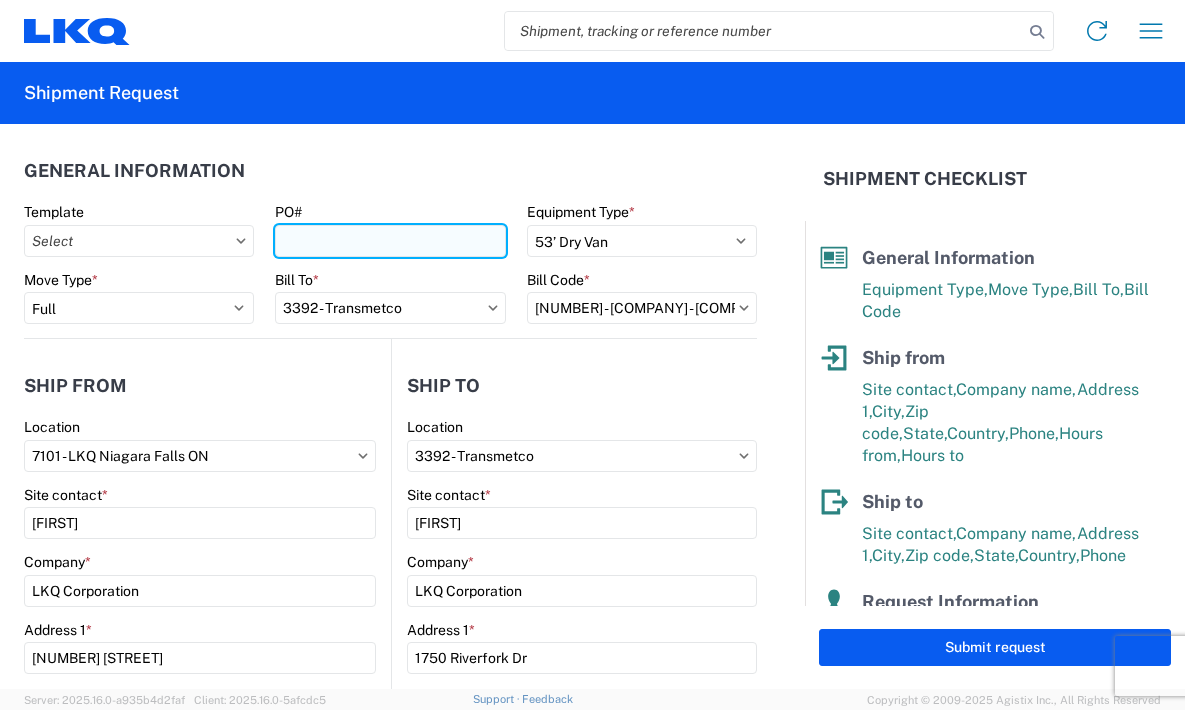 click on "PO#" at bounding box center (390, 241) 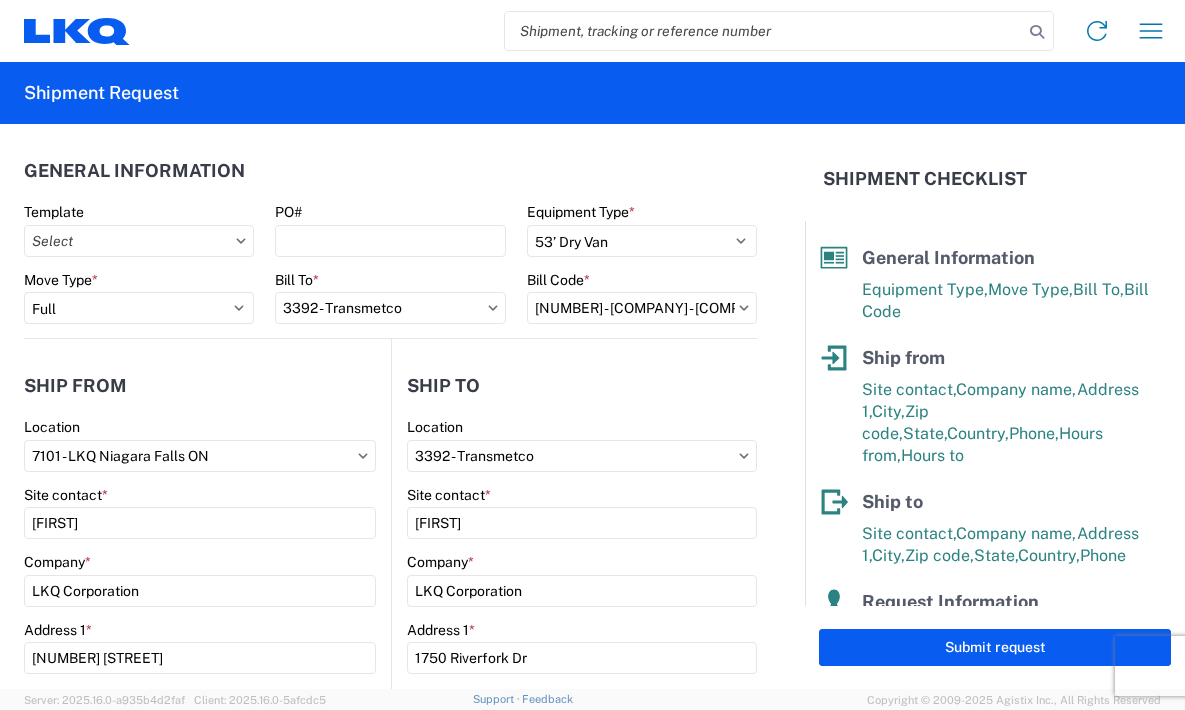 click on "General Information" 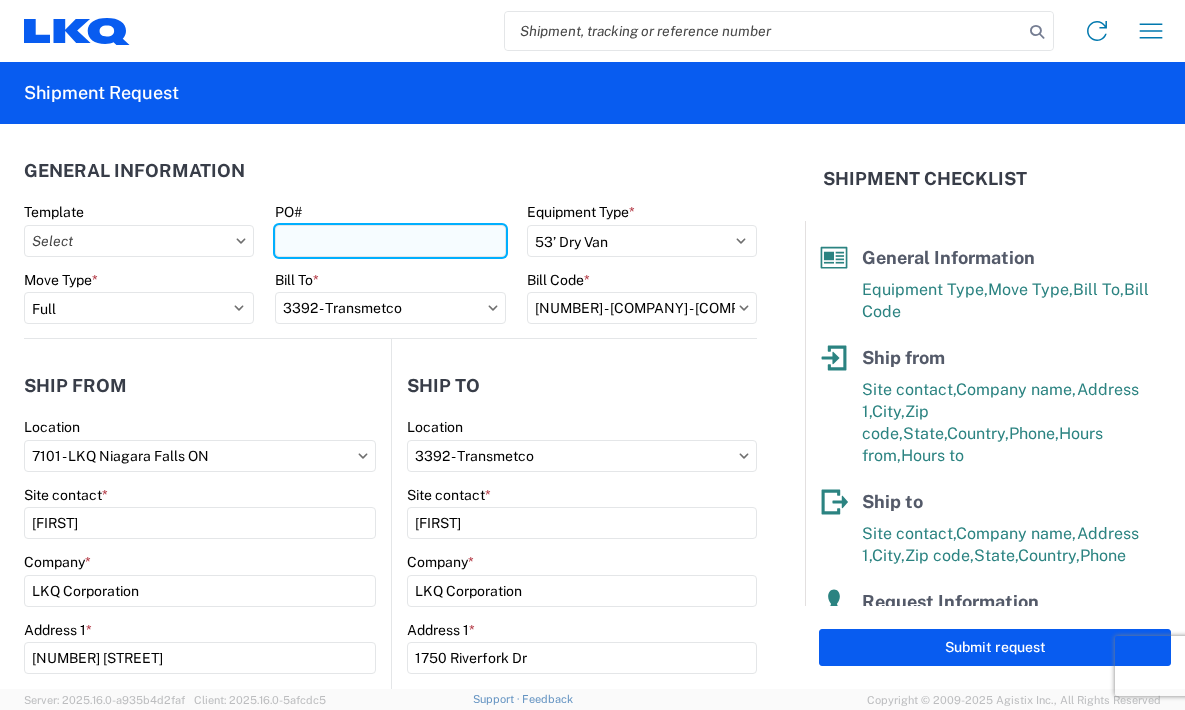 click on "PO#" at bounding box center [390, 241] 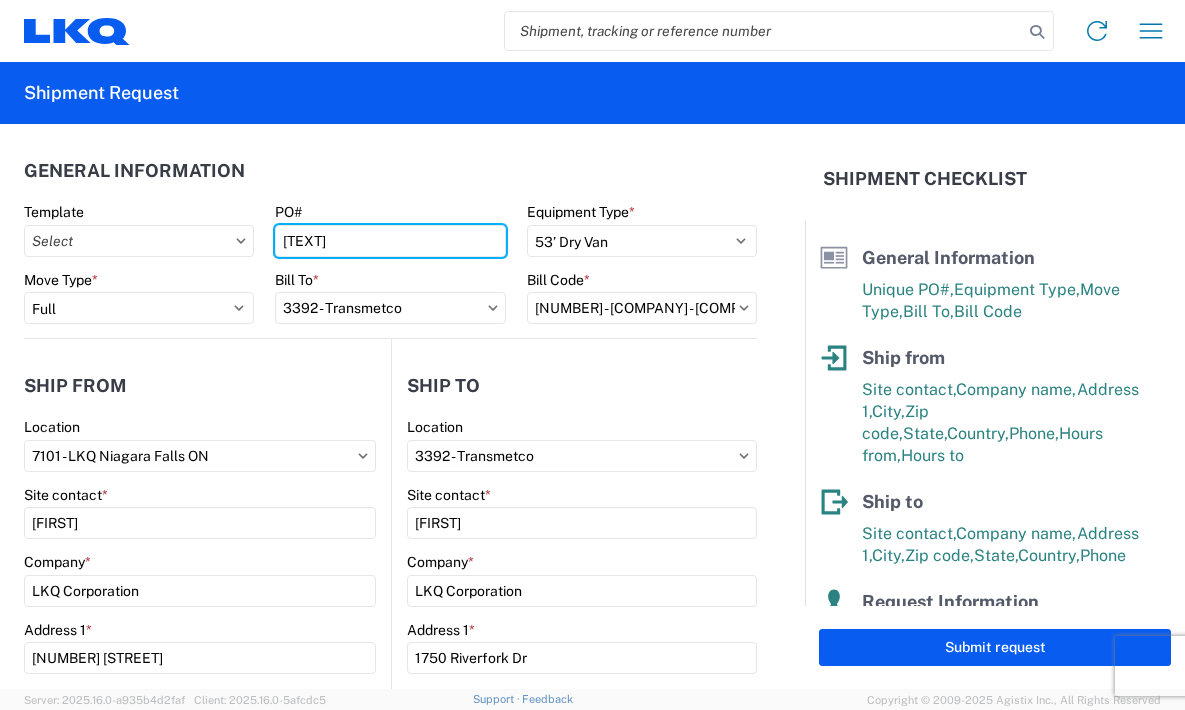 type on "[TEXT]" 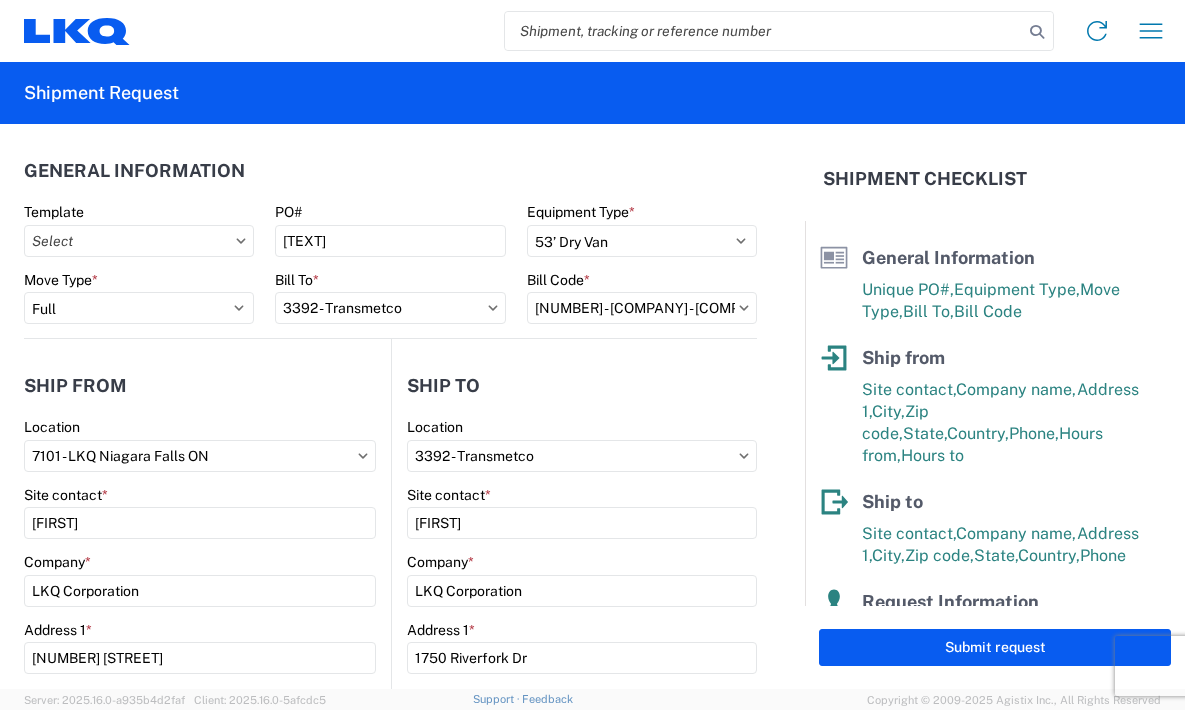 click on "General Information" 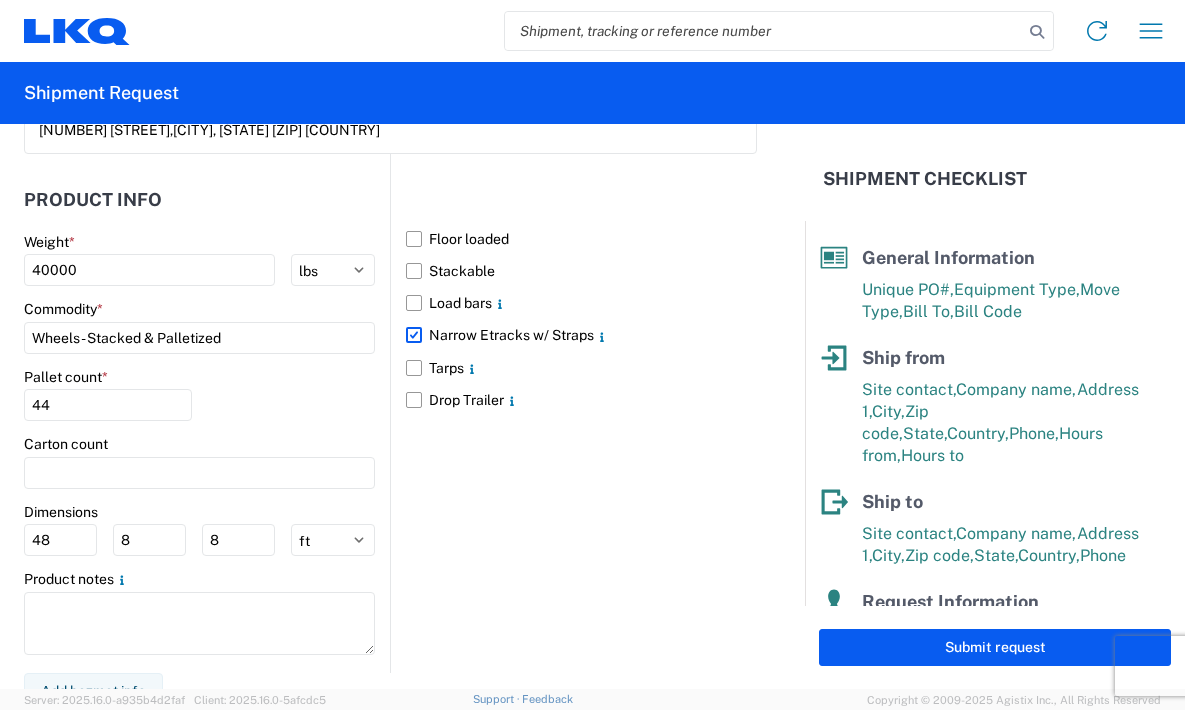 scroll, scrollTop: 1833, scrollLeft: 0, axis: vertical 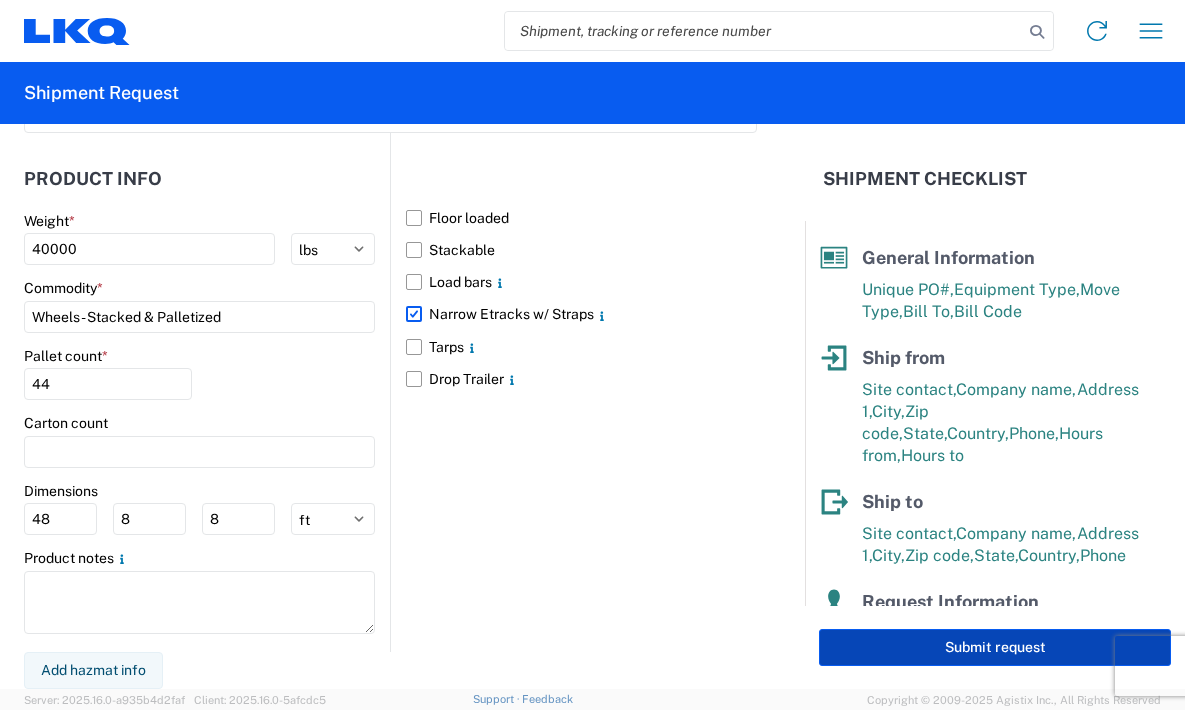 click on "Submit request" 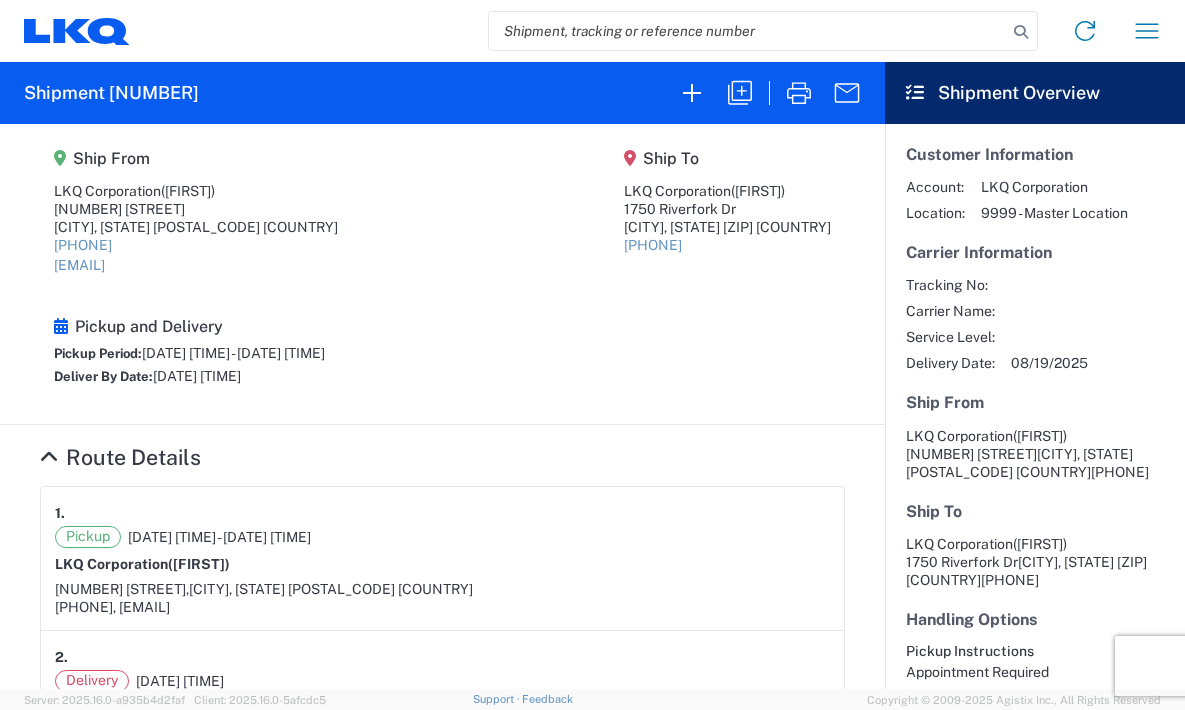 scroll, scrollTop: 0, scrollLeft: 0, axis: both 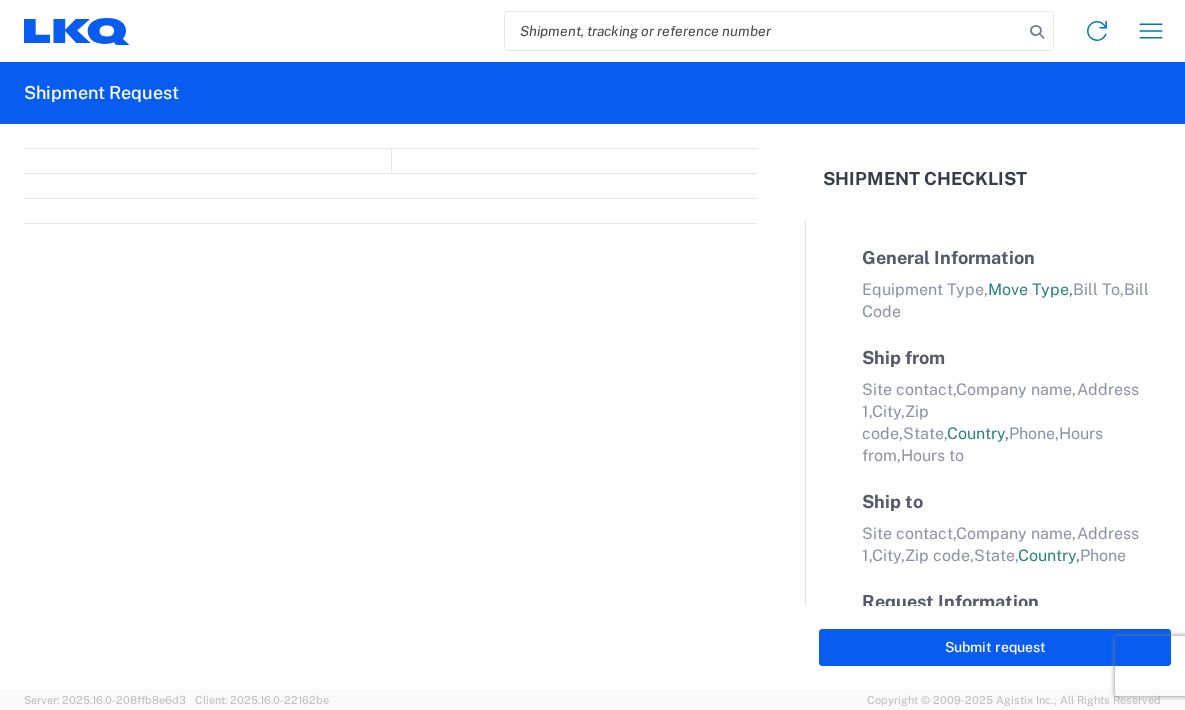 select on "FULL" 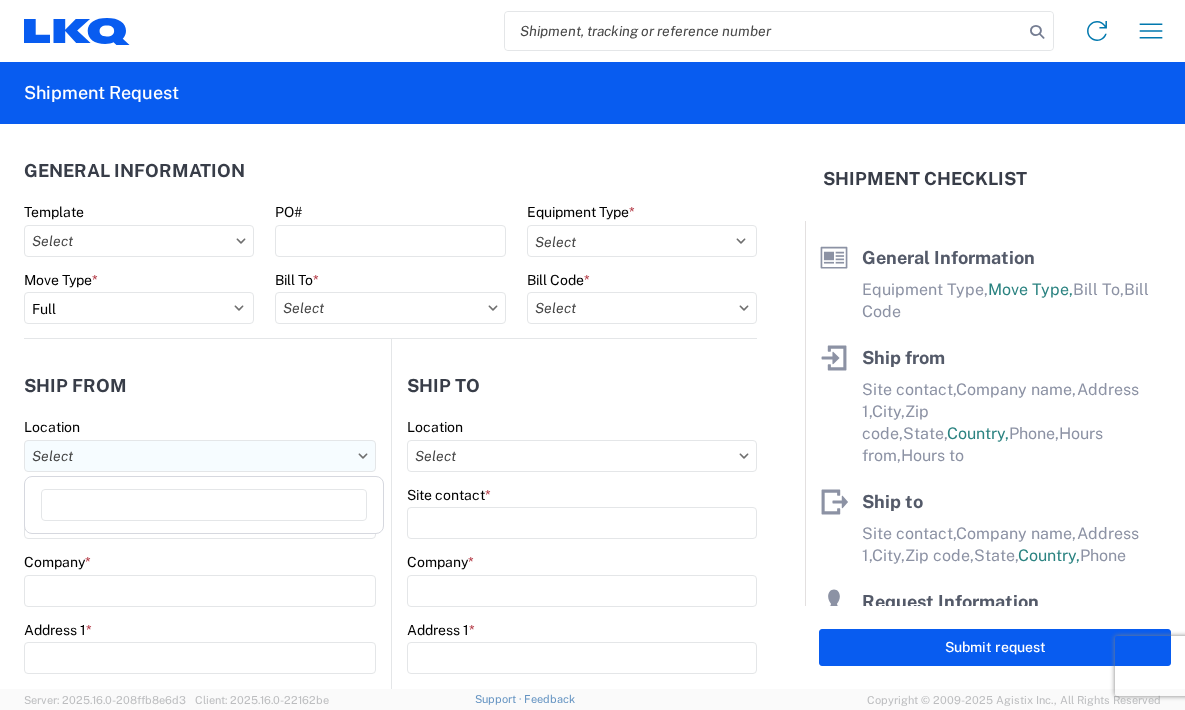 click on "Location" at bounding box center (200, 456) 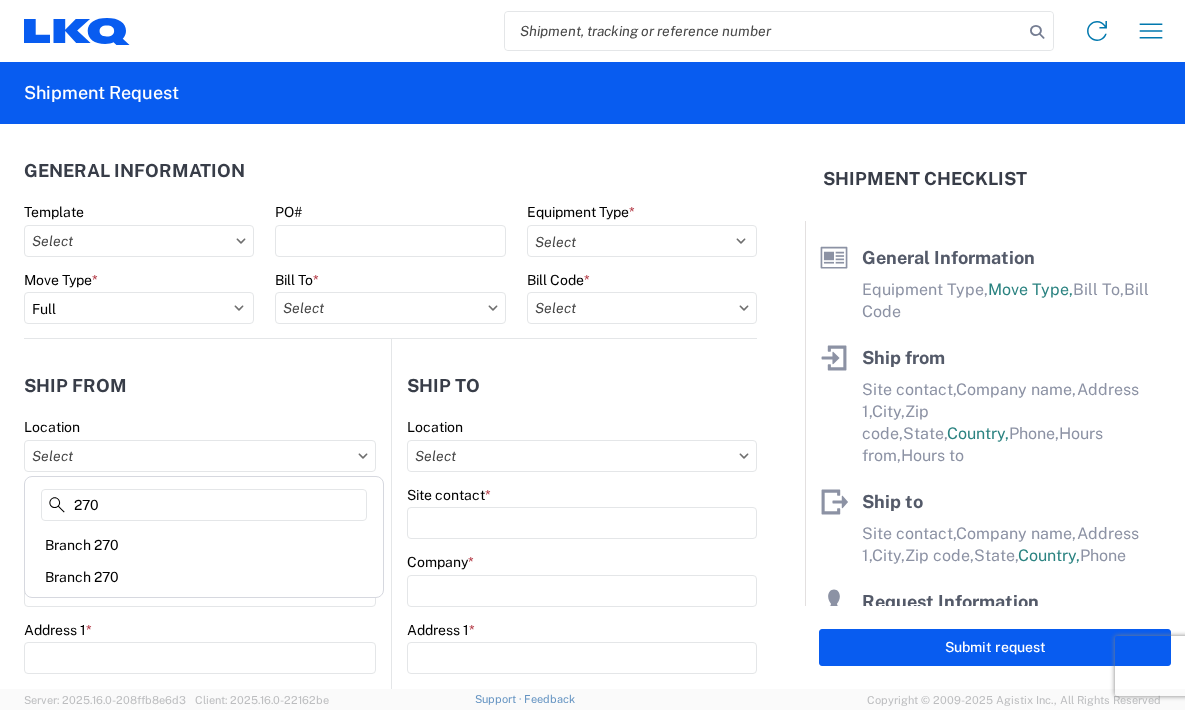 scroll, scrollTop: 100, scrollLeft: 0, axis: vertical 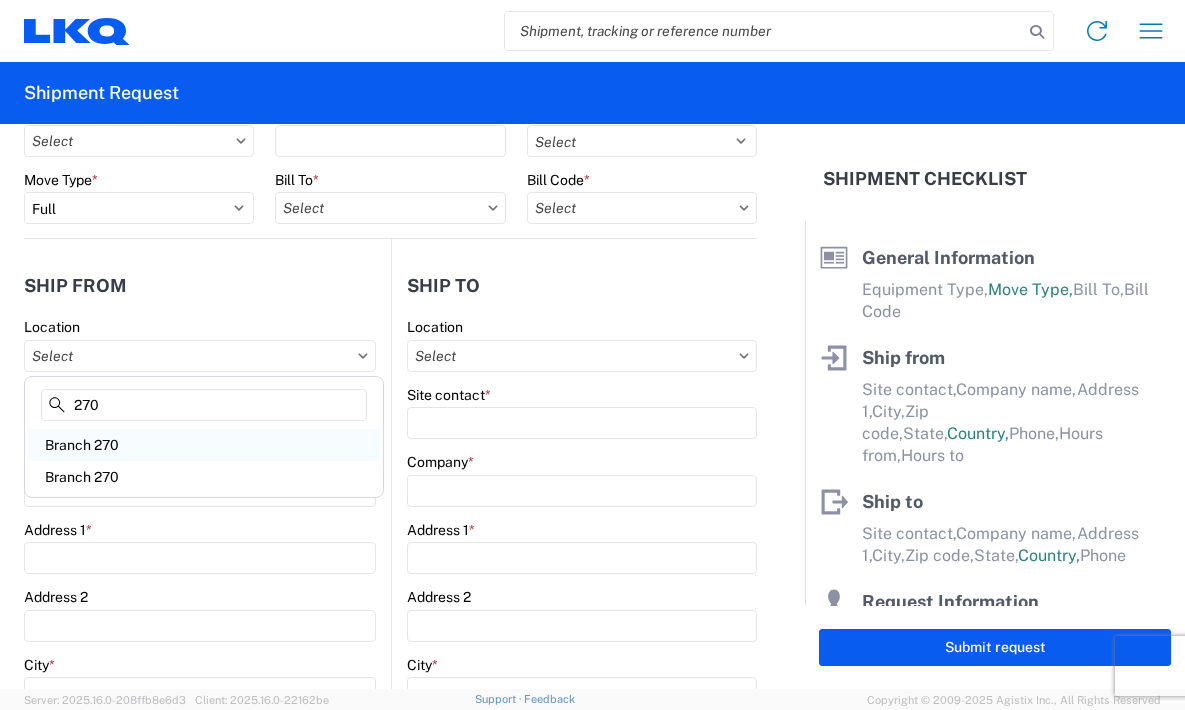 type on "270" 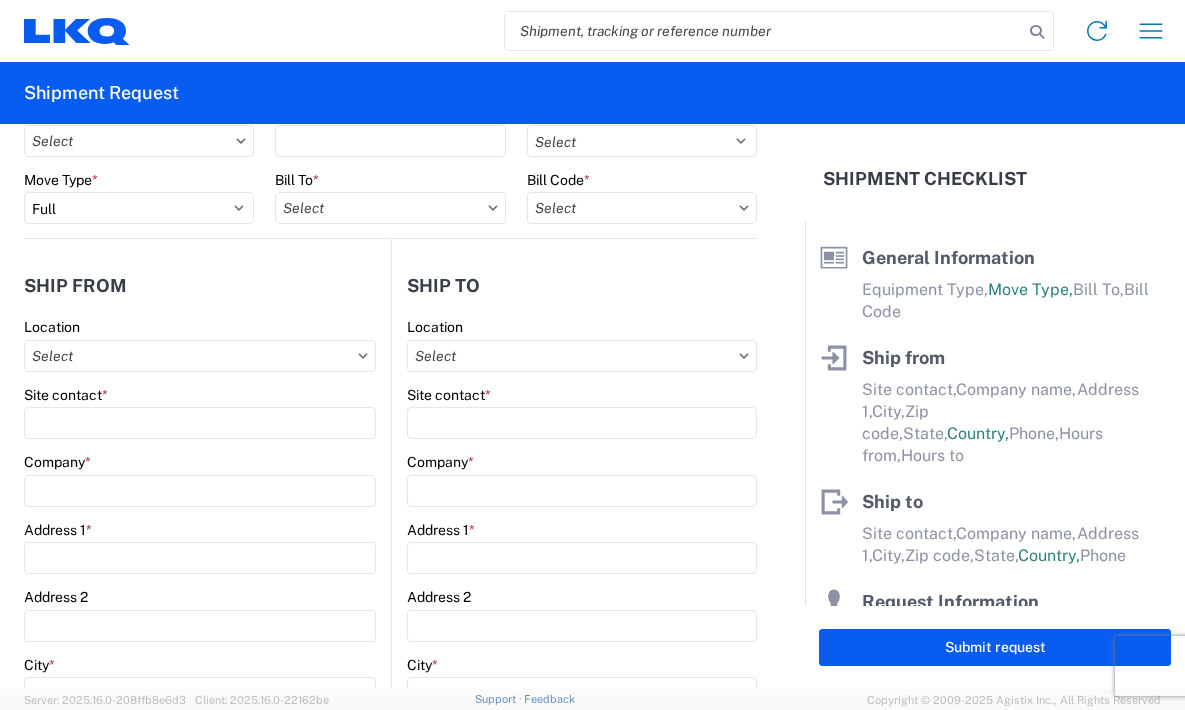 type on "Branch 270" 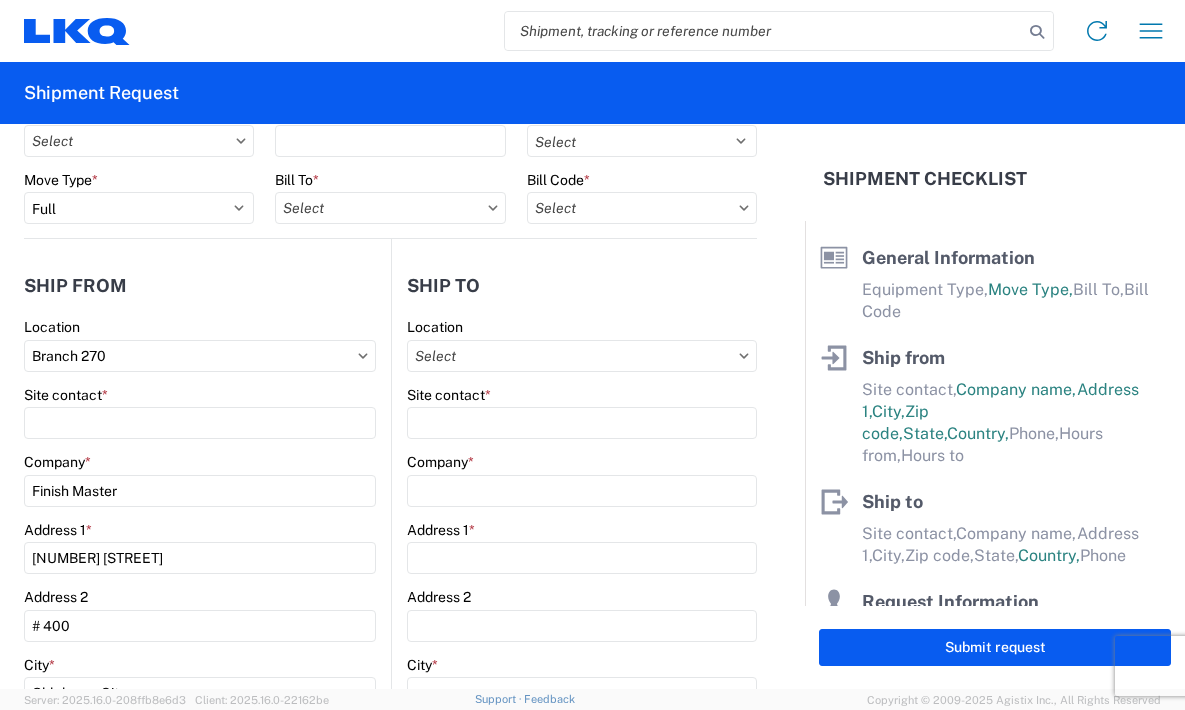 type on "07:00:00" 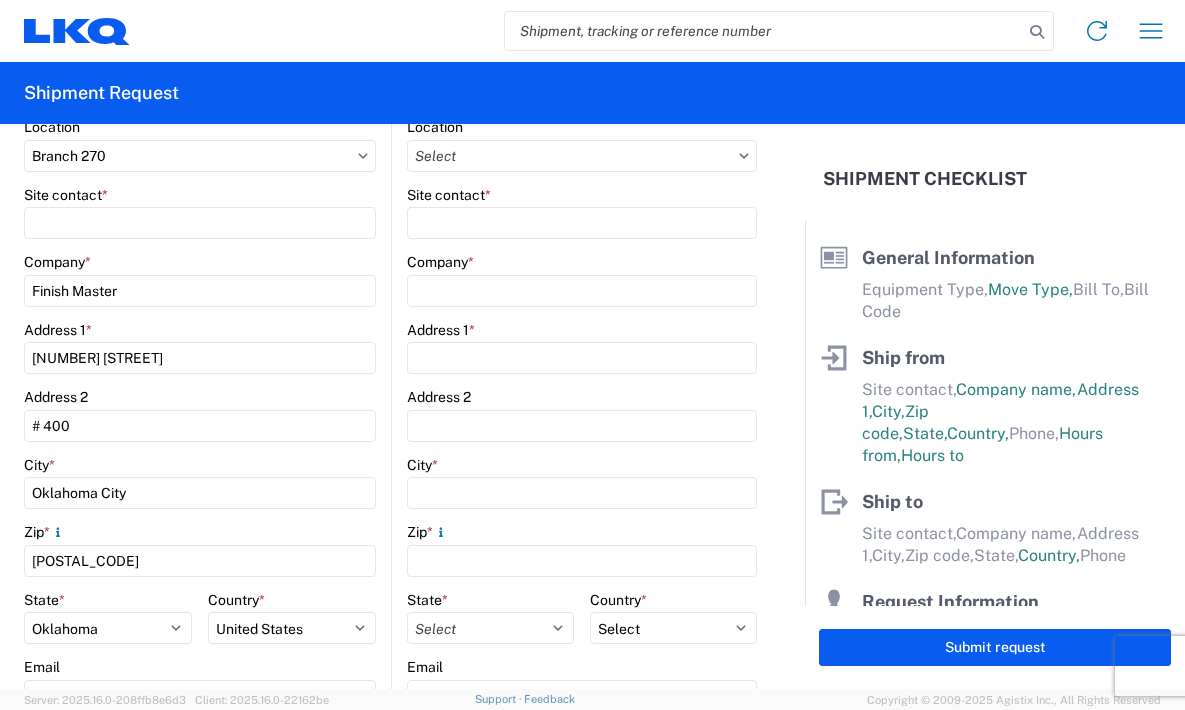 scroll, scrollTop: 100, scrollLeft: 0, axis: vertical 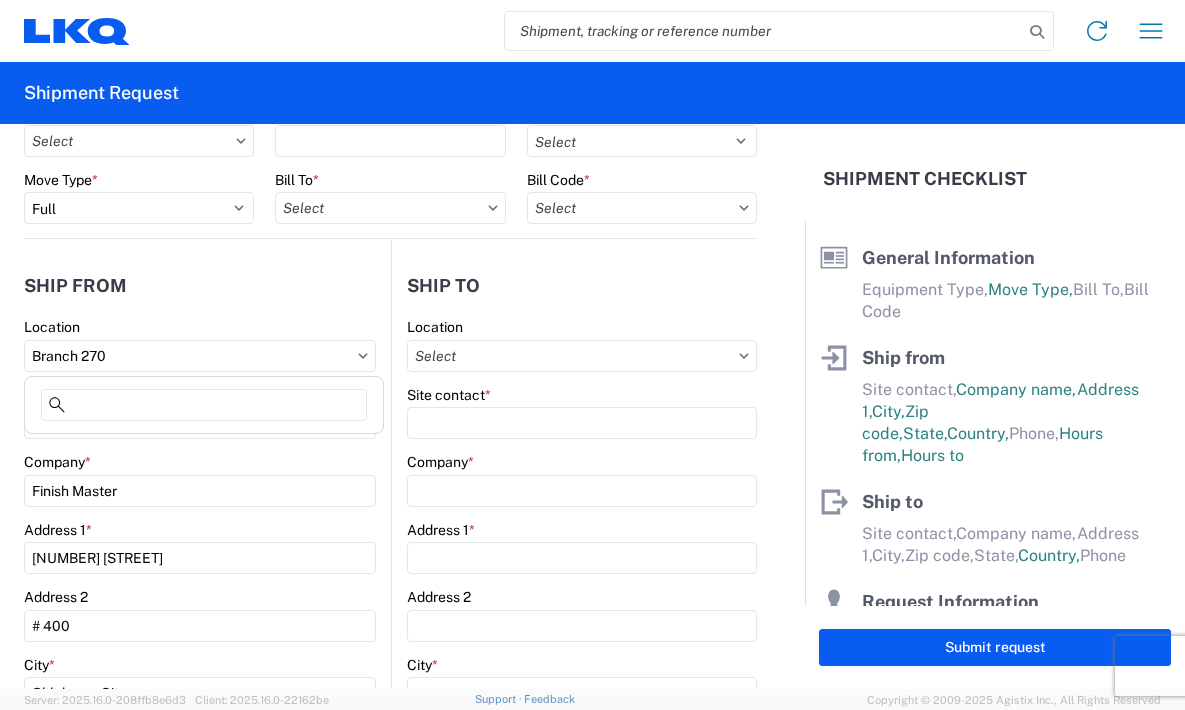 drag, startPoint x: 111, startPoint y: 350, endPoint x: -94, endPoint y: 351, distance: 205.00244 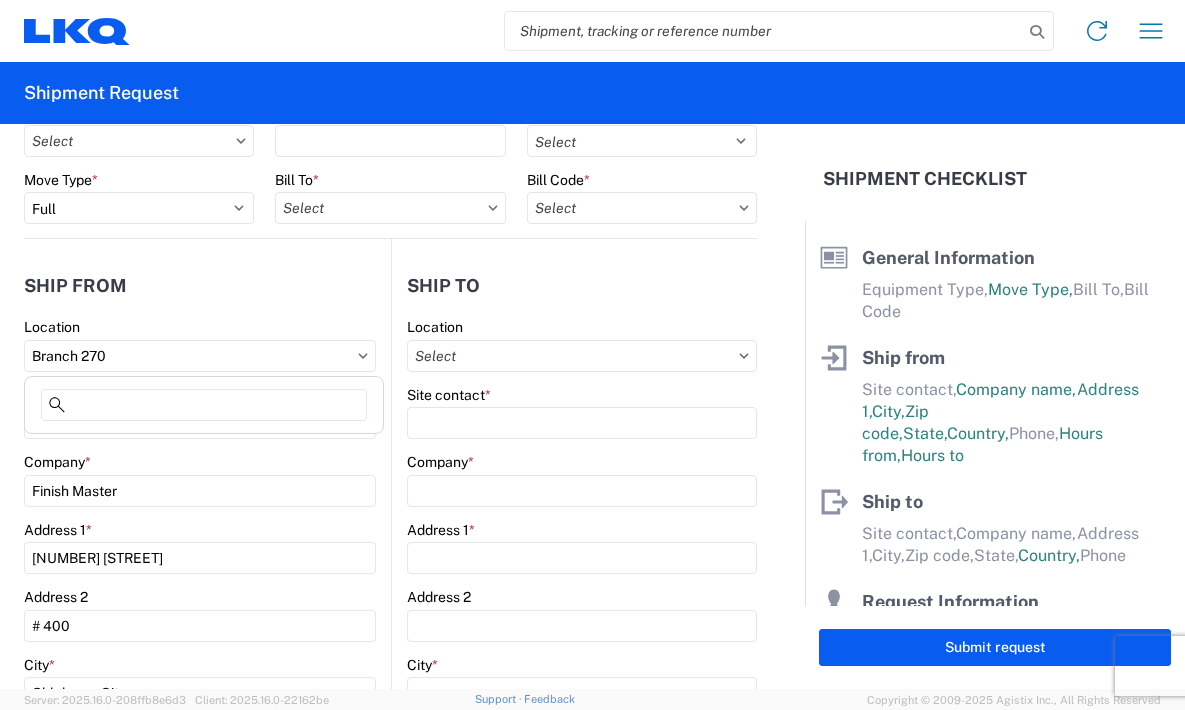 drag, startPoint x: 154, startPoint y: 358, endPoint x: -94, endPoint y: 358, distance: 248 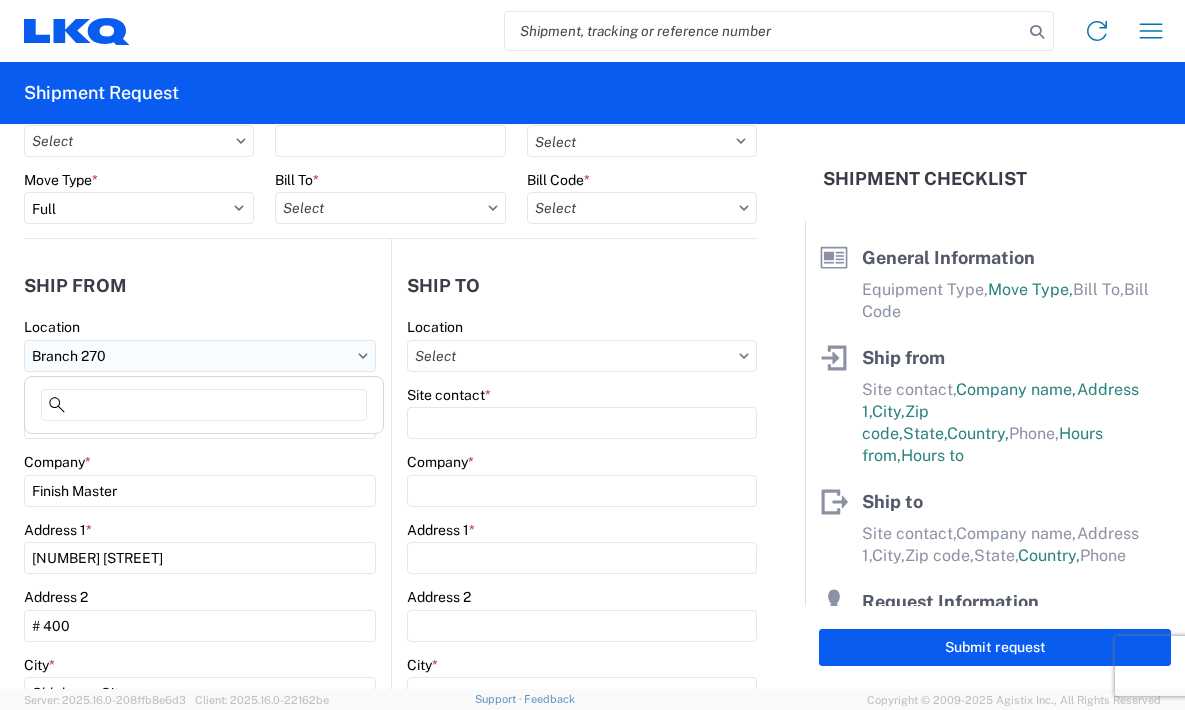 click on "Branch 270" at bounding box center [200, 356] 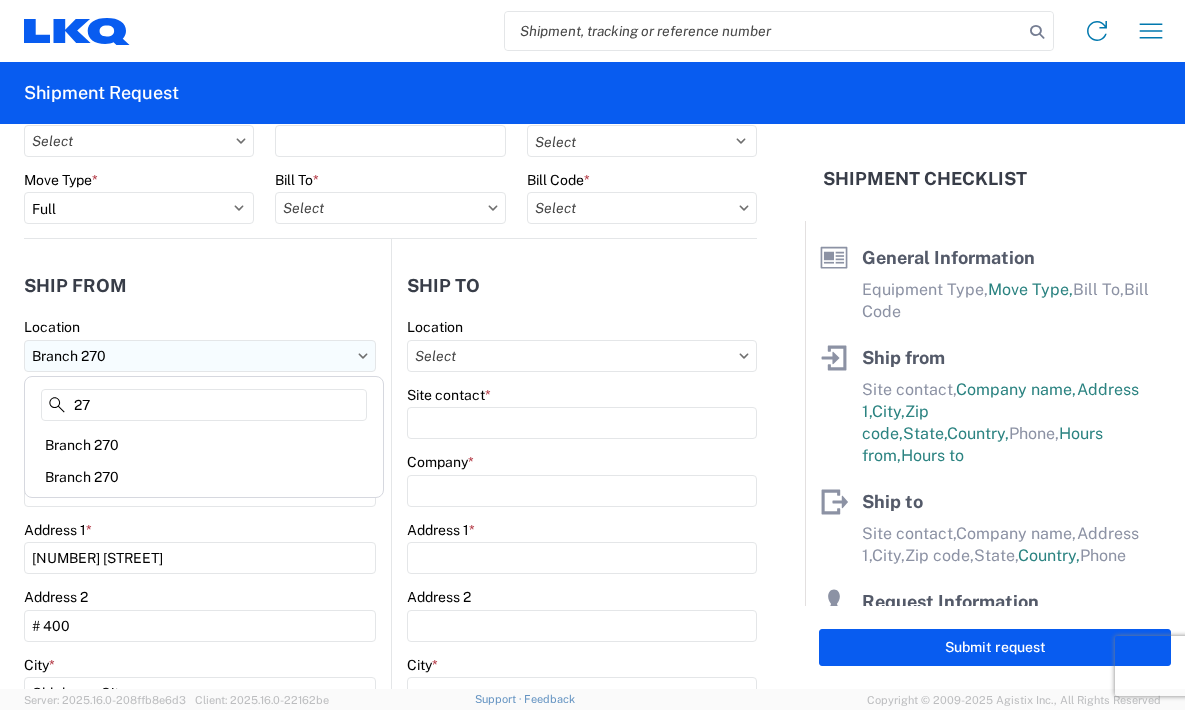 type on "2" 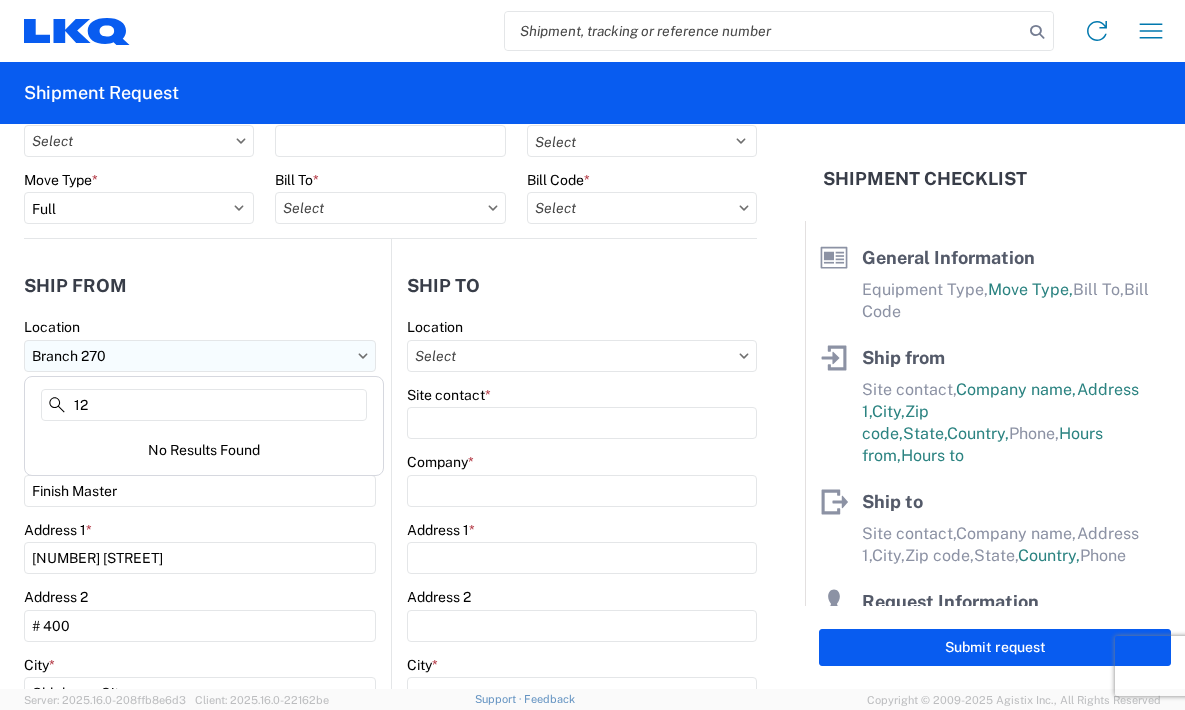type on "1" 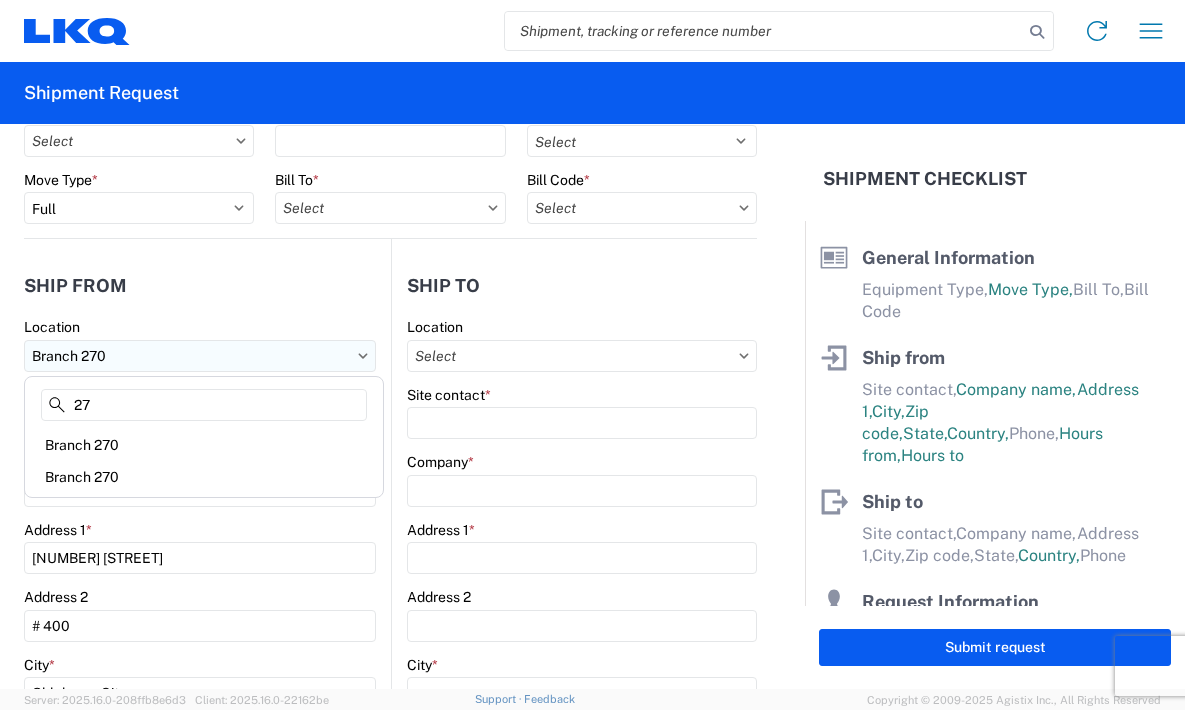 type on "2" 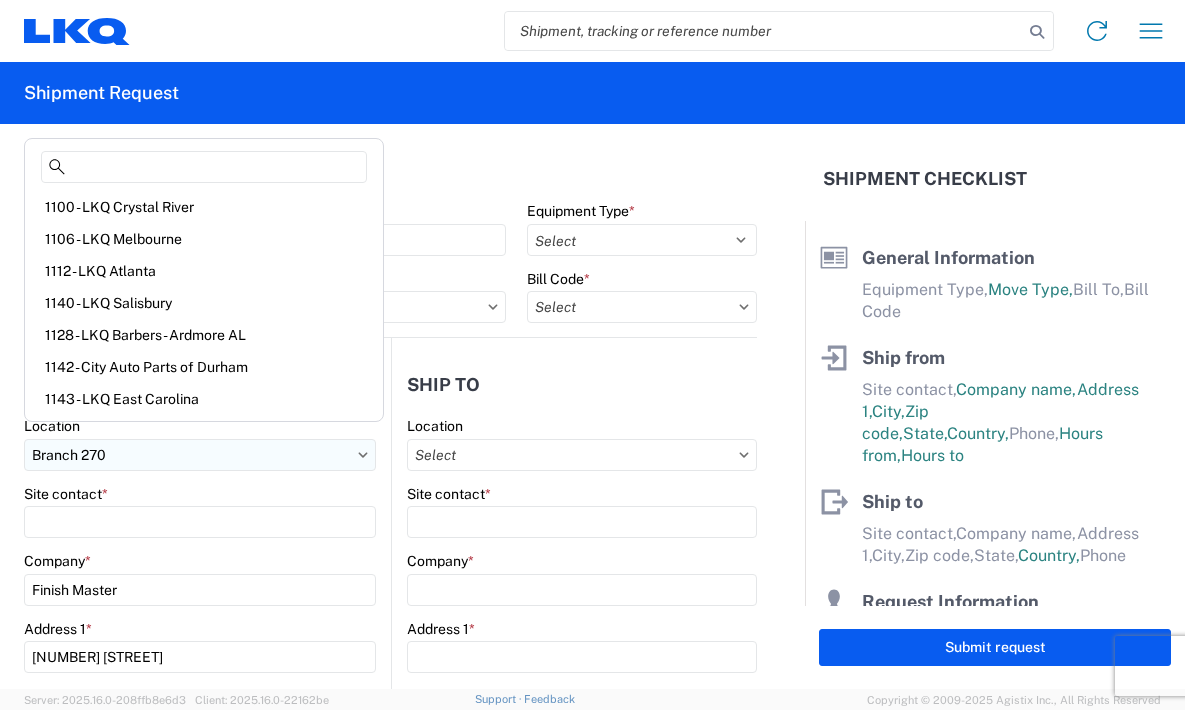 scroll, scrollTop: 0, scrollLeft: 0, axis: both 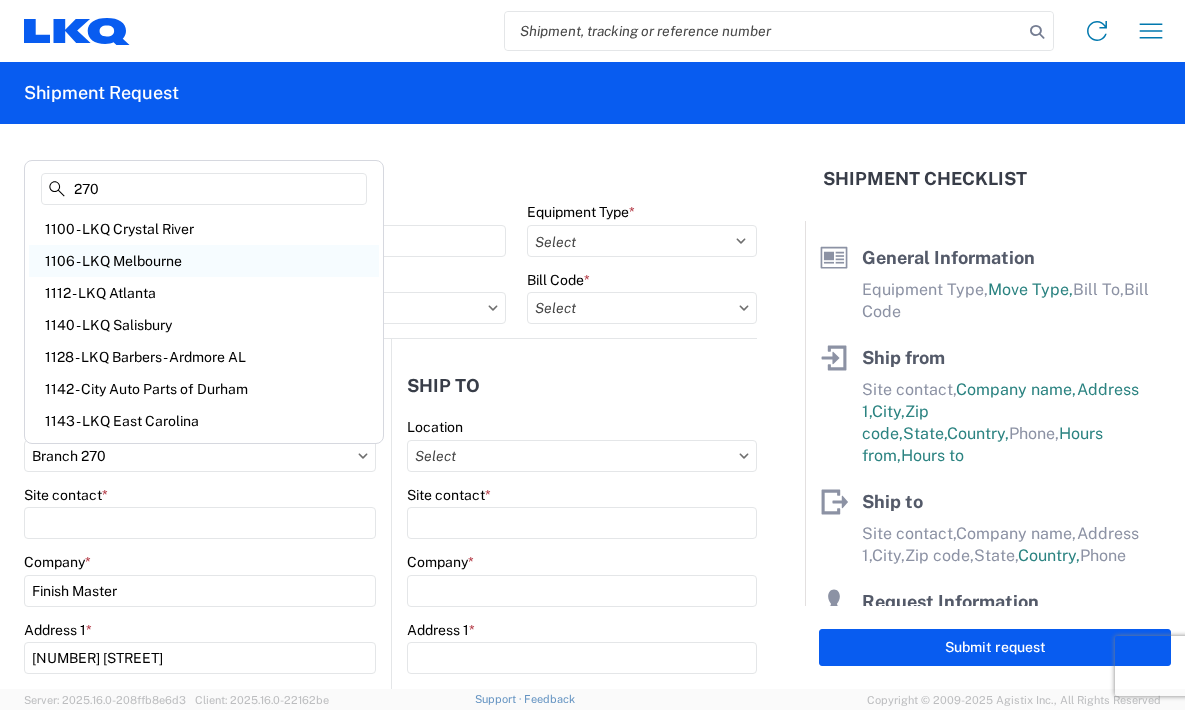 type on "270" 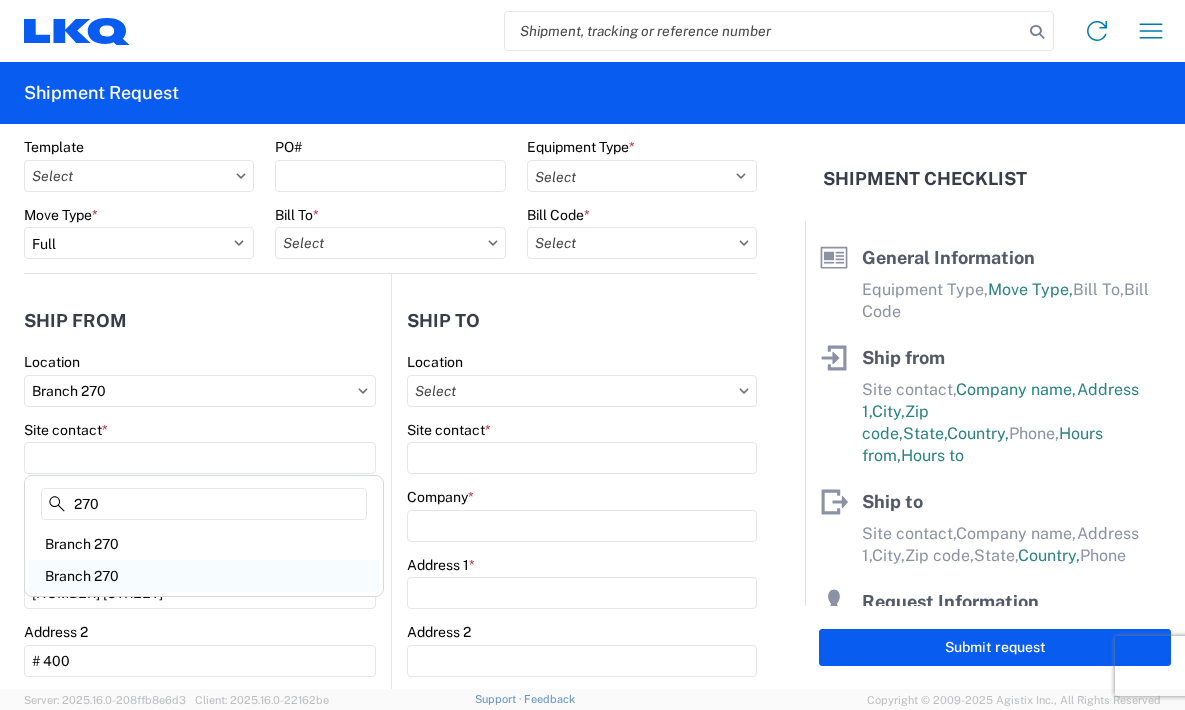 scroll, scrollTop: 100, scrollLeft: 0, axis: vertical 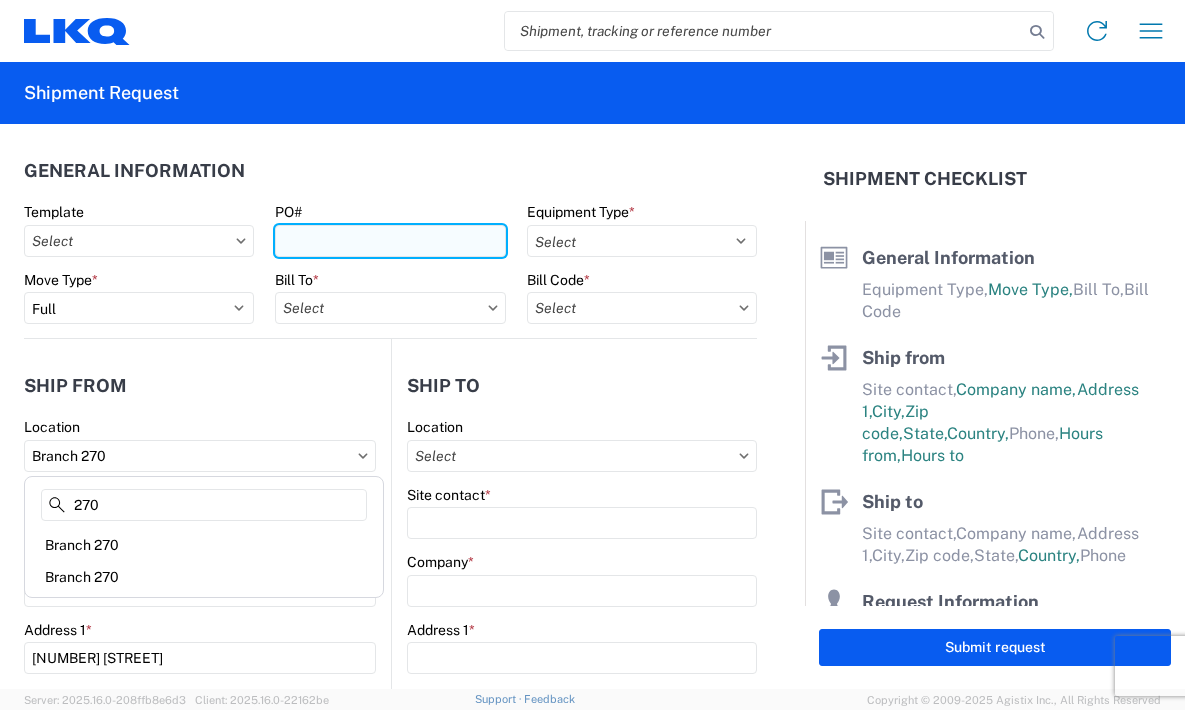 click on "PO#" at bounding box center (390, 241) 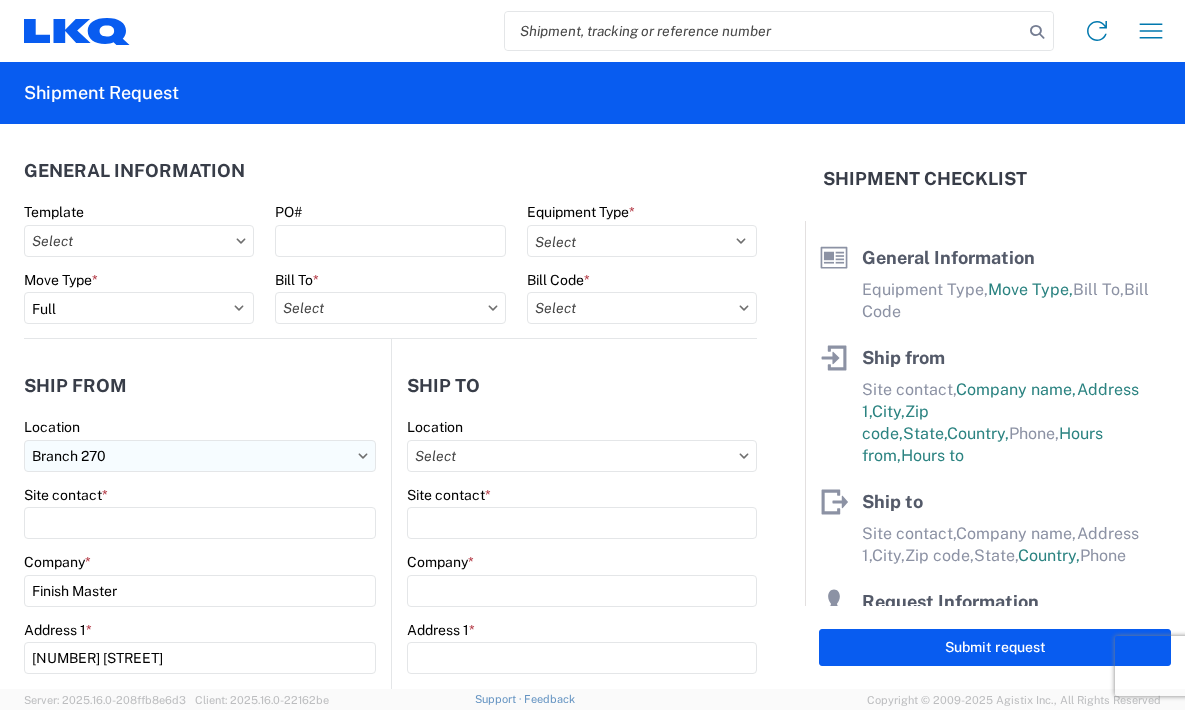click on "Branch 270" at bounding box center [200, 456] 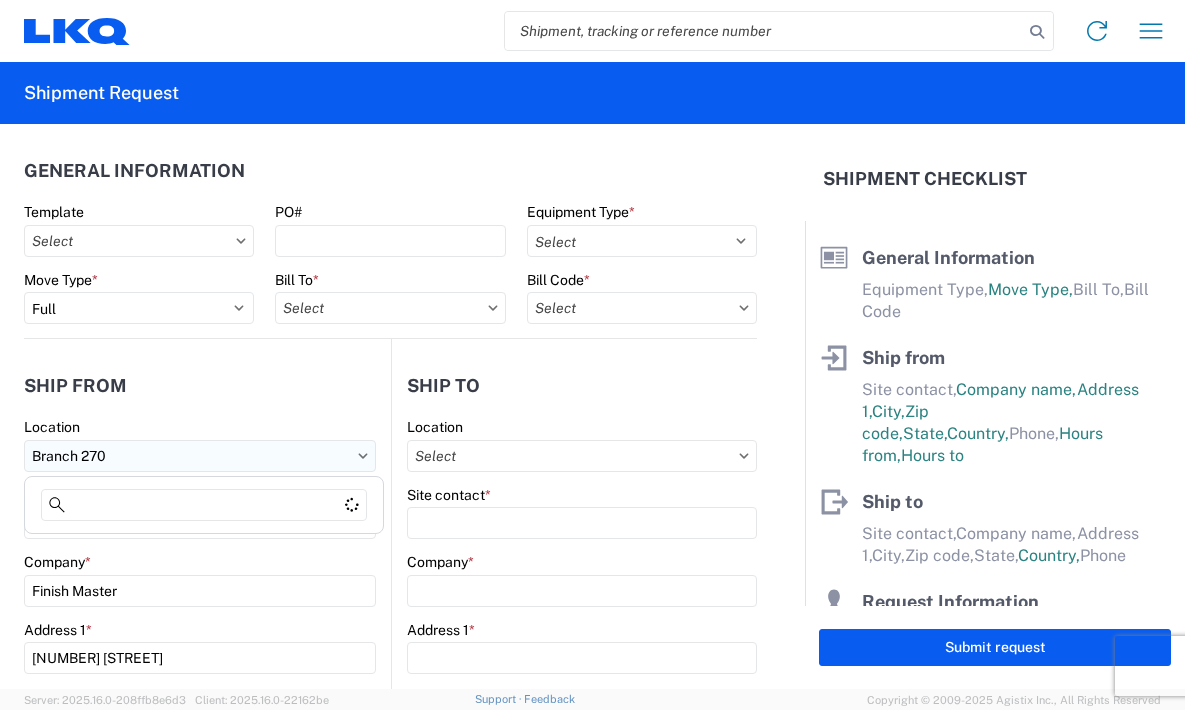 click on "Branch 270" at bounding box center [200, 456] 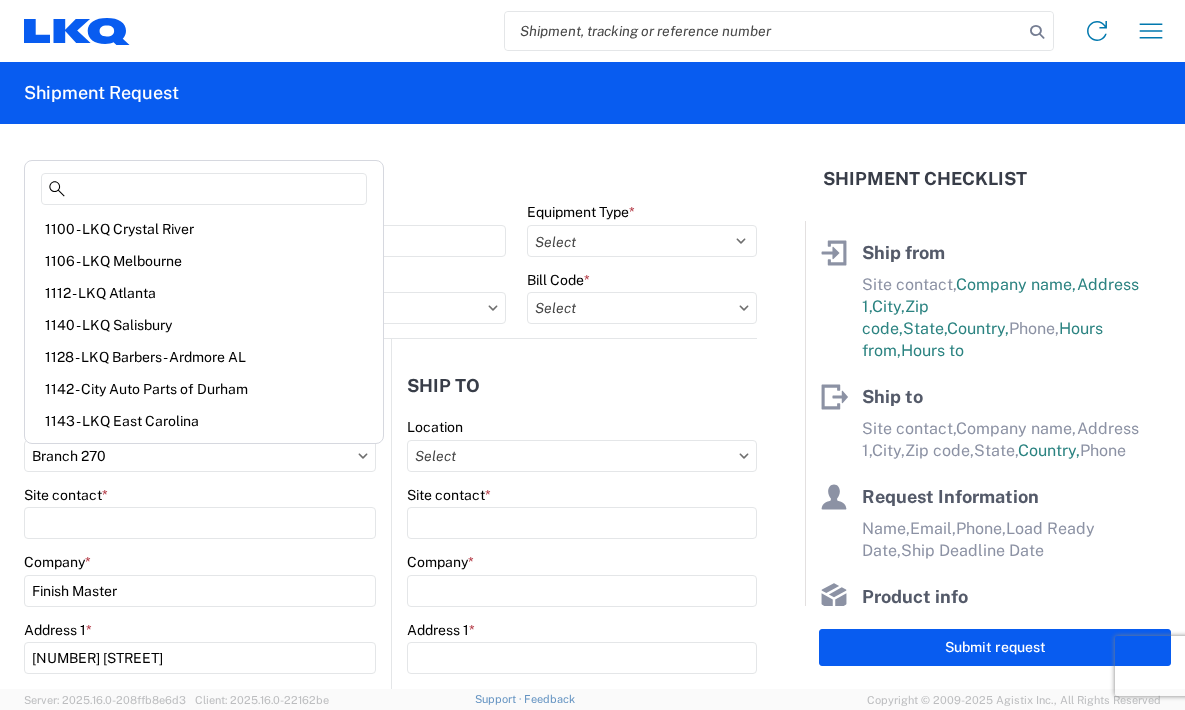 scroll, scrollTop: 260, scrollLeft: 0, axis: vertical 